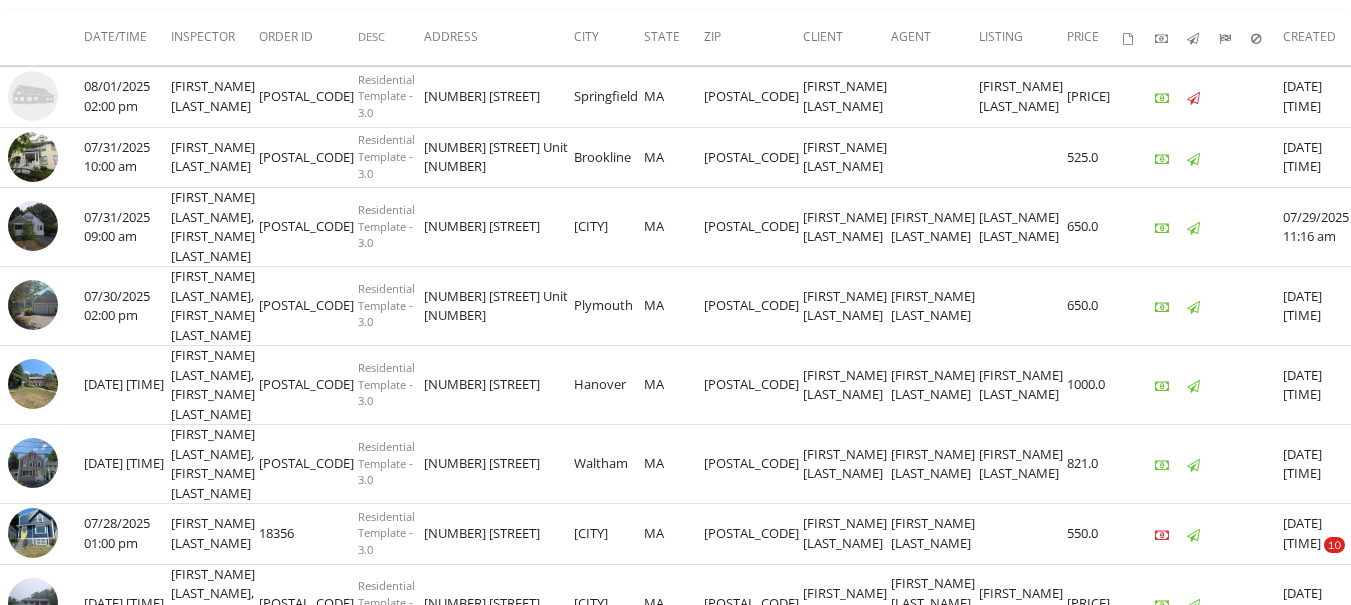 scroll, scrollTop: 300, scrollLeft: 0, axis: vertical 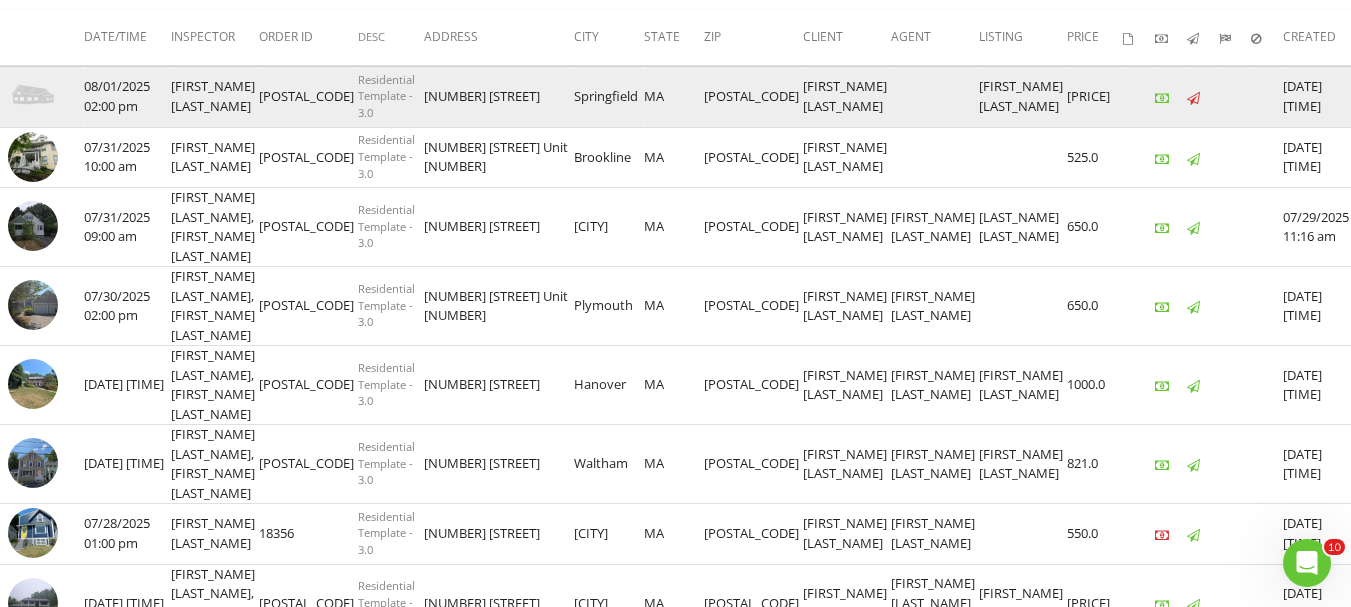 click at bounding box center (33, 96) 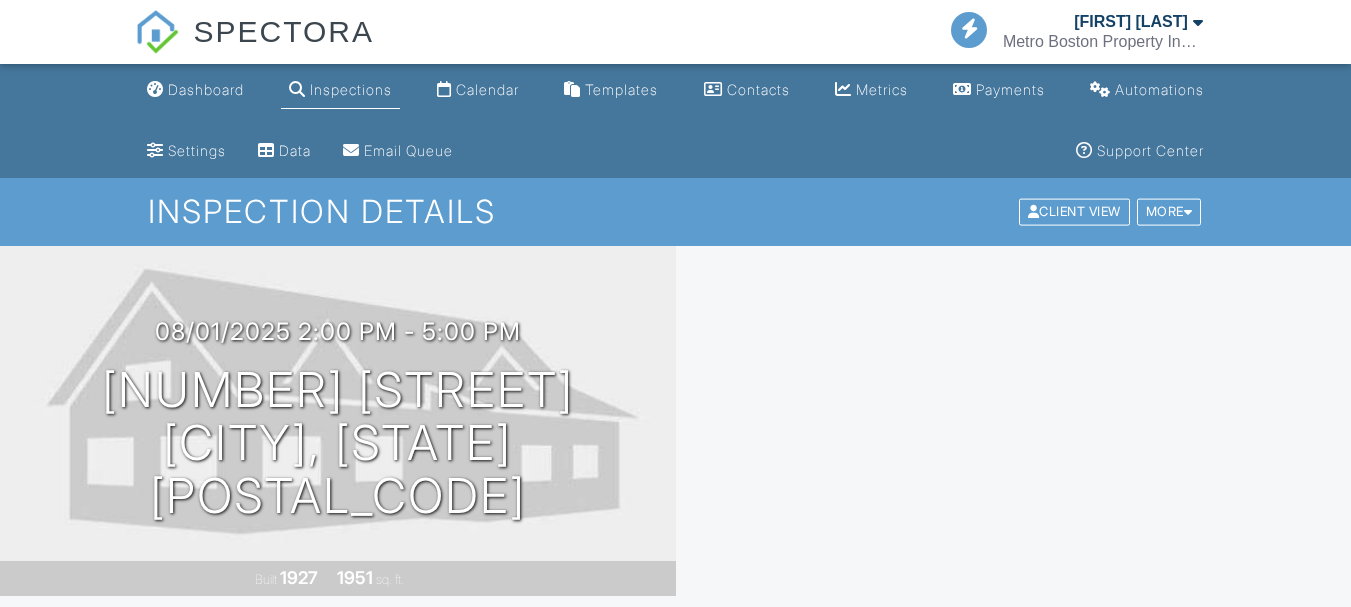 click on "Edit" at bounding box center [725, 786] 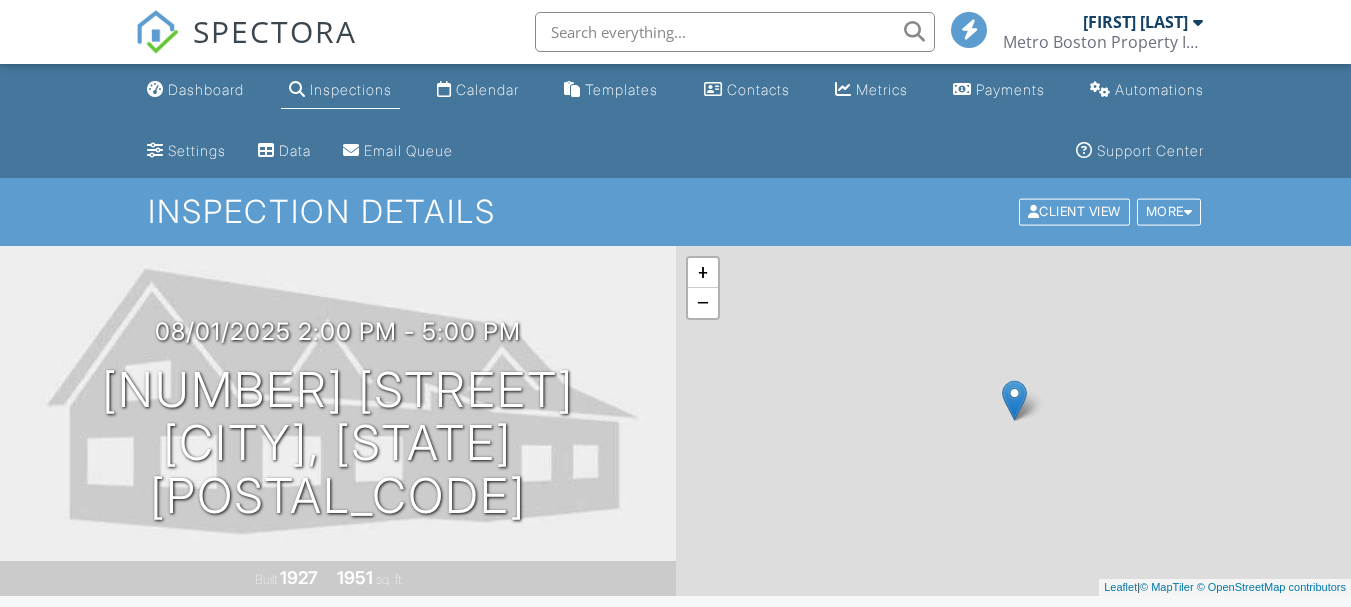 scroll, scrollTop: 400, scrollLeft: 0, axis: vertical 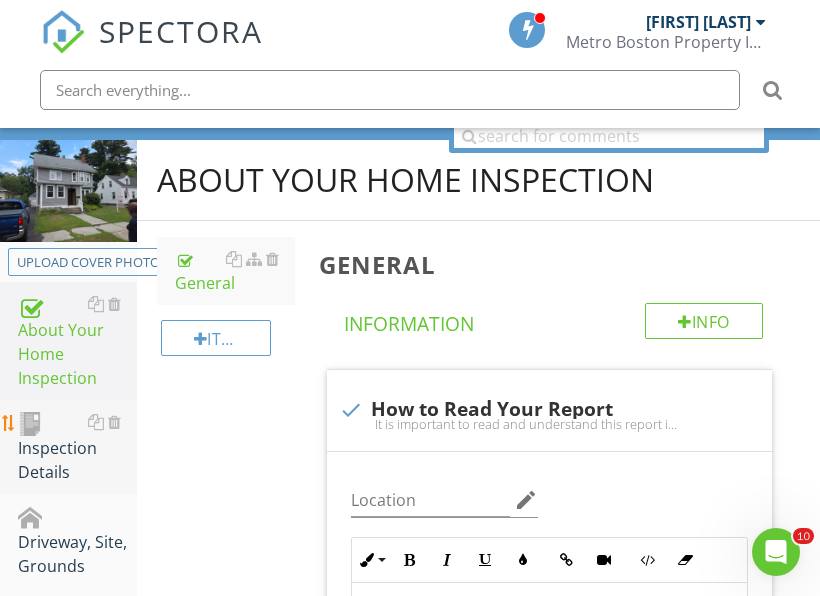 click on "Inspection Details" at bounding box center [77, 447] 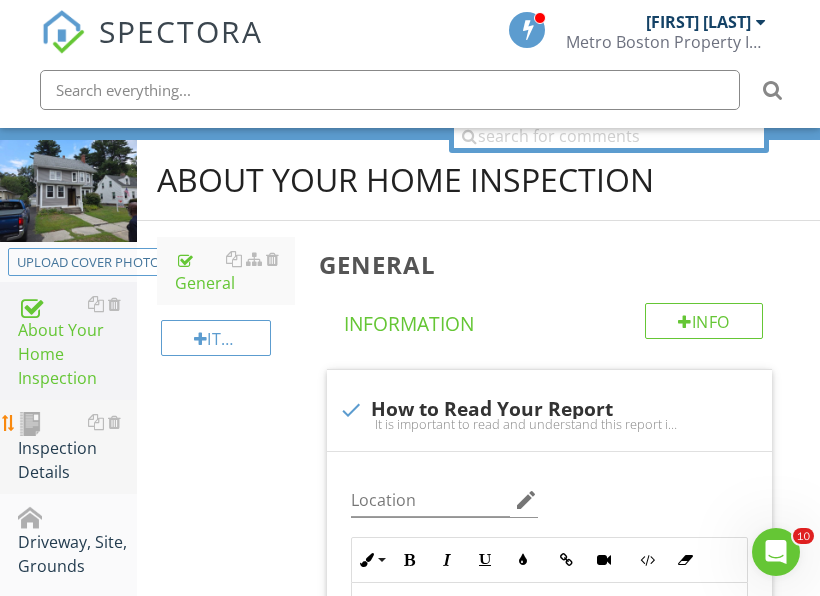type on "<p><span class="fr-video fr-draggable" contenteditable="false" style="display: block; clear: both; text-align: center;"><iframe width="640" height="360" src="https://www.youtube.com/embed/waRpgV04-3o?wmode=opaque" frameborder="0" allowfullscreen="" class="fr-draggable"></iframe></span>It is important to read and understand this report in its entirety including the Inspection Contract. &nbsp;The Inspection Contract along with this page clearly explains the scope and limitations of the inspection, and how to read and understand the report.<br>At any point in this report where the inspector has recommended repairs or further review or evaluation of any nature, <em><strong>it is our strong recommendation that the client obtains at least three estimates for the repairs or replacement prior to the closing of escrow. &nbsp;</strong></em></p><p><em>Information Tab</em></p><p>This tab is where you will find basic information about the systems and components<em>&nbsp;</em></p><p><em>Limitations Tab</em></p><p>There ..." 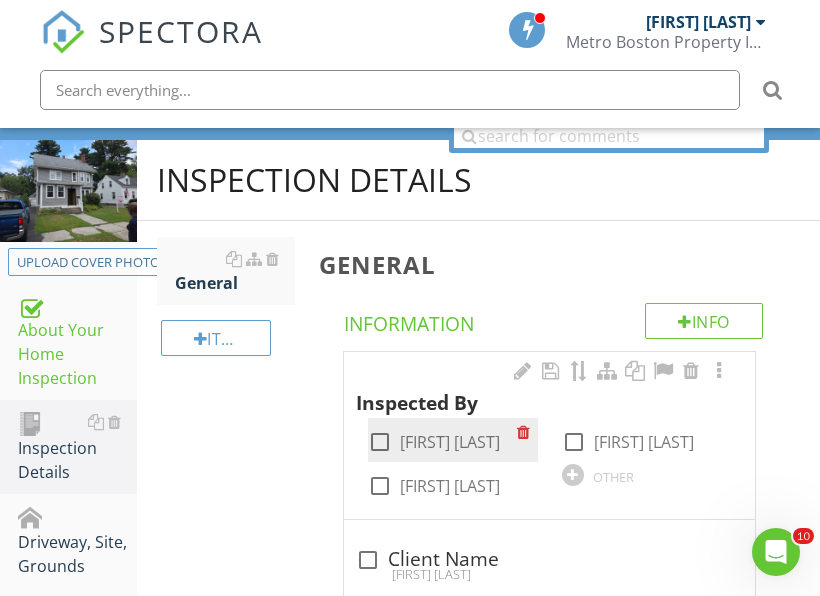 click at bounding box center (380, 442) 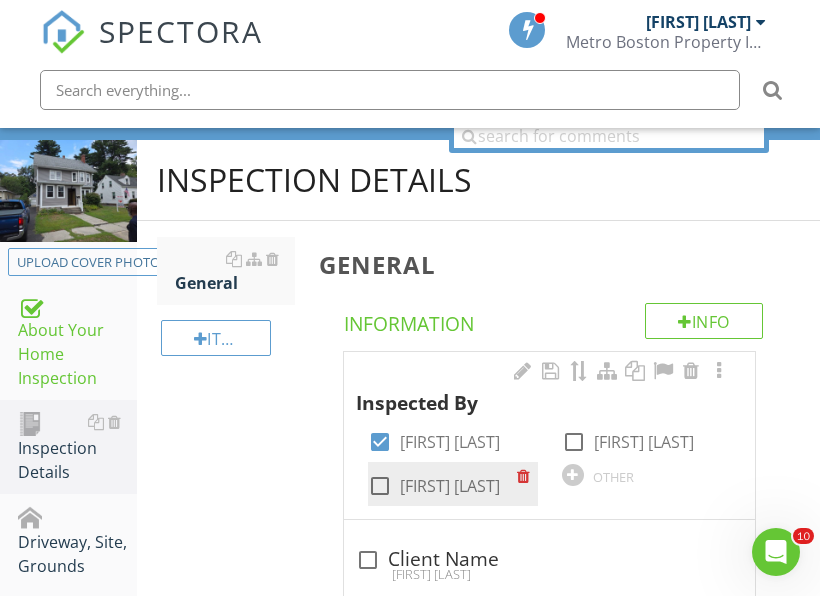 click at bounding box center [380, 486] 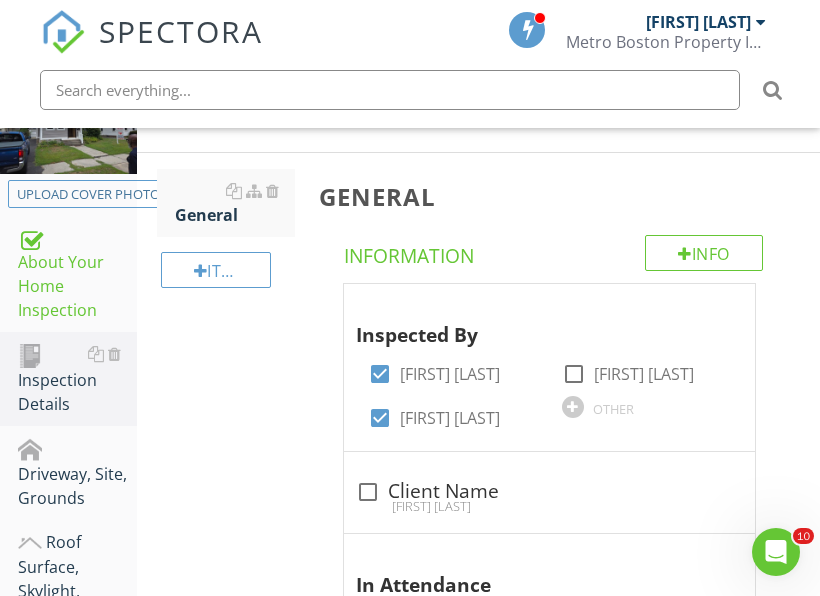 scroll, scrollTop: 382, scrollLeft: 0, axis: vertical 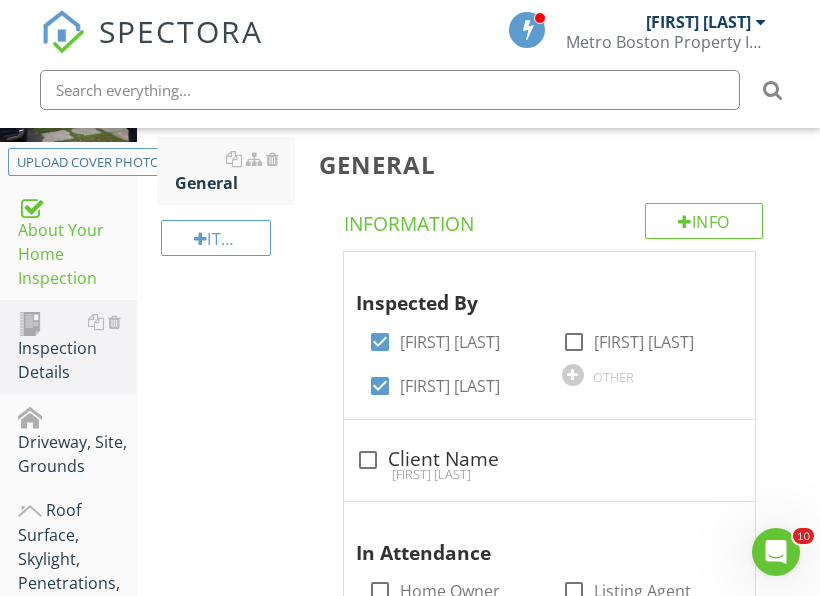 click at bounding box center (368, 460) 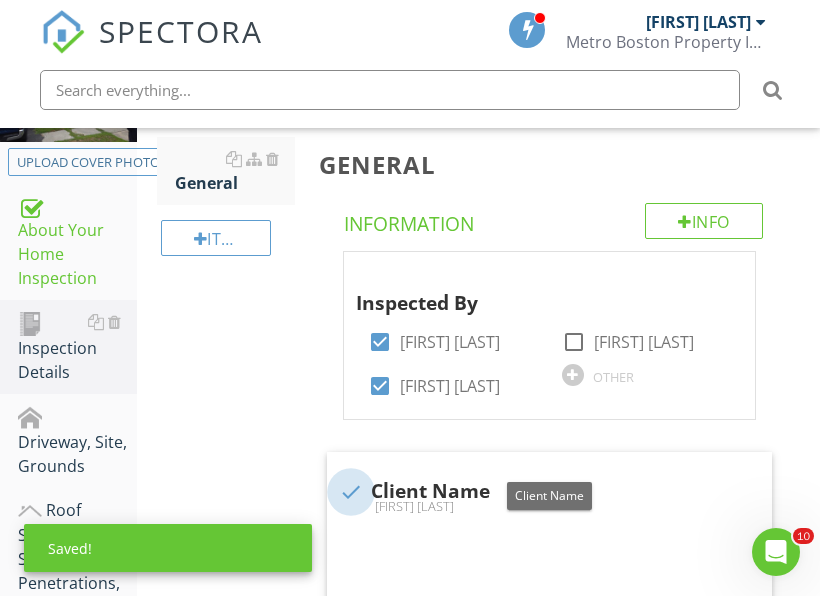 checkbox on "true" 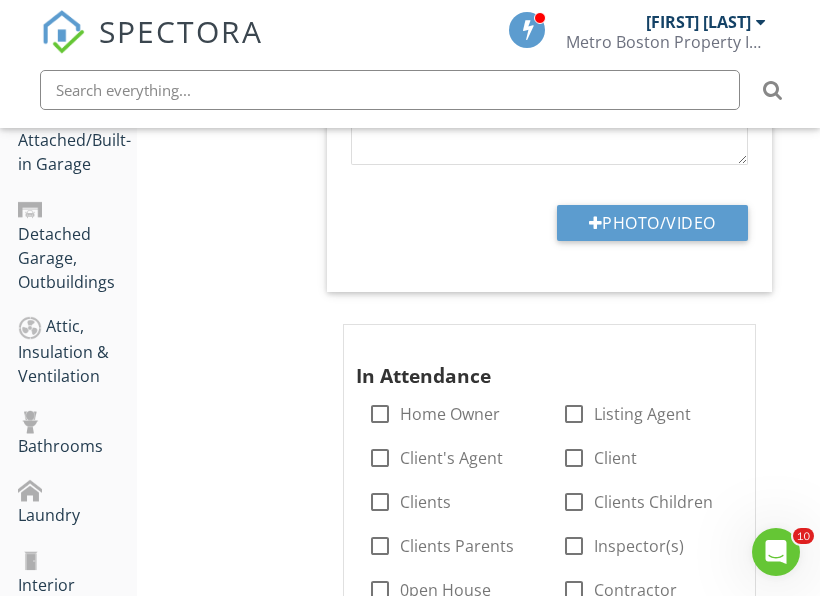 scroll, scrollTop: 1182, scrollLeft: 0, axis: vertical 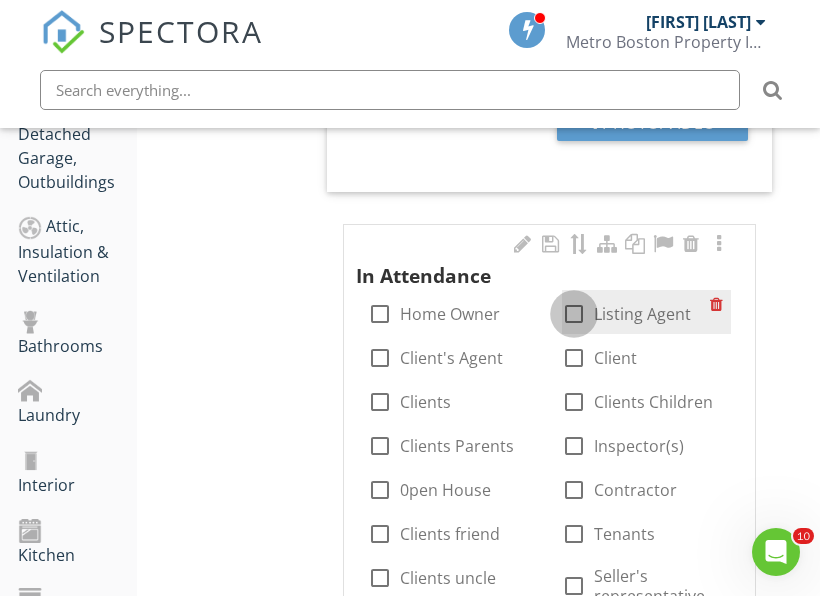 click at bounding box center (574, 314) 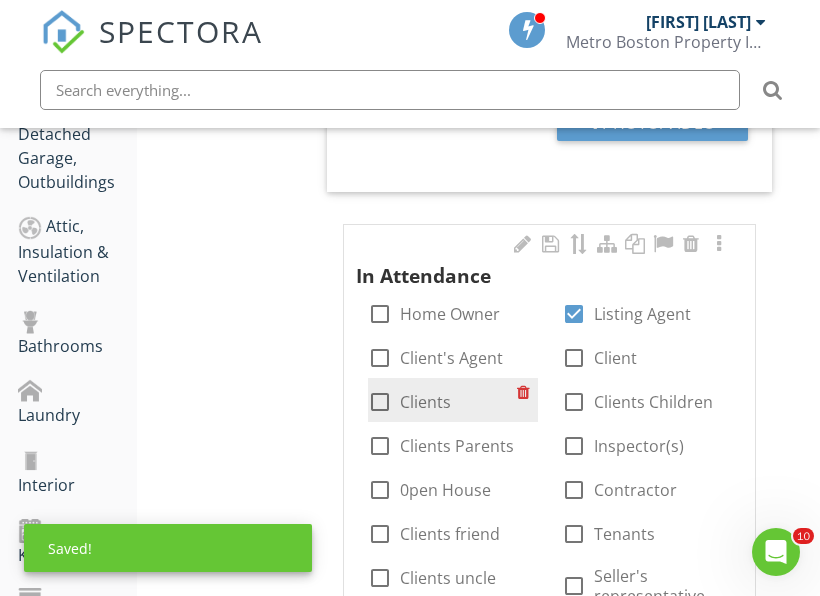 click on "Clients" at bounding box center (425, 402) 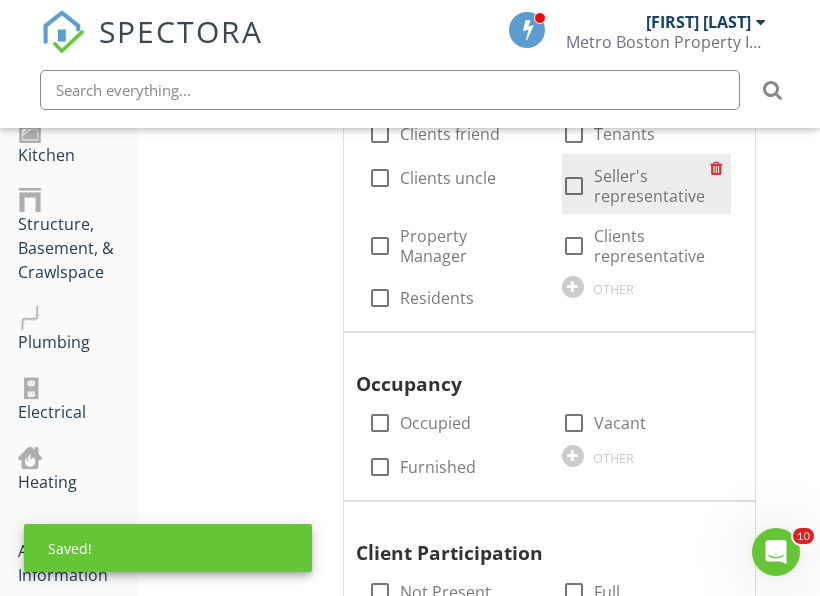 scroll, scrollTop: 1482, scrollLeft: 0, axis: vertical 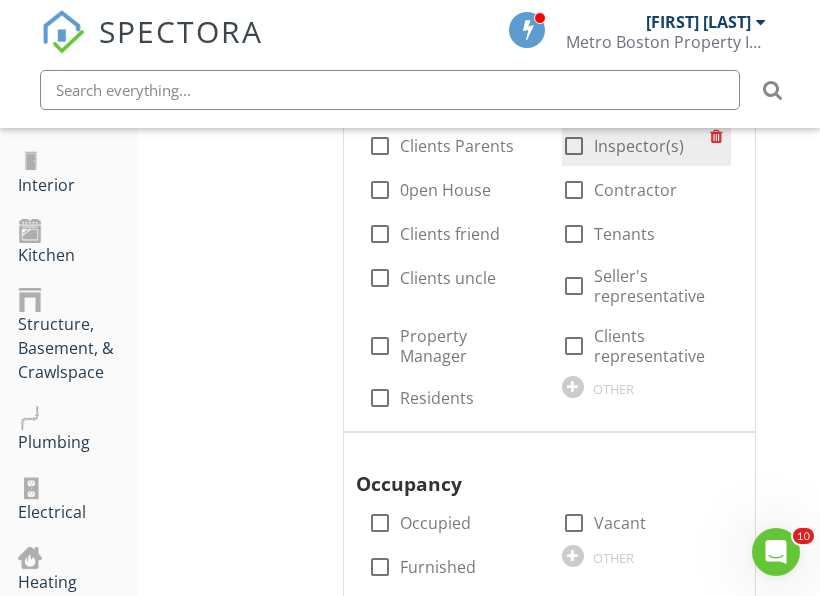 click on "check_box_outline_blank Inspector(s)" at bounding box center [623, 146] 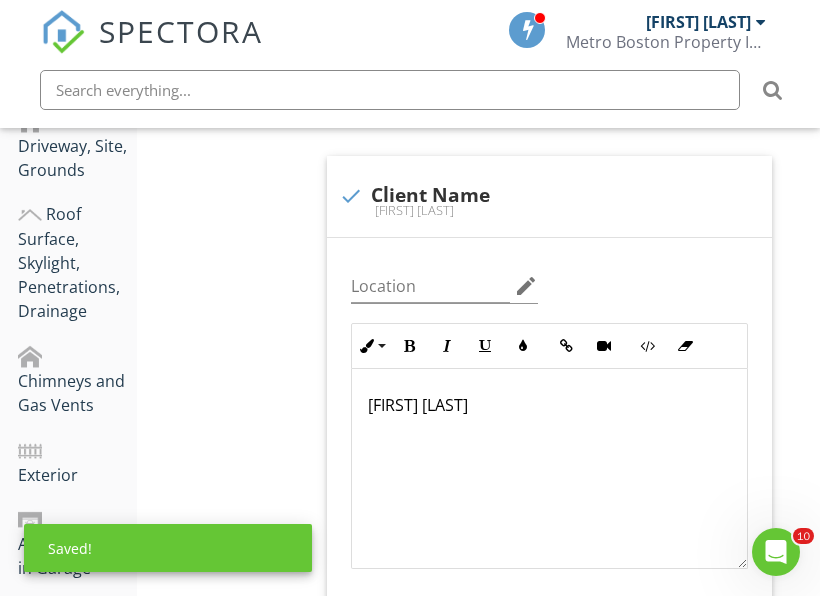 scroll, scrollTop: 582, scrollLeft: 0, axis: vertical 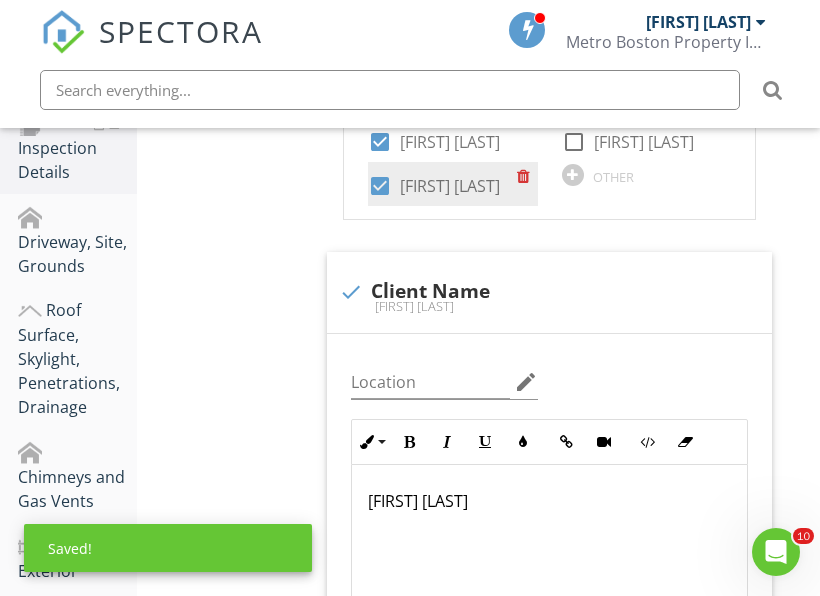 click on "[FIRST] [LAST]" at bounding box center [450, 186] 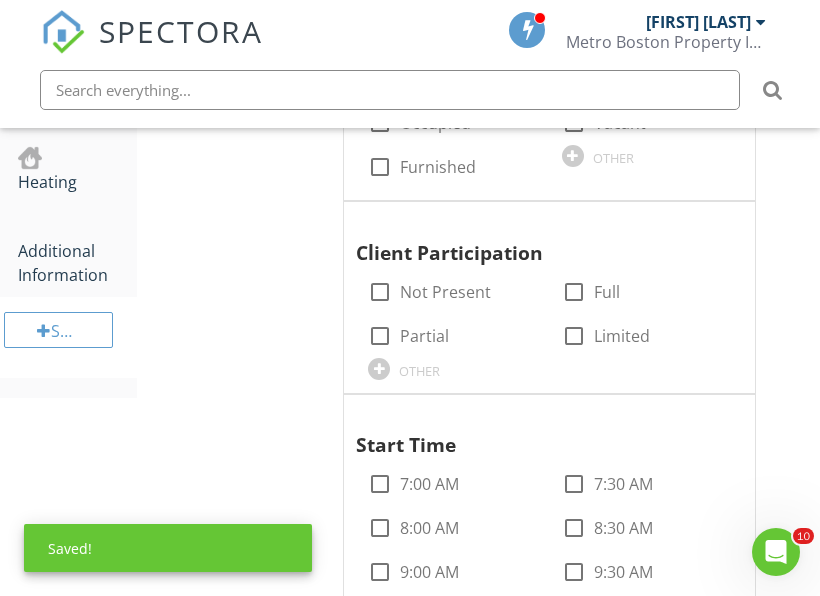 scroll, scrollTop: 1682, scrollLeft: 0, axis: vertical 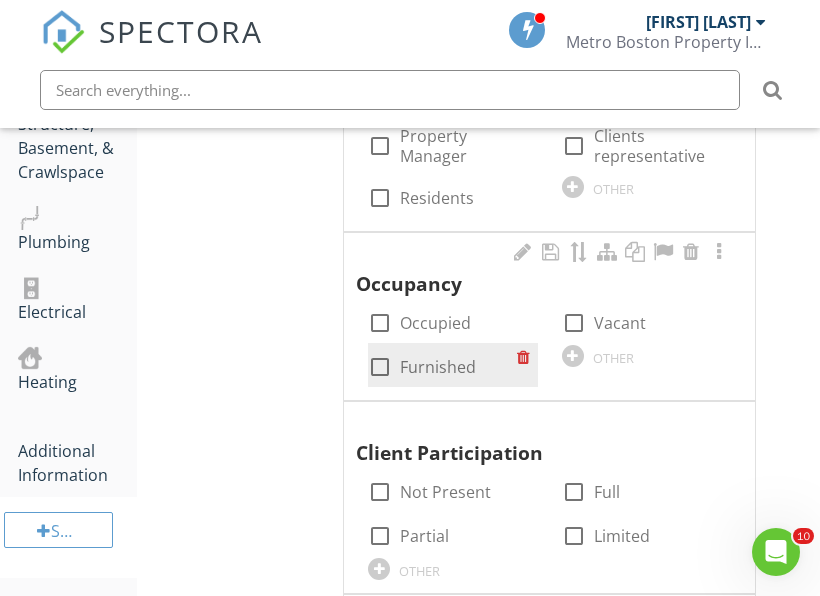 click on "Furnished" at bounding box center [438, 367] 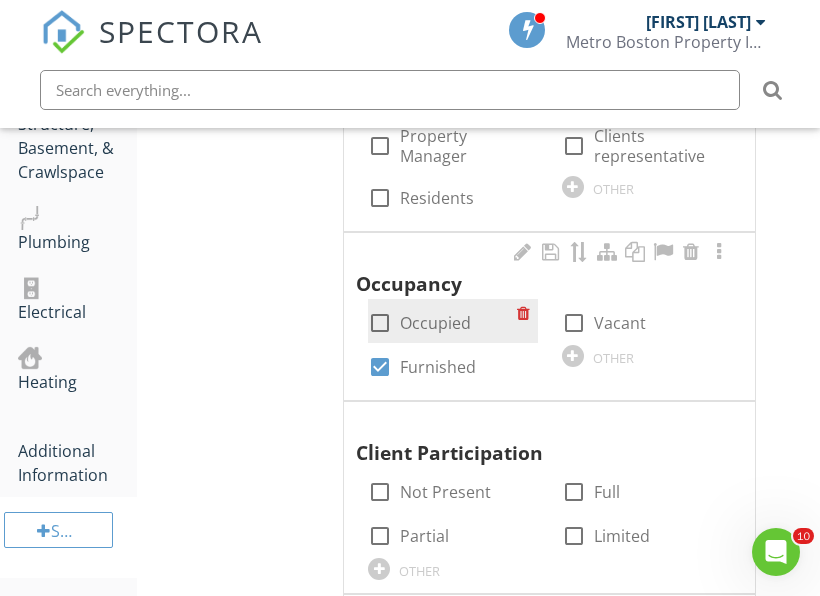 click on "Occupied" at bounding box center [435, 323] 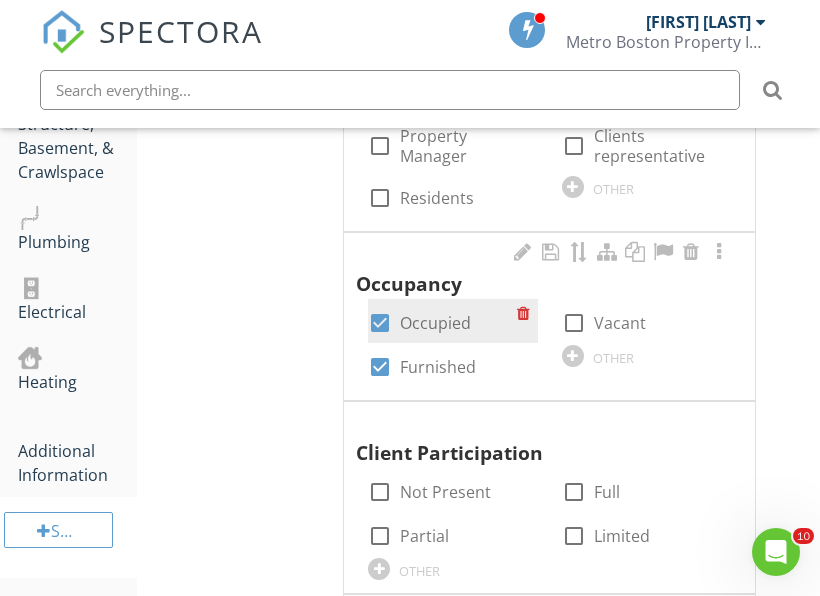 checkbox on "true" 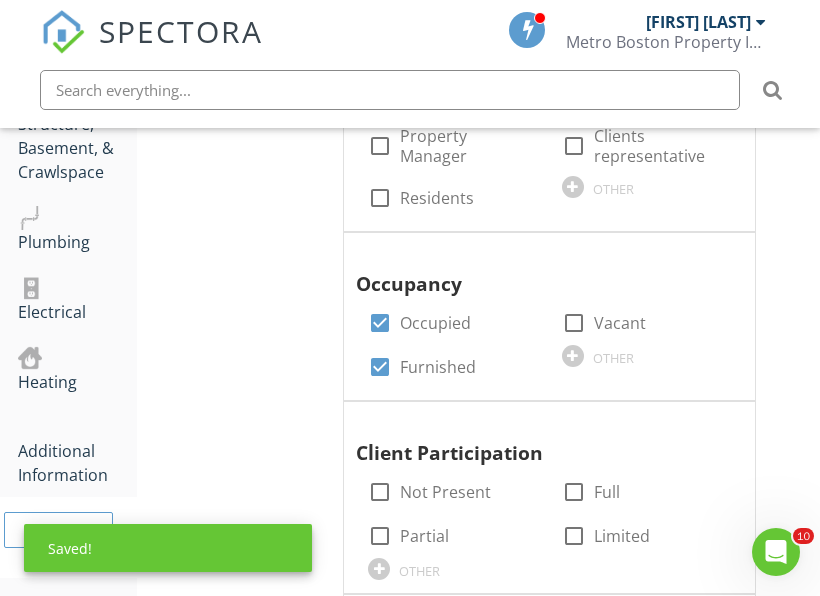 scroll, scrollTop: 1882, scrollLeft: 0, axis: vertical 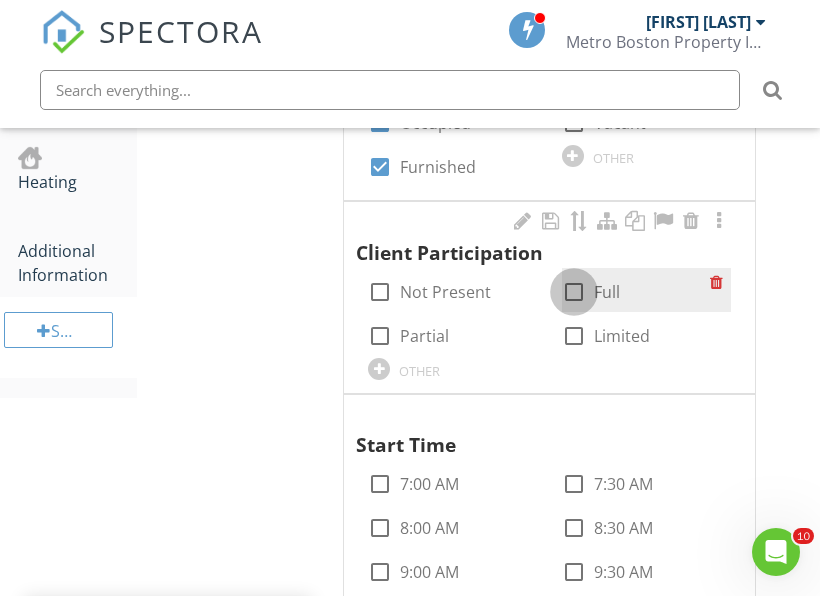 click at bounding box center [574, 292] 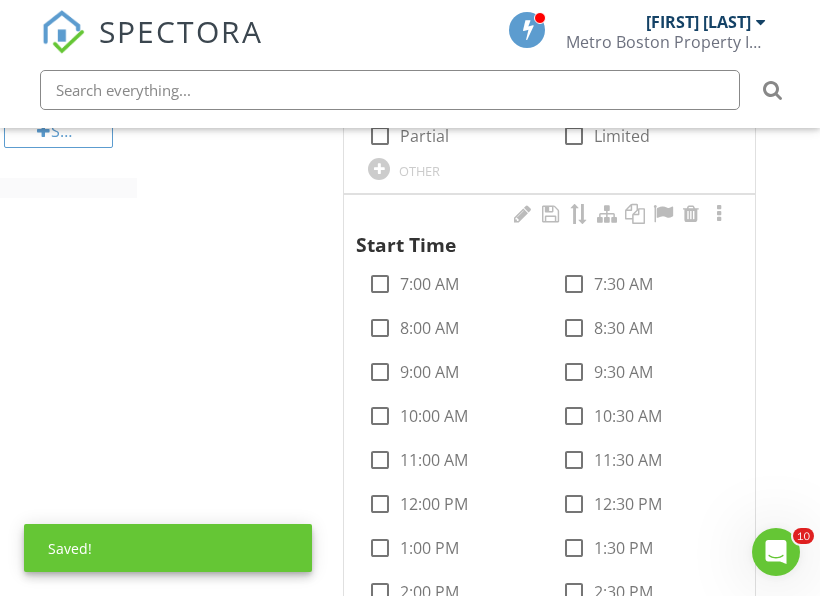 scroll, scrollTop: 2282, scrollLeft: 0, axis: vertical 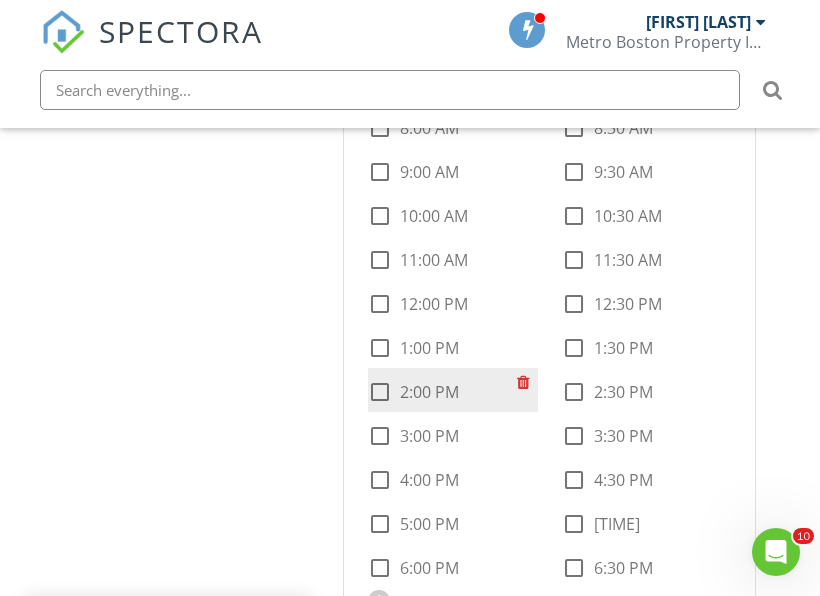 click on "2:00 PM" at bounding box center (429, 392) 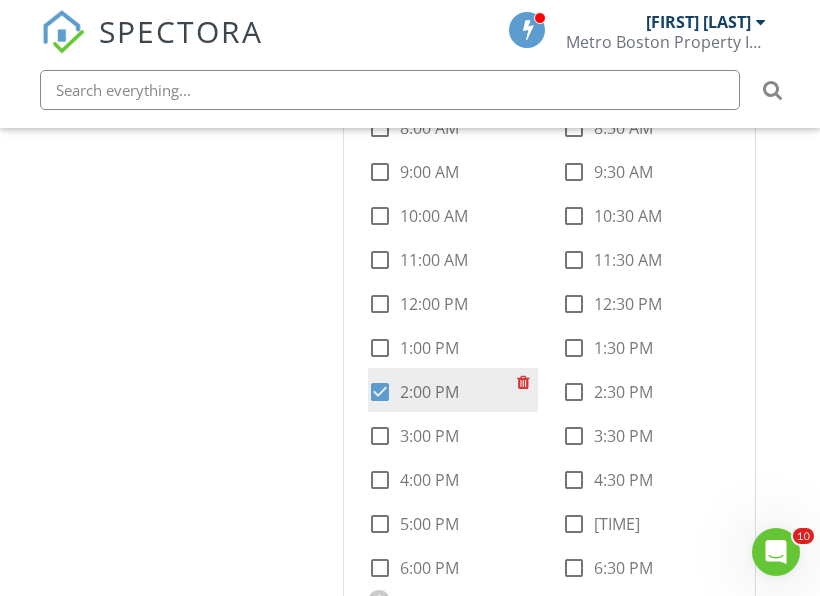 checkbox on "true" 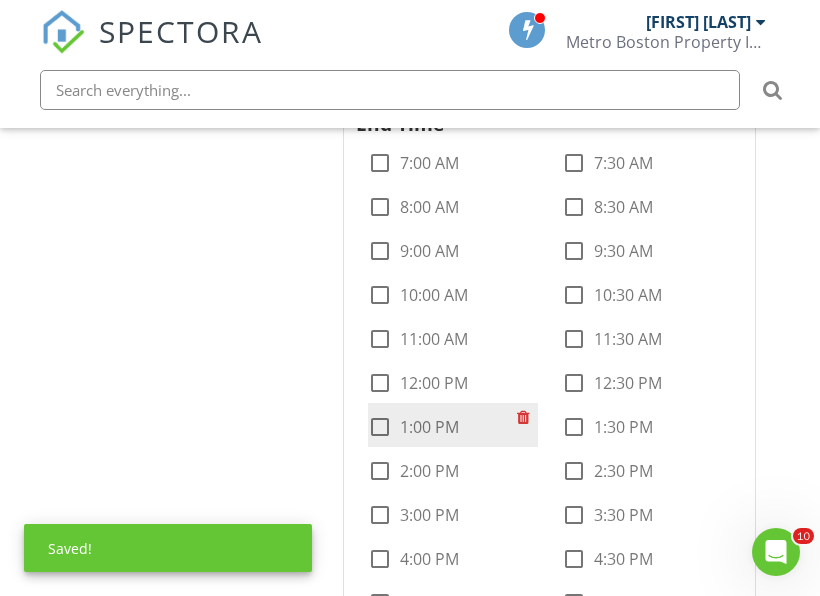 scroll, scrollTop: 2882, scrollLeft: 0, axis: vertical 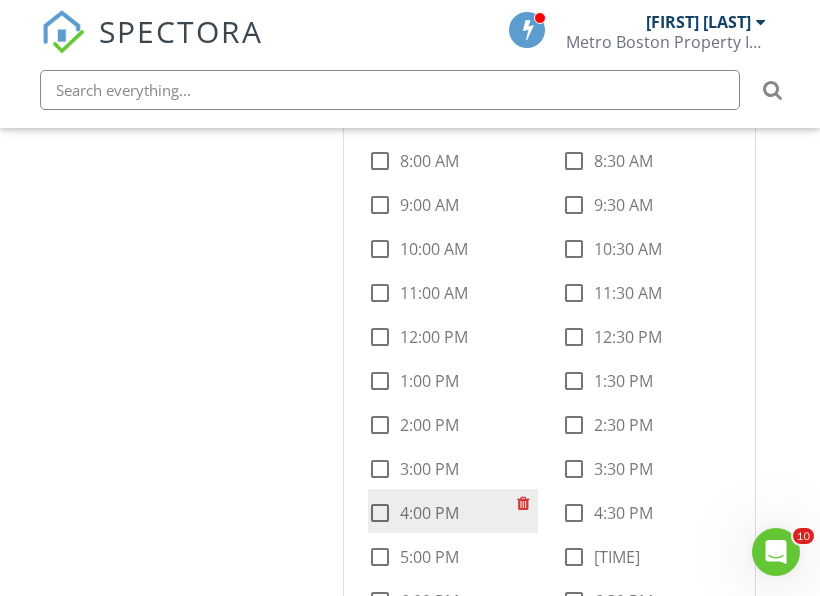 click on "4:00 PM" at bounding box center (429, 513) 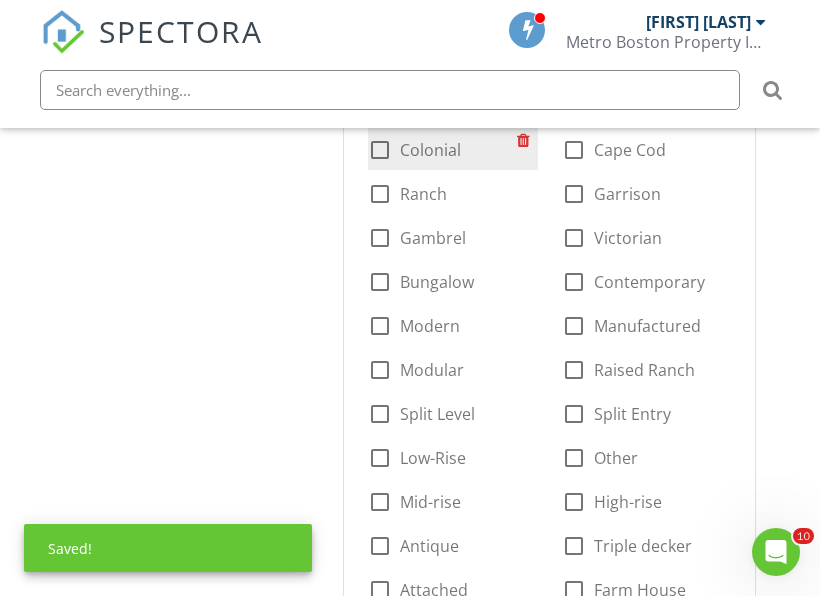 scroll, scrollTop: 3482, scrollLeft: 0, axis: vertical 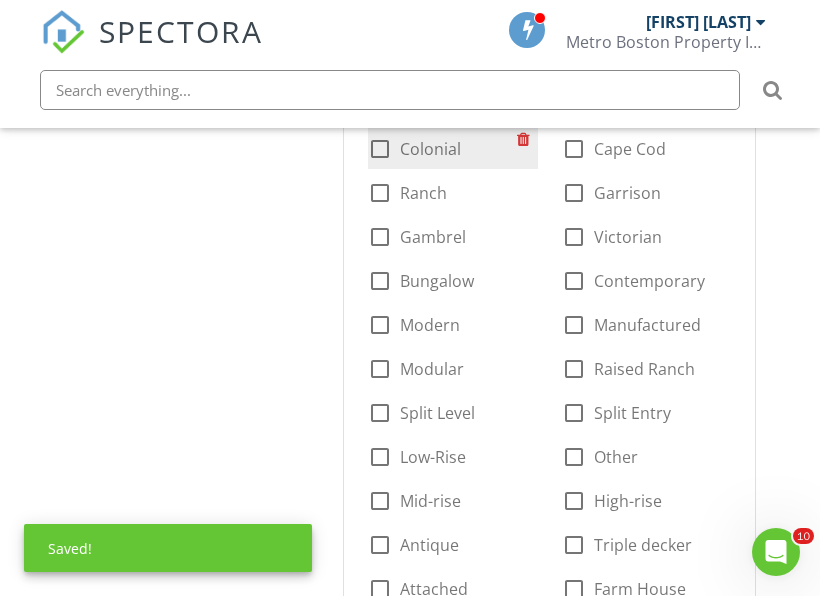 click on "Colonial" at bounding box center (430, 149) 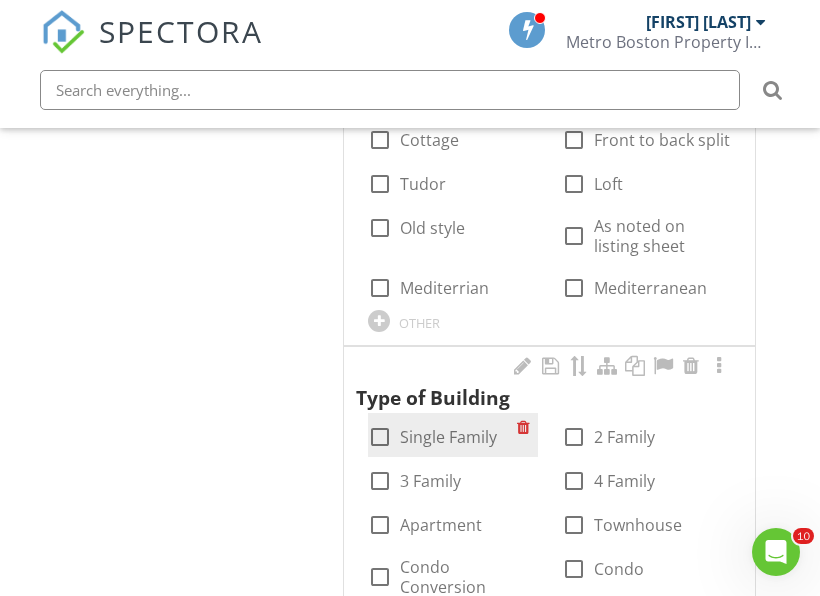 scroll, scrollTop: 3982, scrollLeft: 0, axis: vertical 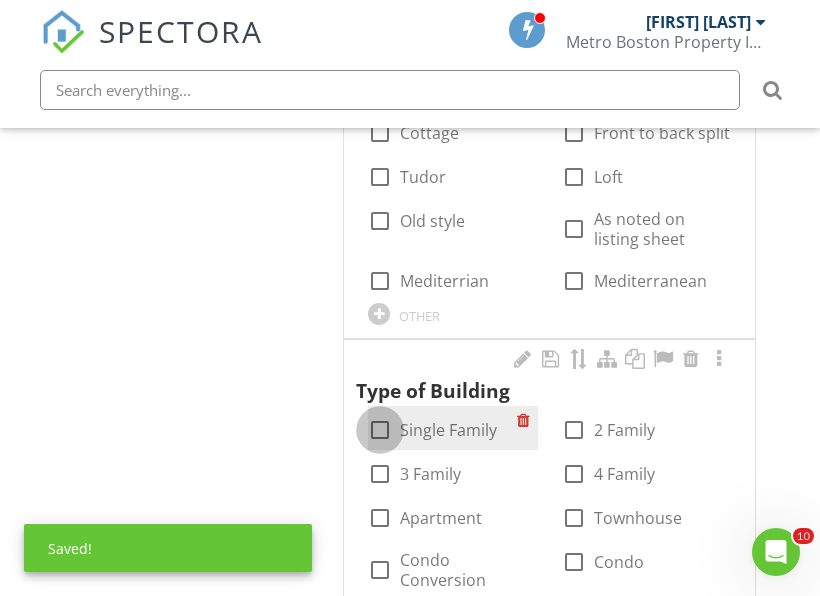 click at bounding box center (380, 430) 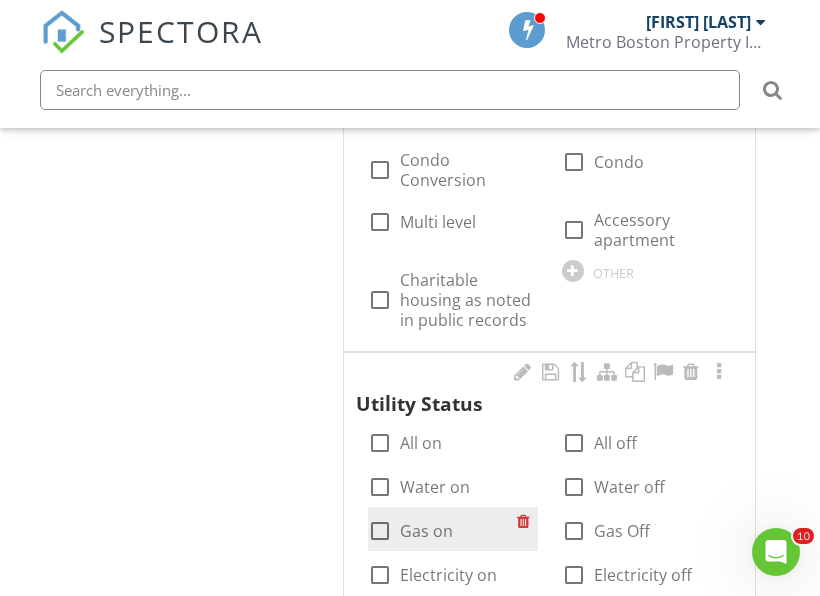 scroll, scrollTop: 4482, scrollLeft: 0, axis: vertical 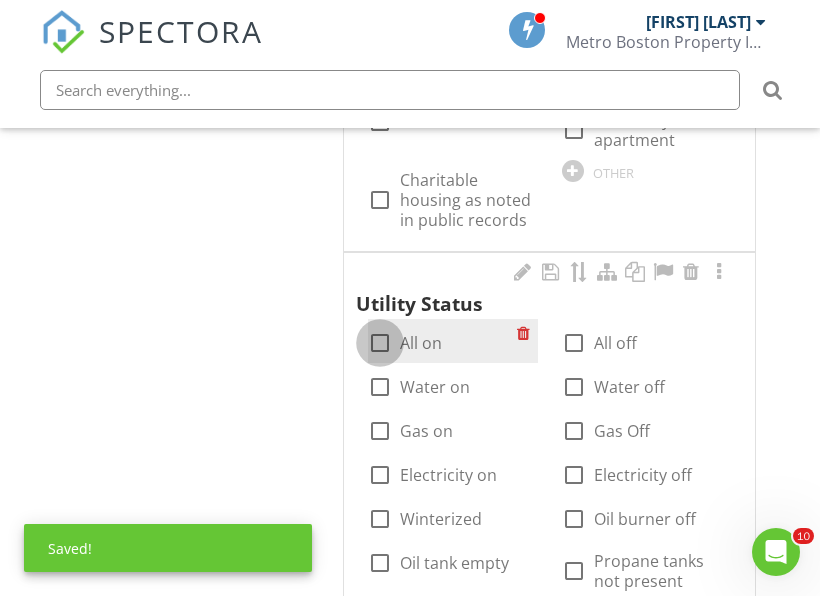 click at bounding box center (380, 343) 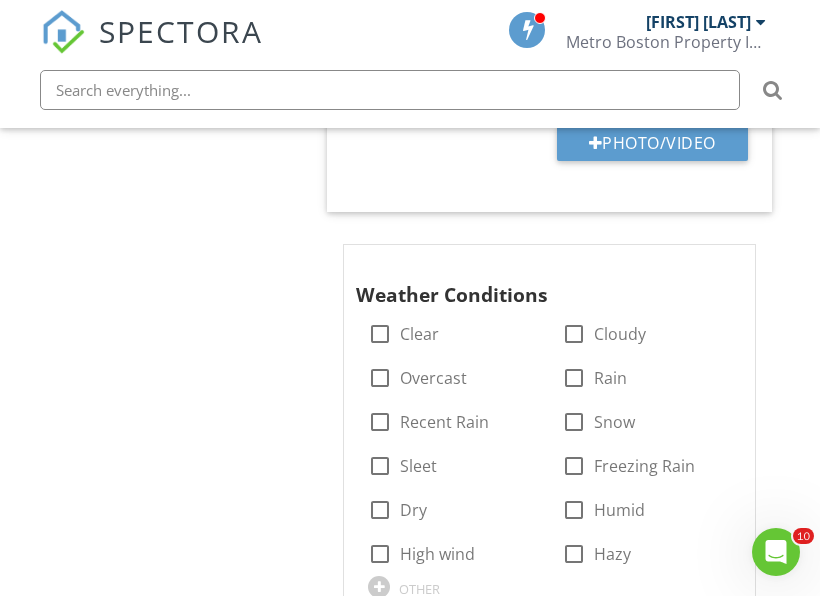 scroll, scrollTop: 6082, scrollLeft: 0, axis: vertical 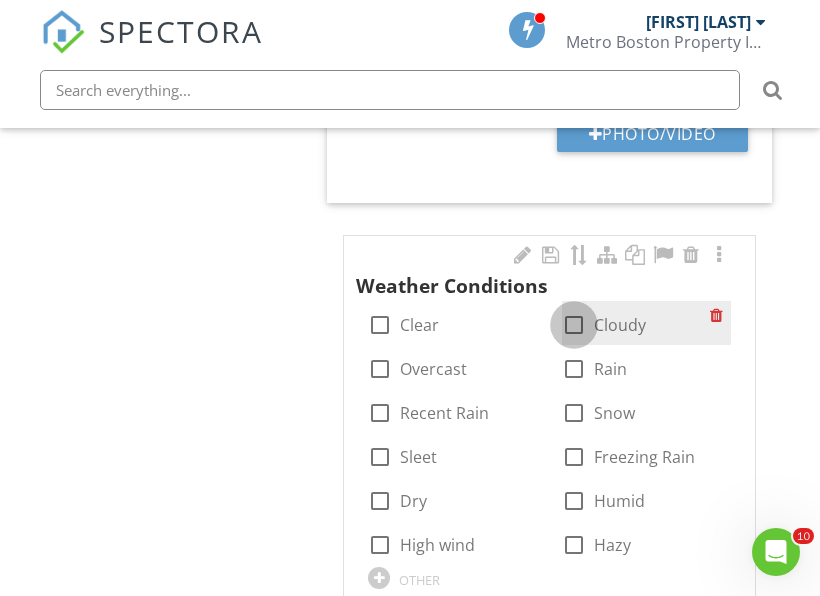 click at bounding box center [574, 325] 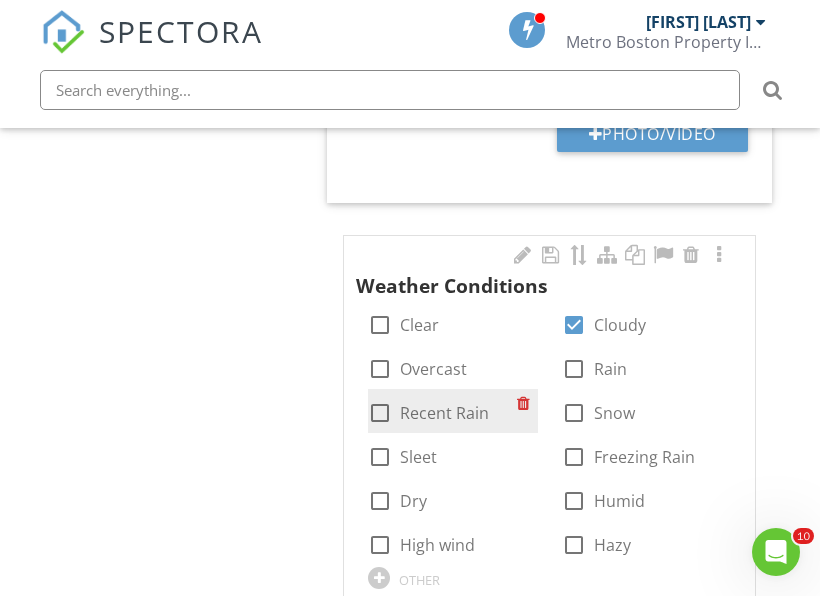 click on "Recent Rain" at bounding box center [444, 413] 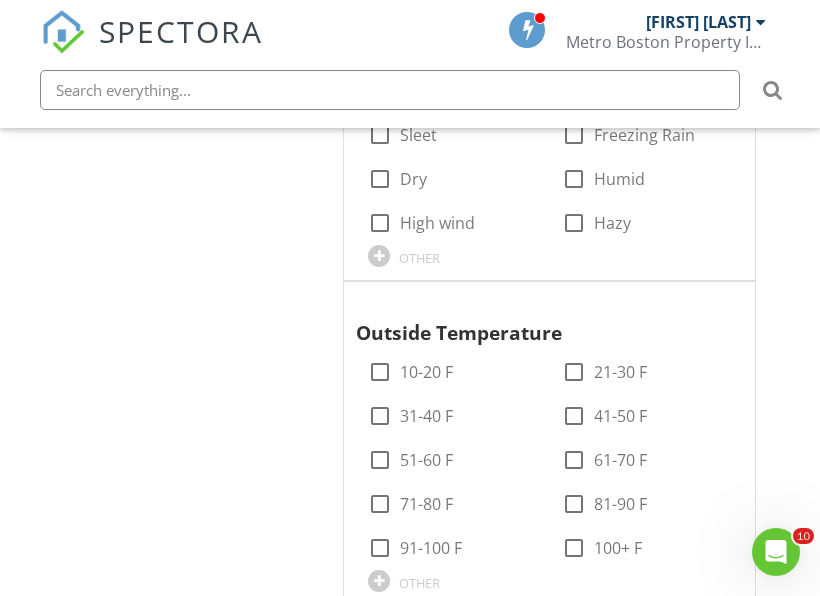 scroll, scrollTop: 6482, scrollLeft: 0, axis: vertical 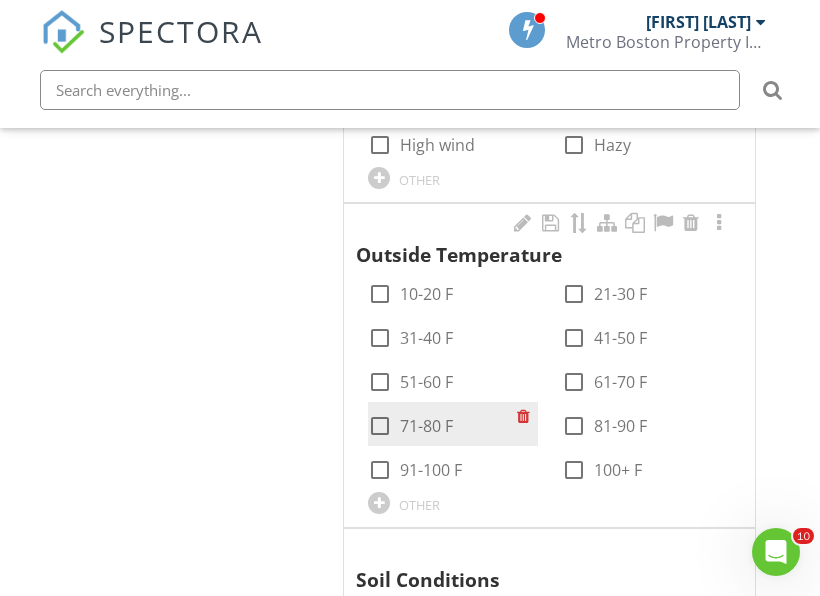 click on "71-80 F" at bounding box center [426, 426] 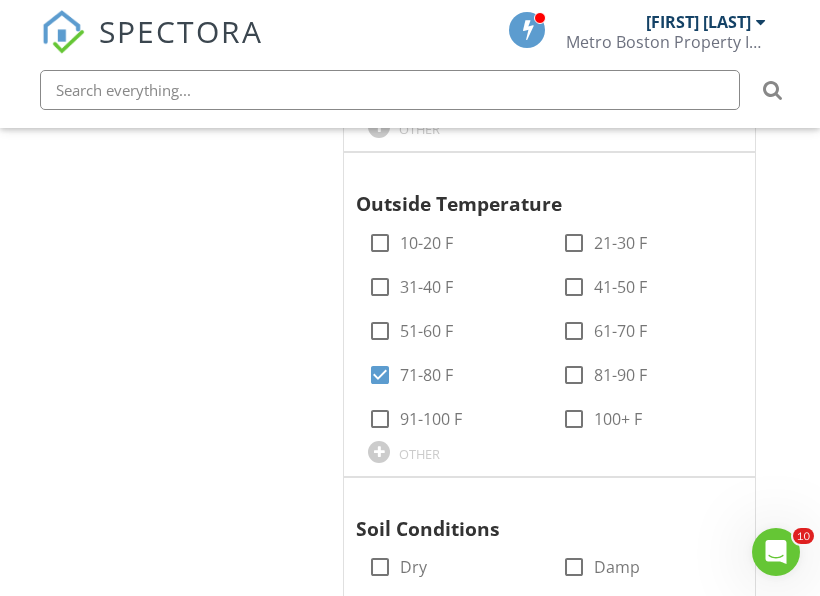 scroll, scrollTop: 6582, scrollLeft: 0, axis: vertical 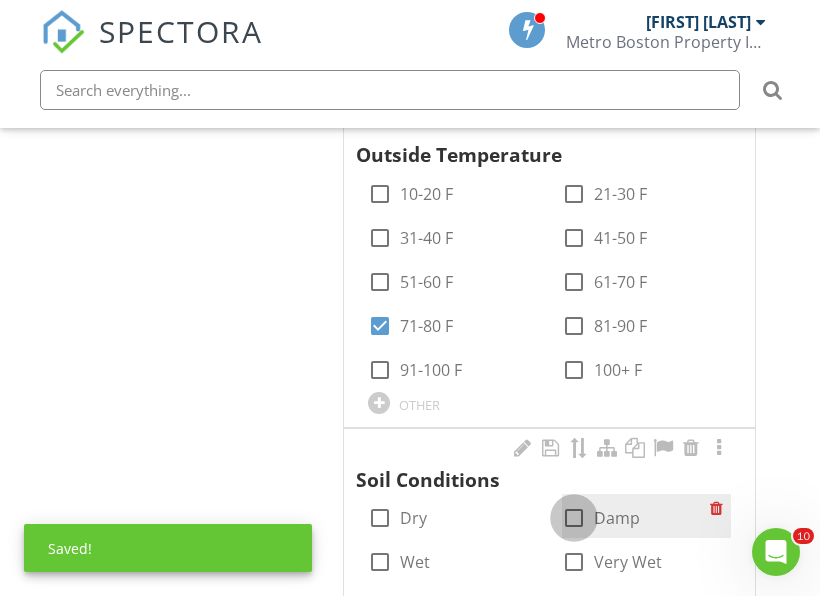click at bounding box center [574, 518] 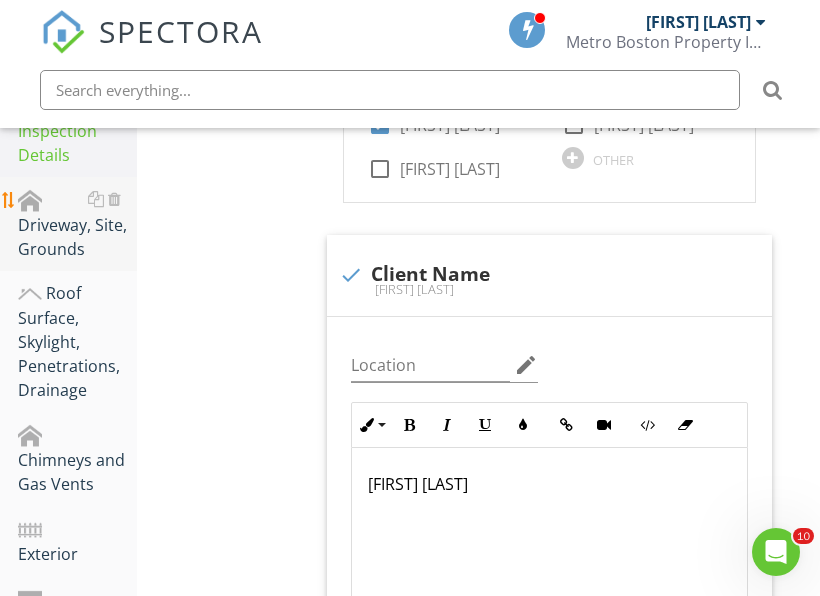 scroll, scrollTop: 578, scrollLeft: 0, axis: vertical 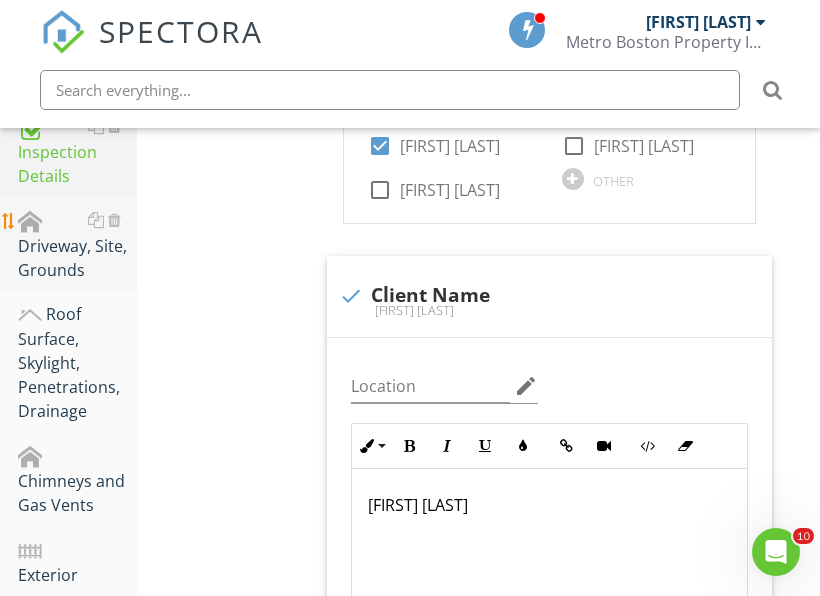 click on "Driveway, Site, Grounds" at bounding box center (77, 245) 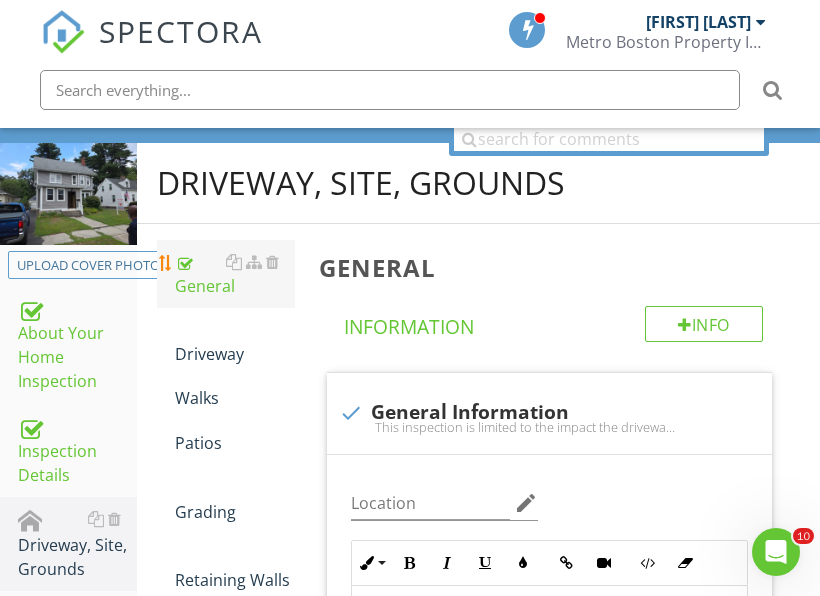 scroll, scrollTop: 278, scrollLeft: 0, axis: vertical 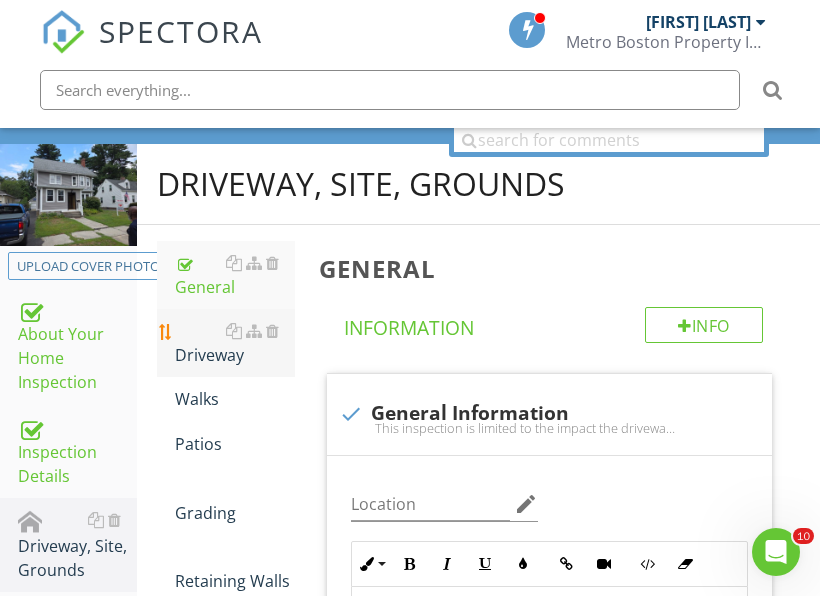 click on "Driveway" at bounding box center [235, 343] 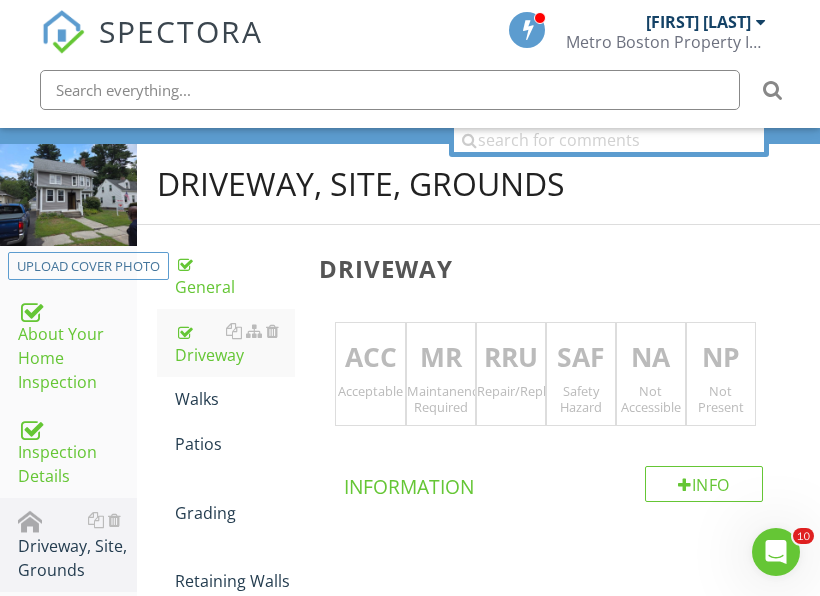 click on "MR" at bounding box center [441, 358] 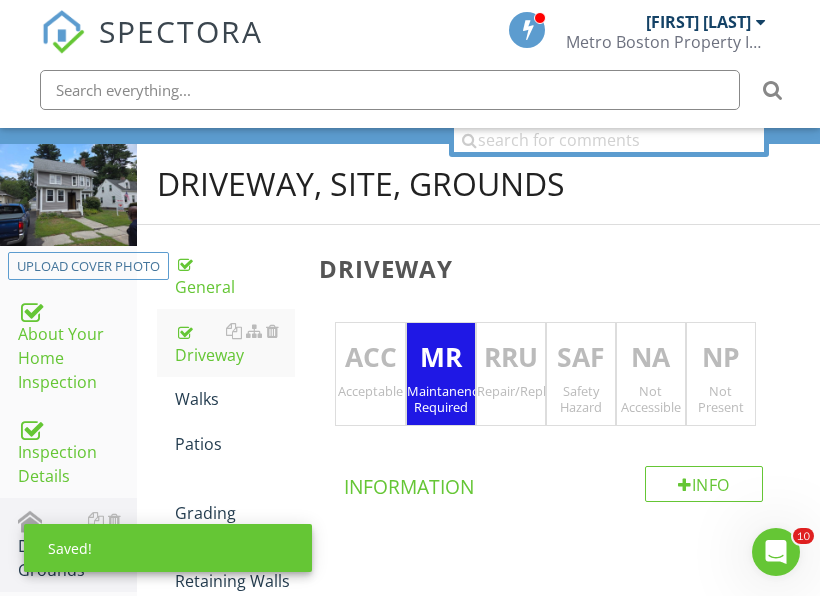 drag, startPoint x: 477, startPoint y: 363, endPoint x: 461, endPoint y: 364, distance: 16.03122 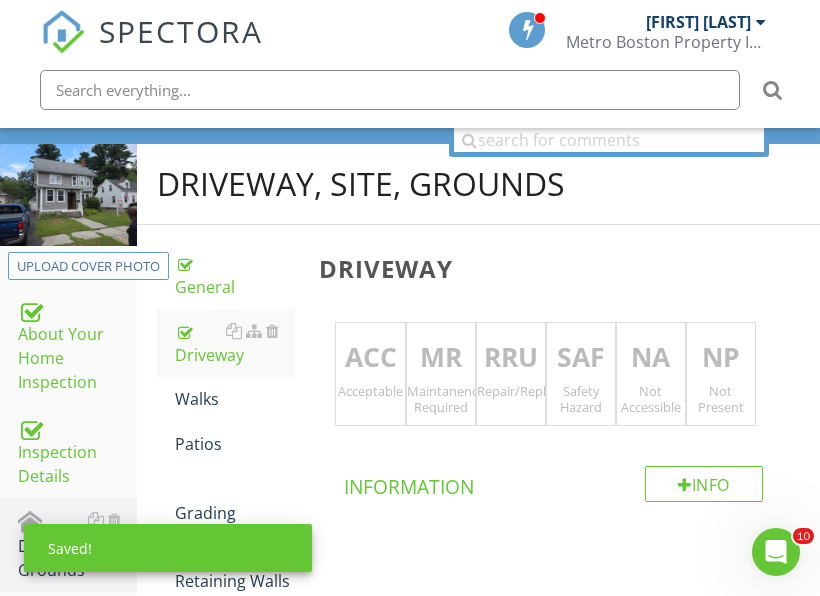 click on "RRU" at bounding box center [511, 358] 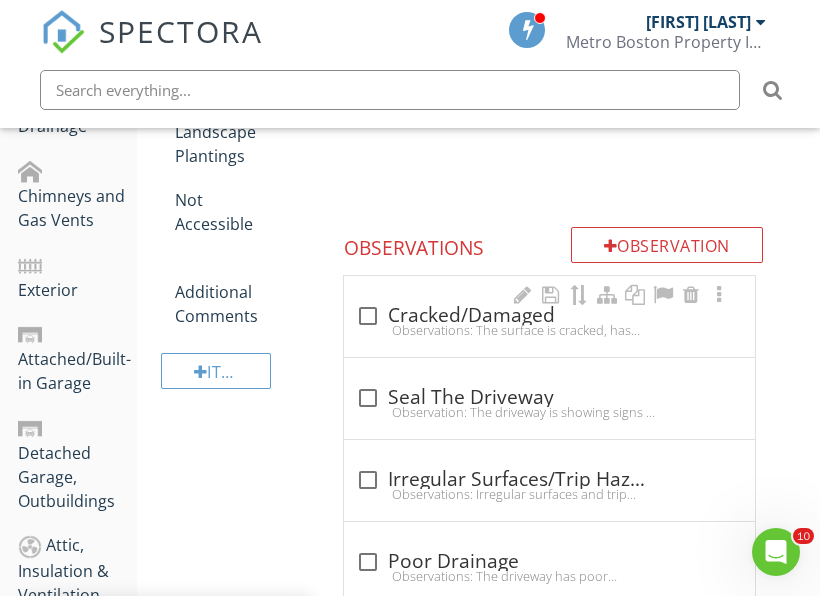 scroll, scrollTop: 878, scrollLeft: 0, axis: vertical 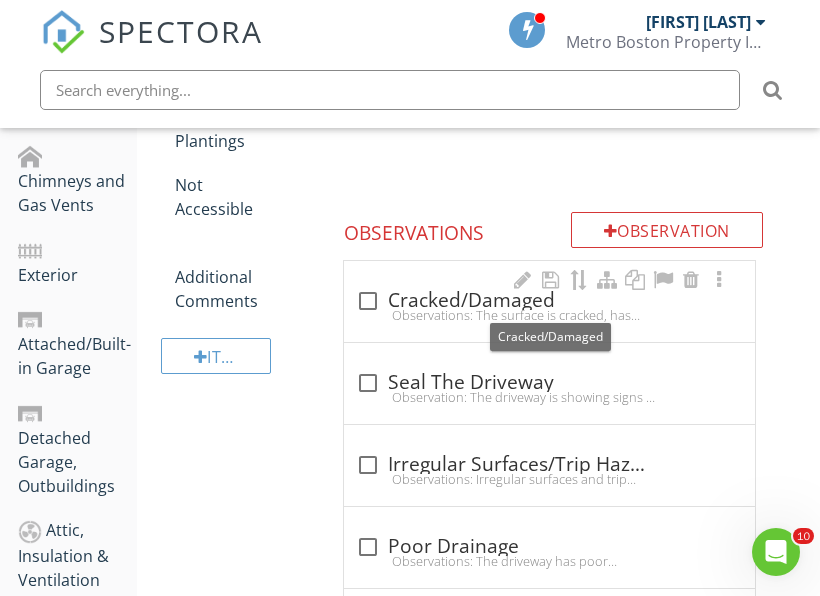 click on "check_box_outline_blank
Cracked/Damaged" at bounding box center [549, 301] 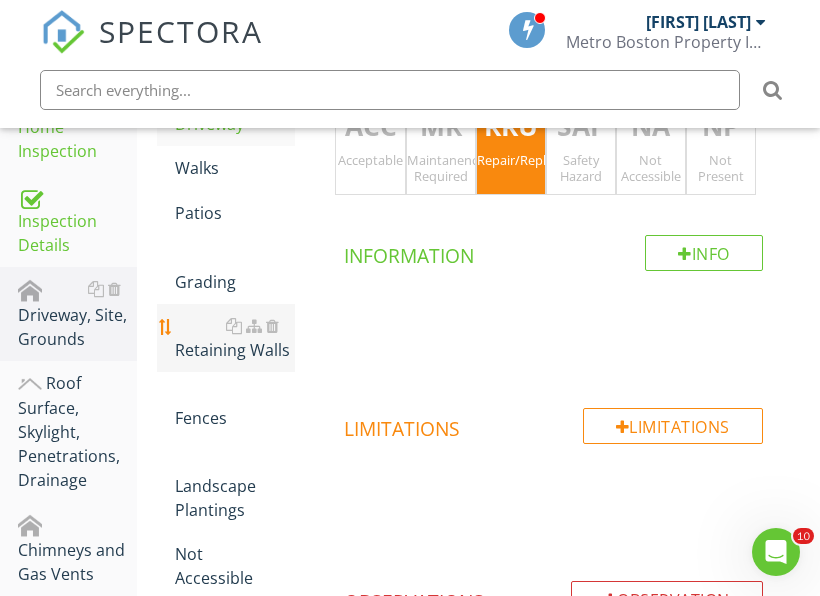 scroll, scrollTop: 378, scrollLeft: 0, axis: vertical 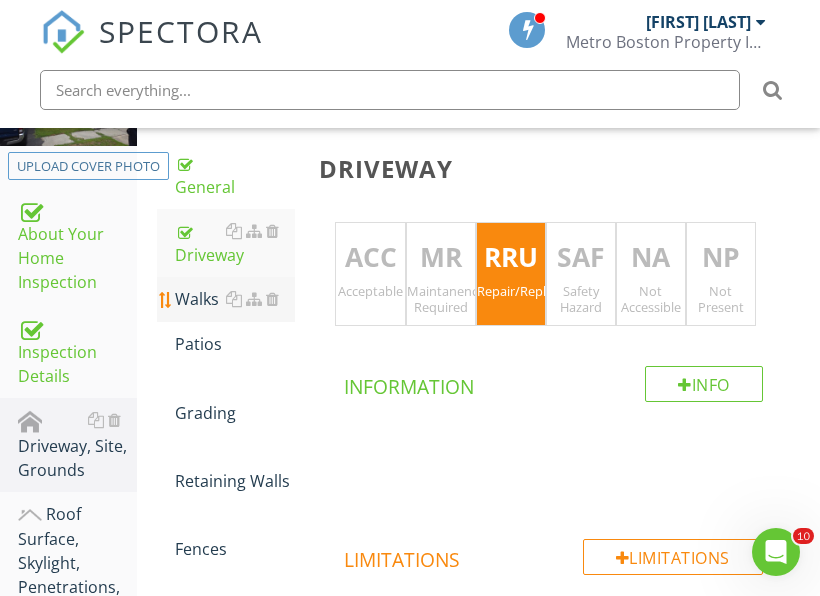 click on "Walks" at bounding box center (235, 299) 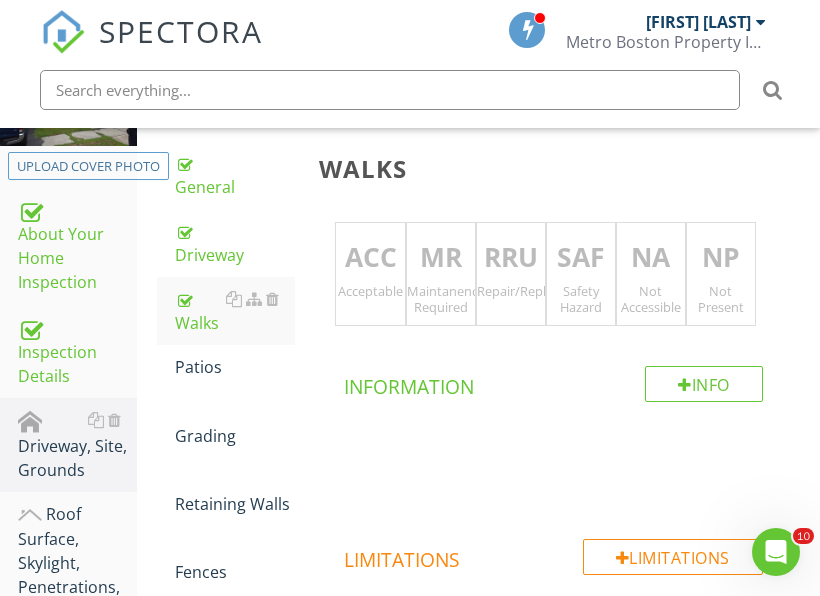 click on "Maintanence Required" at bounding box center (441, 299) 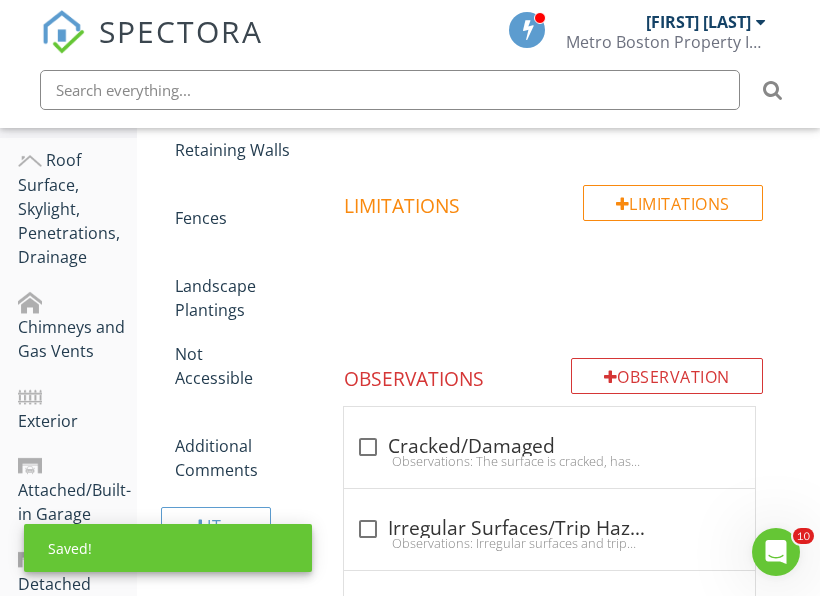 scroll, scrollTop: 778, scrollLeft: 0, axis: vertical 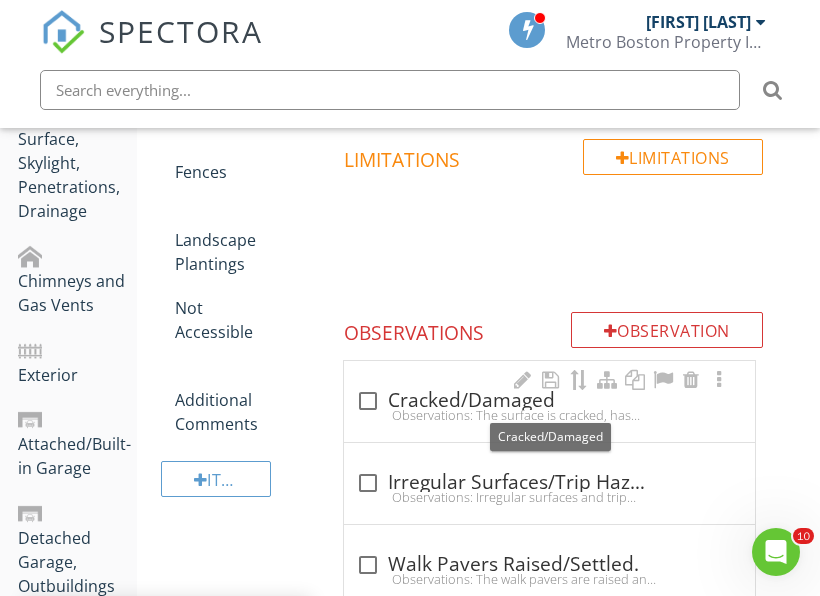 click on "check_box_outline_blank
Cracked/Damaged" at bounding box center [549, 401] 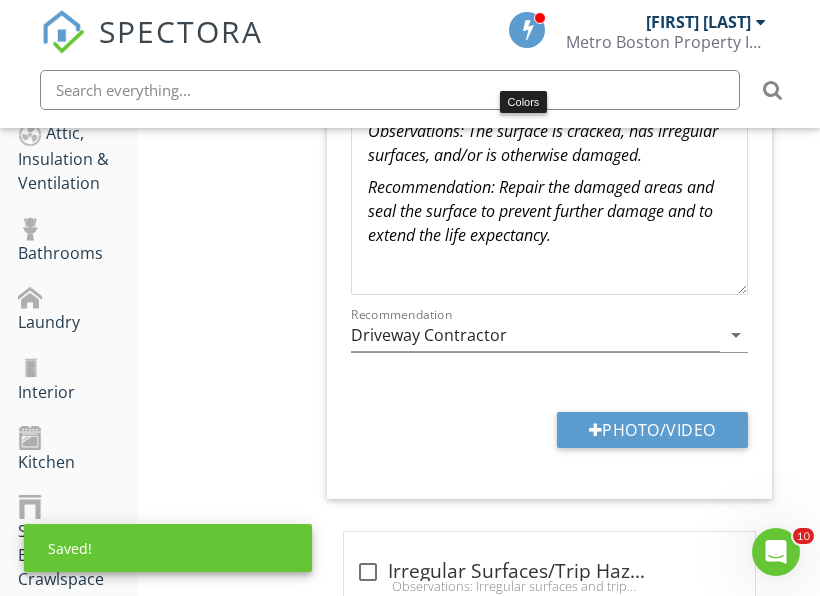 scroll, scrollTop: 1278, scrollLeft: 0, axis: vertical 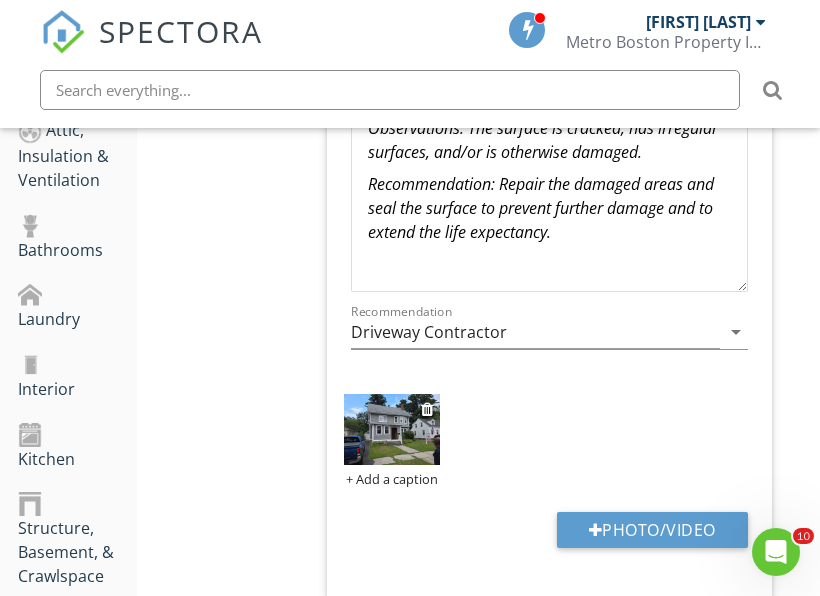 click at bounding box center (391, 429) 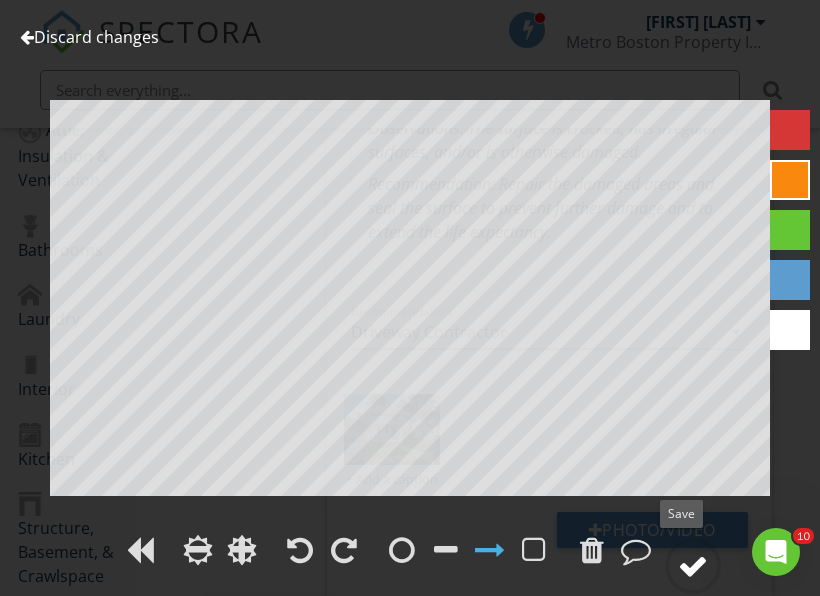 click at bounding box center [693, 566] 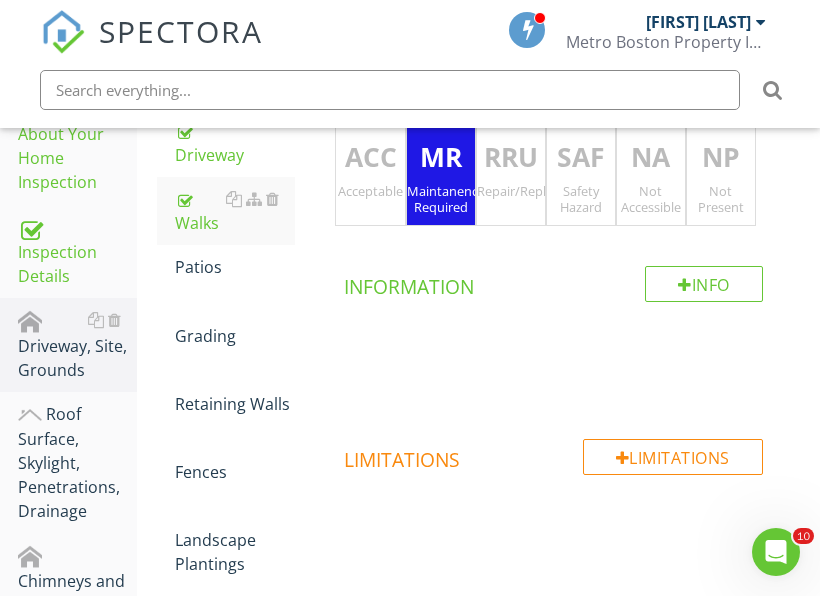 scroll, scrollTop: 378, scrollLeft: 0, axis: vertical 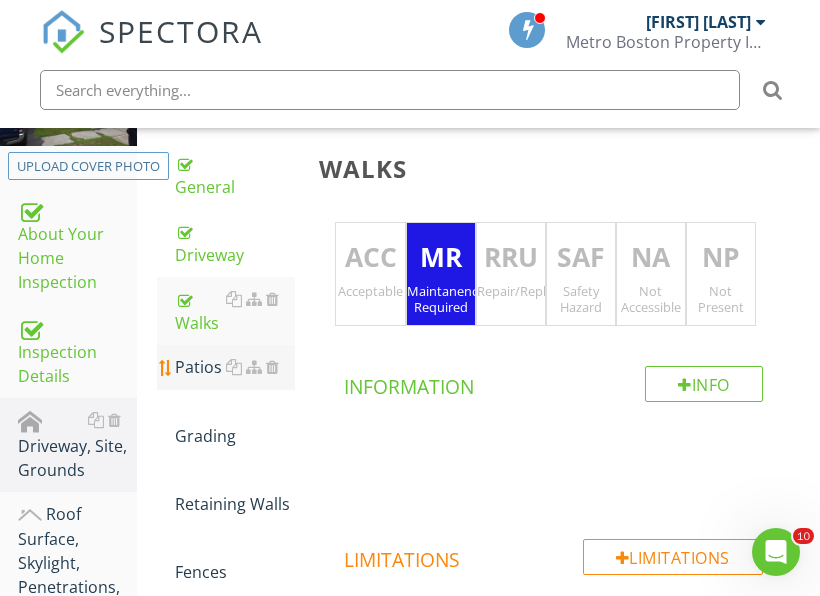 click on "Patios" at bounding box center [235, 367] 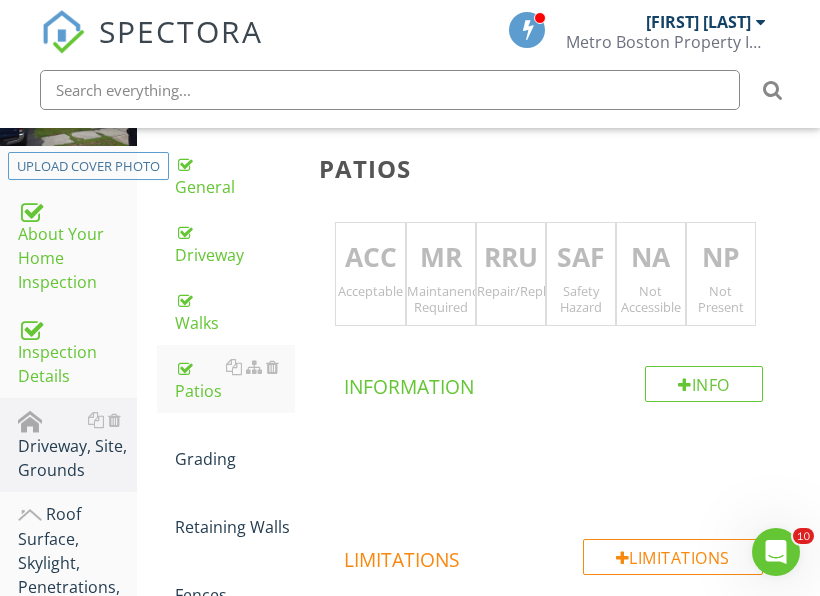 click on "Acceptable" at bounding box center [370, 291] 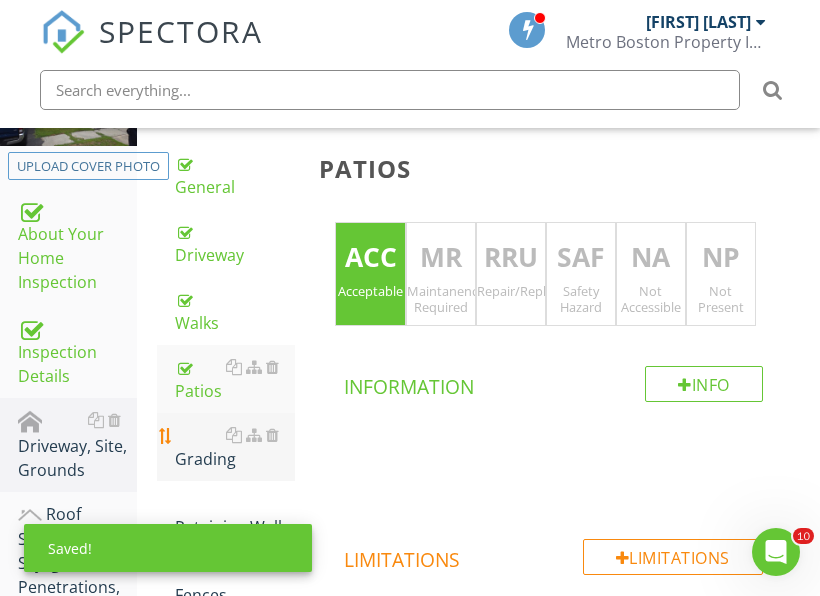 click on "Grading" at bounding box center [235, 447] 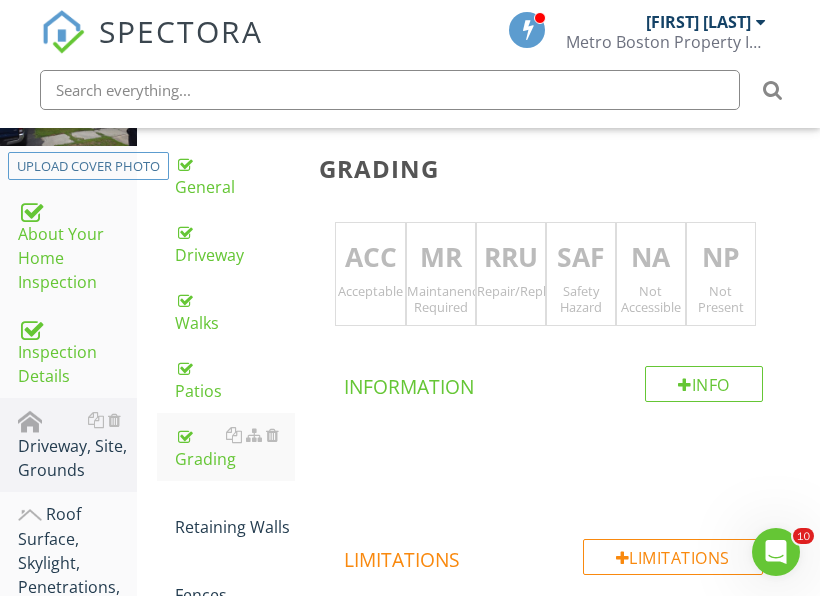 click on "MR" at bounding box center (441, 258) 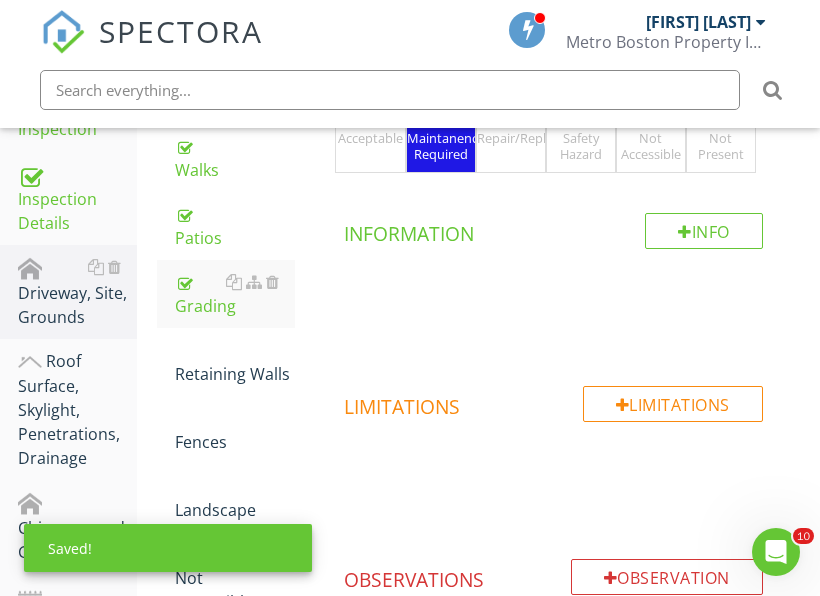 scroll, scrollTop: 778, scrollLeft: 0, axis: vertical 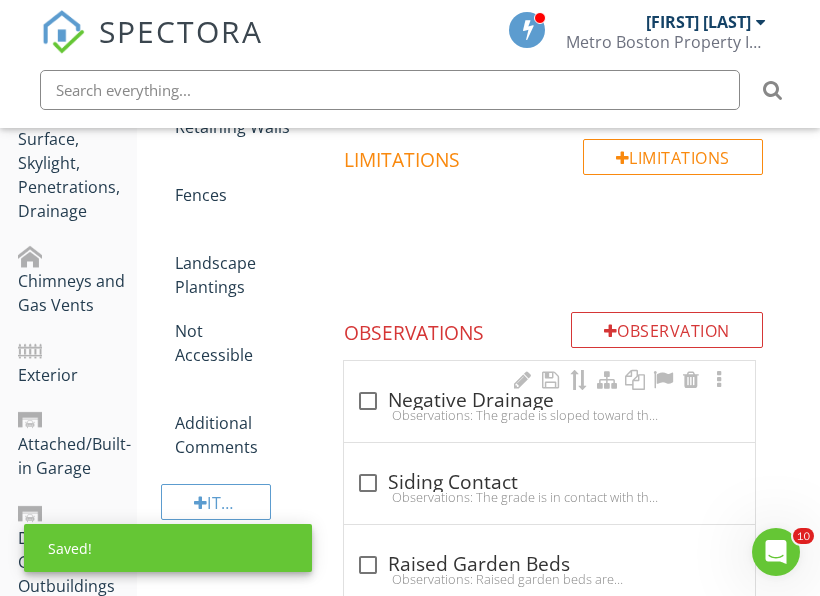click on "Observations: The grade is sloped toward the dwelling and irregular surfaces direct water at the foundation.Recommendation: Create positive drainage away from the dwelling." at bounding box center (549, 415) 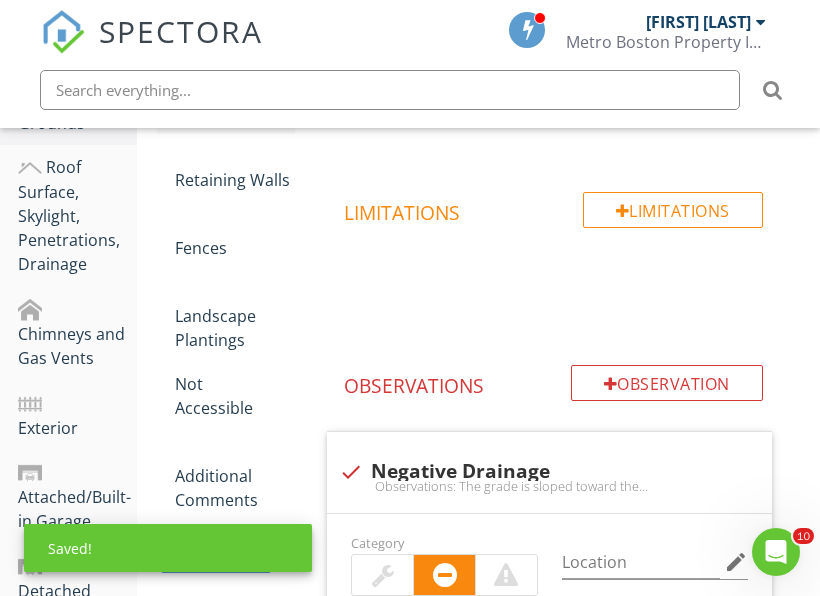 scroll, scrollTop: 678, scrollLeft: 0, axis: vertical 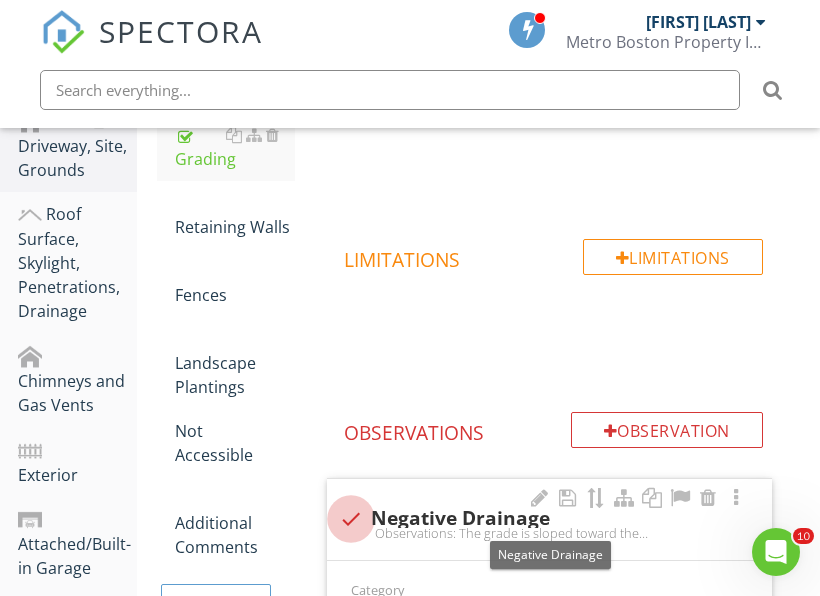 click at bounding box center (351, 519) 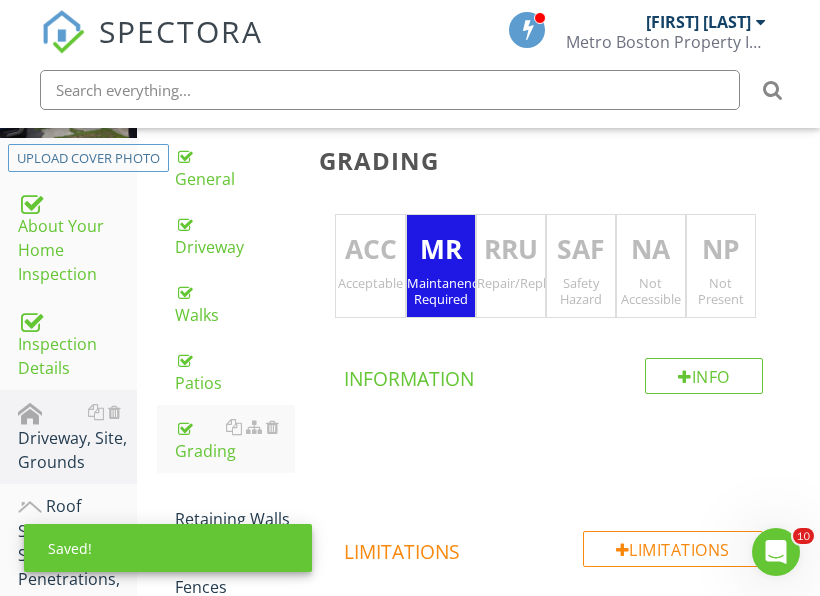scroll, scrollTop: 378, scrollLeft: 0, axis: vertical 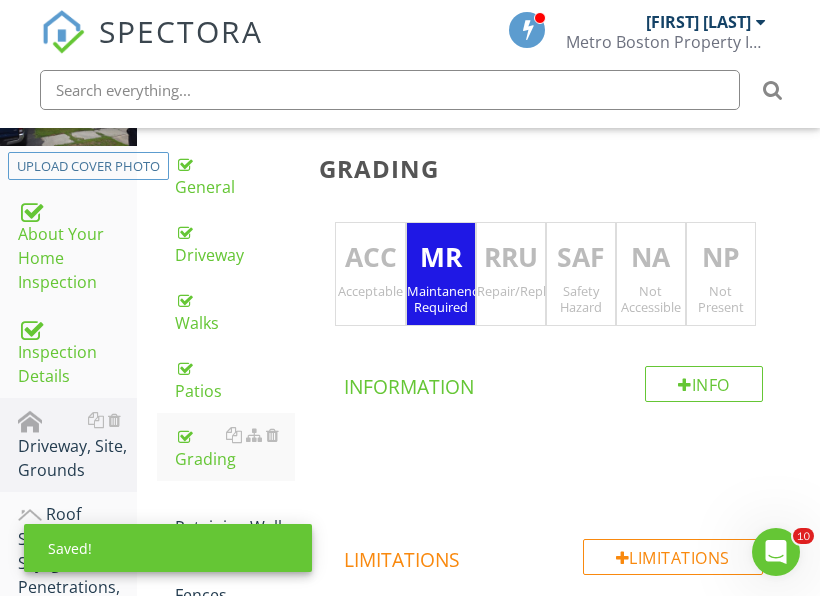 click on "ACC" at bounding box center (370, 258) 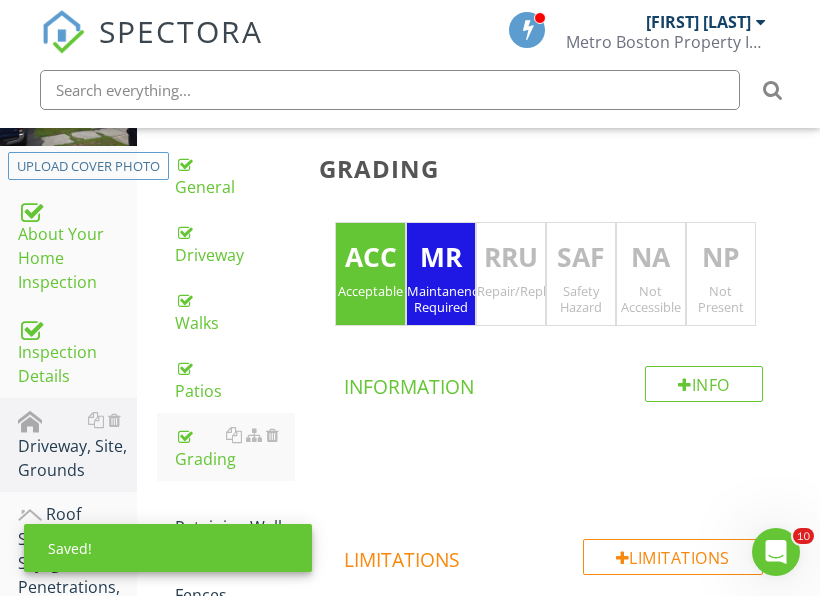 click on "Maintanence Required" at bounding box center (441, 299) 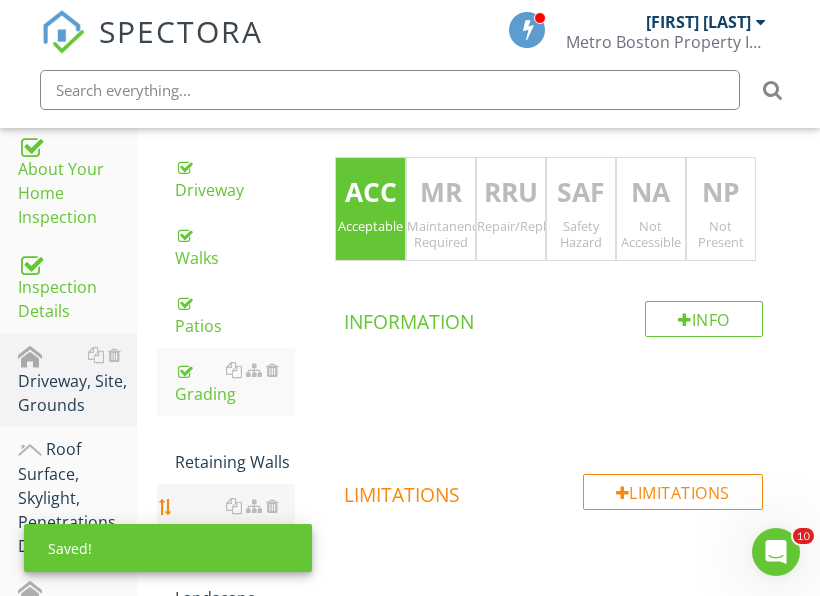 scroll, scrollTop: 478, scrollLeft: 0, axis: vertical 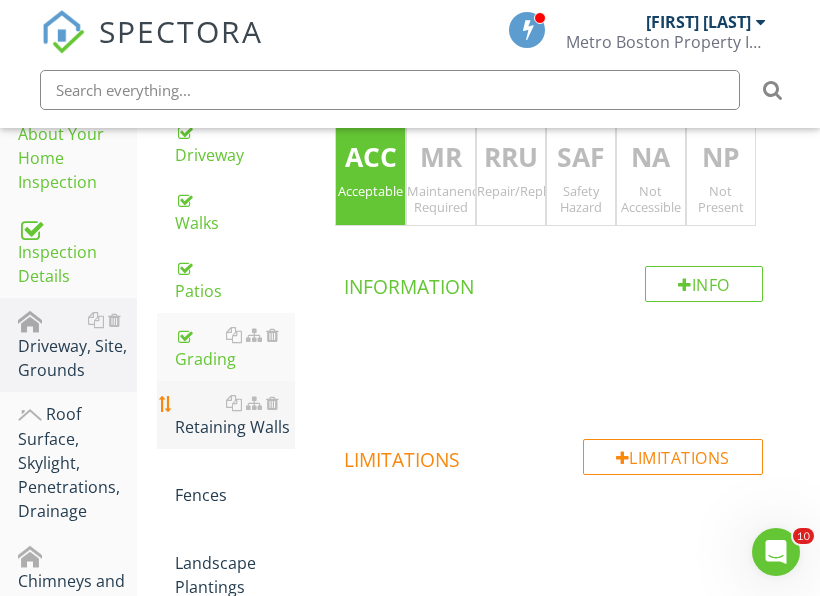 click on "Retaining Walls" at bounding box center [235, 415] 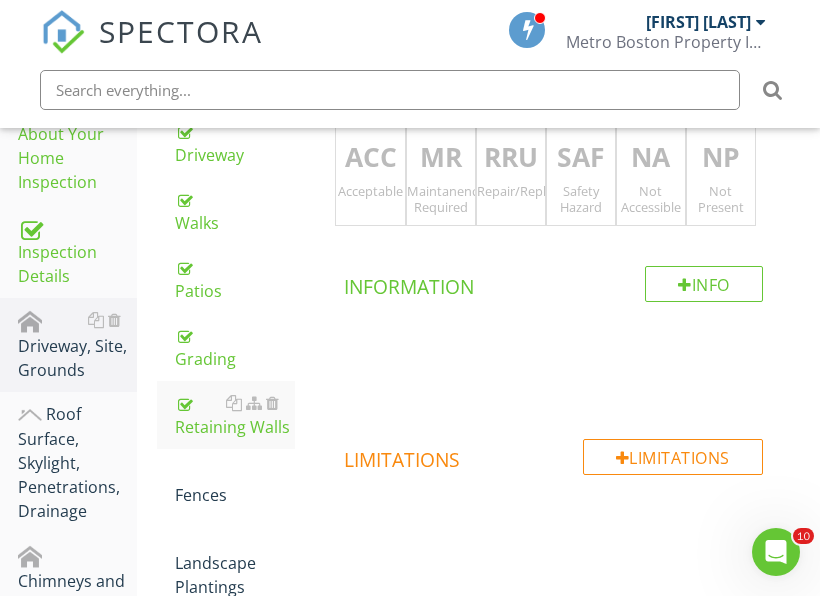 click on "Not Present" at bounding box center (721, 199) 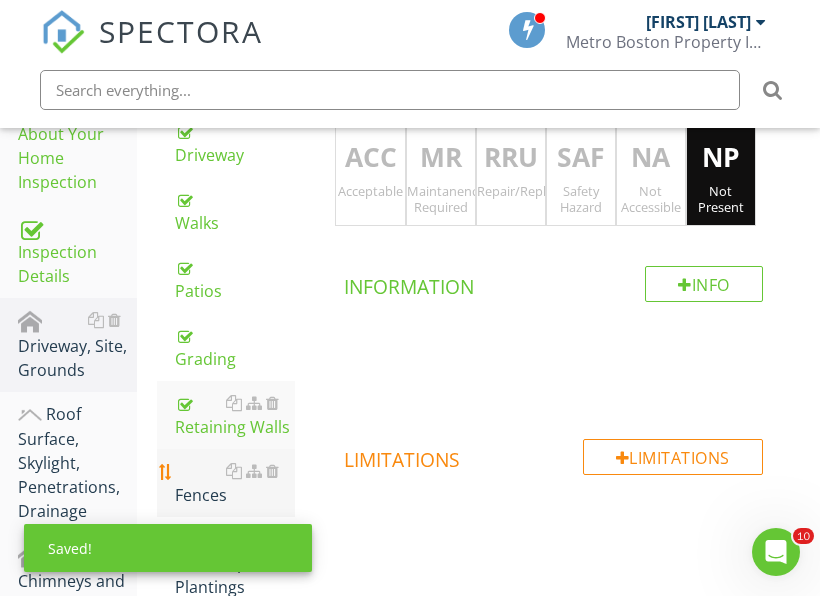 click on "Fences" at bounding box center [235, 483] 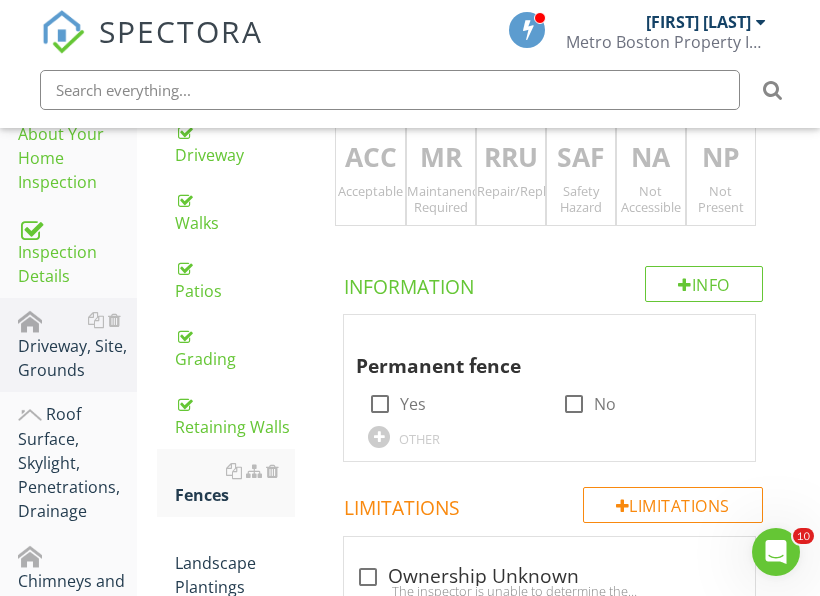 click on "ACC   Acceptable" at bounding box center (370, 174) 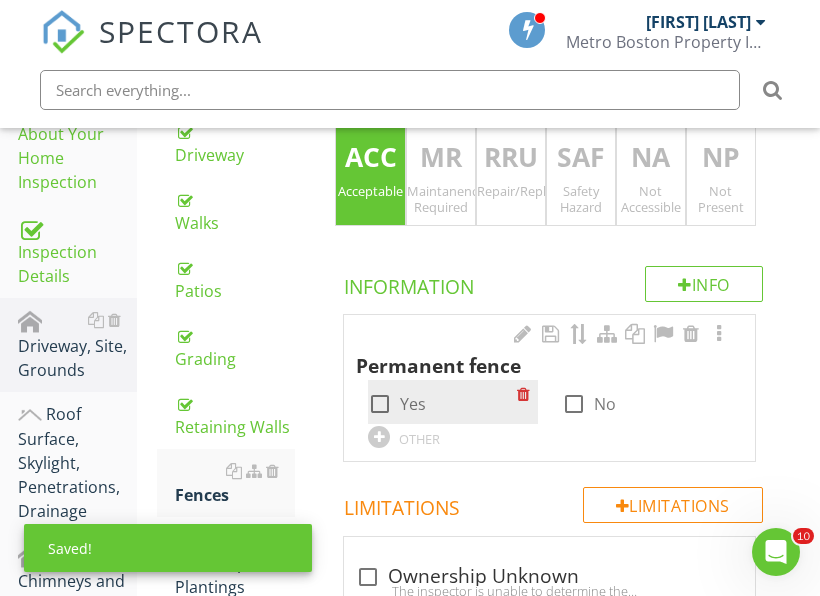click at bounding box center (380, 404) 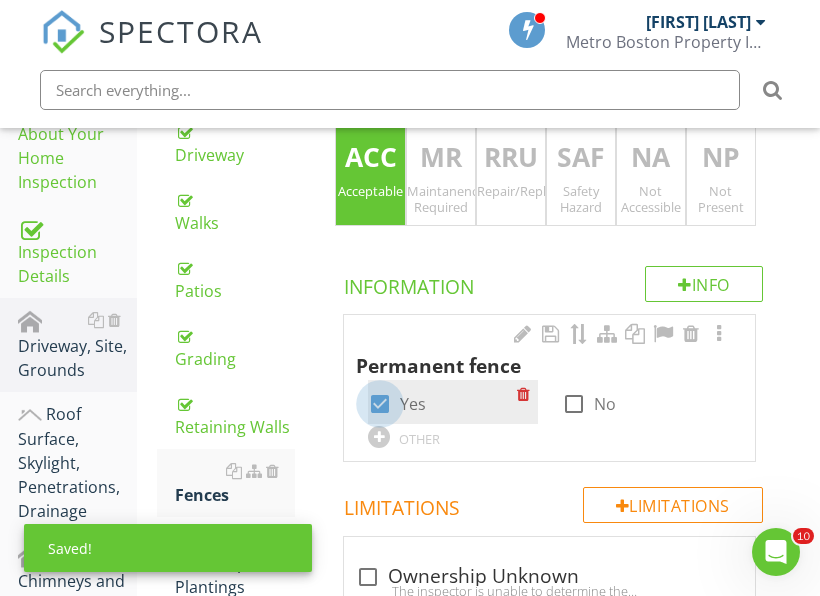 checkbox on "true" 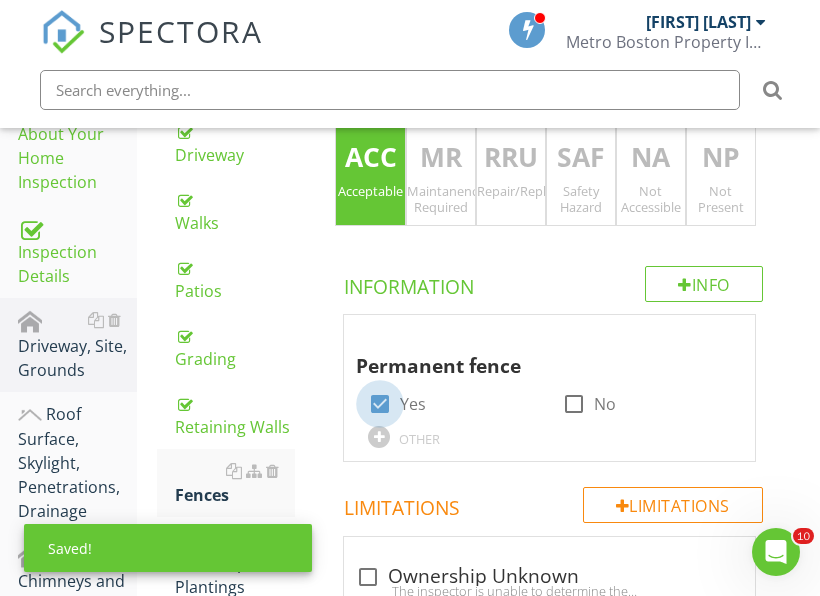 click on "Not Accessible" at bounding box center (651, 199) 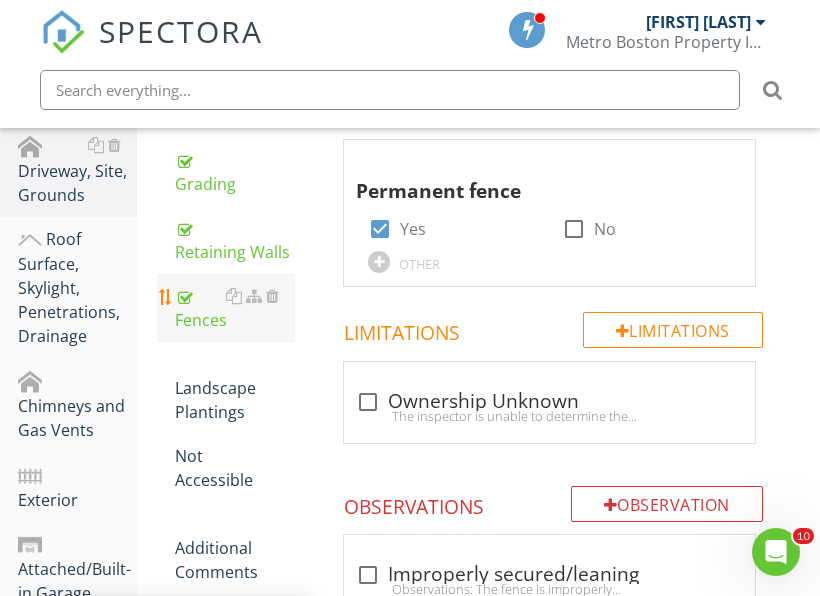 scroll, scrollTop: 678, scrollLeft: 0, axis: vertical 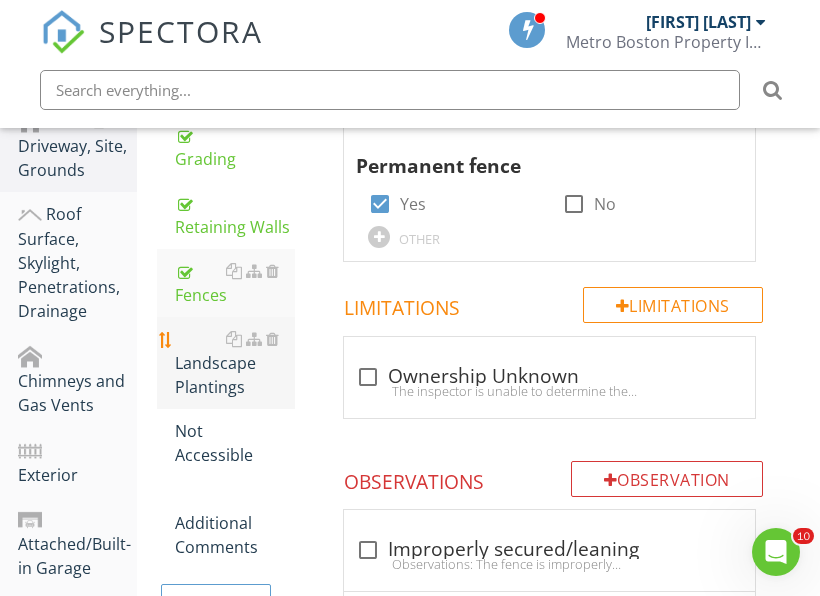 click on "Landscape Plantings" at bounding box center (235, 363) 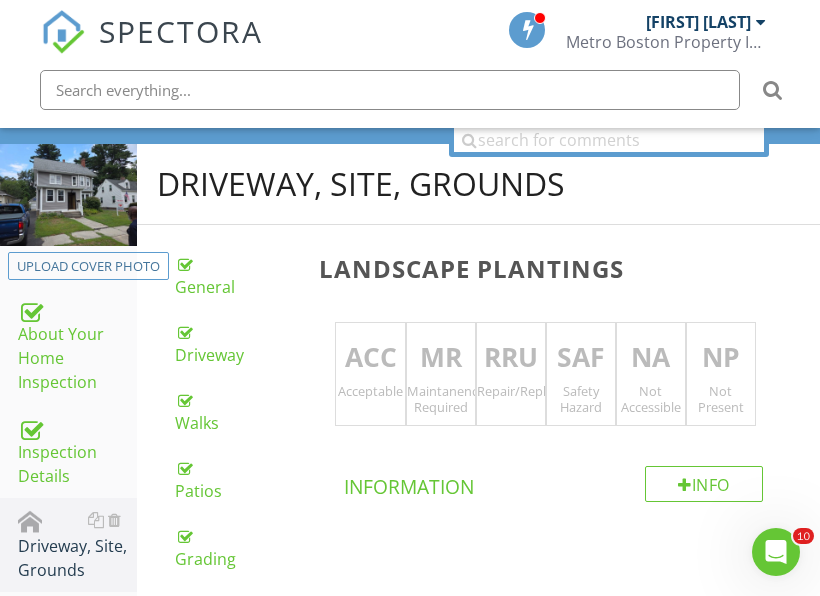 click on "MR" at bounding box center [441, 358] 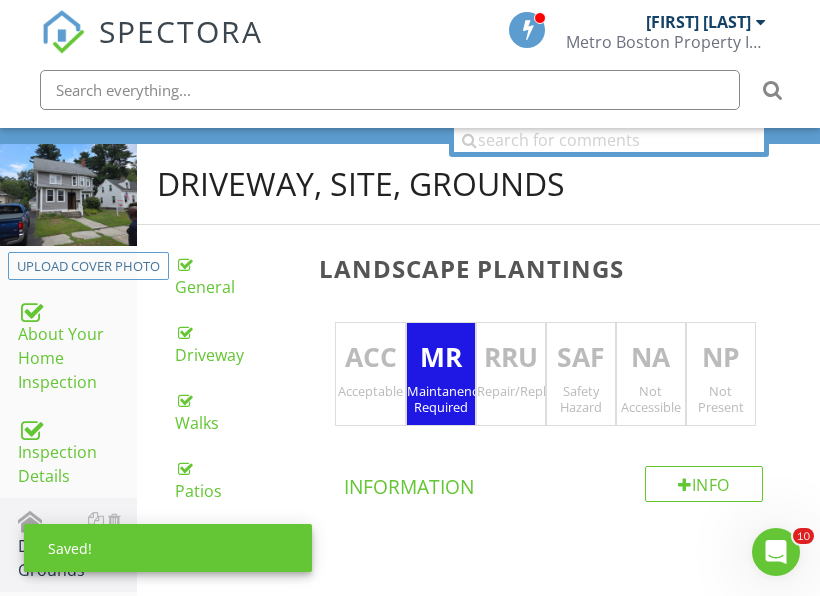 scroll, scrollTop: 978, scrollLeft: 0, axis: vertical 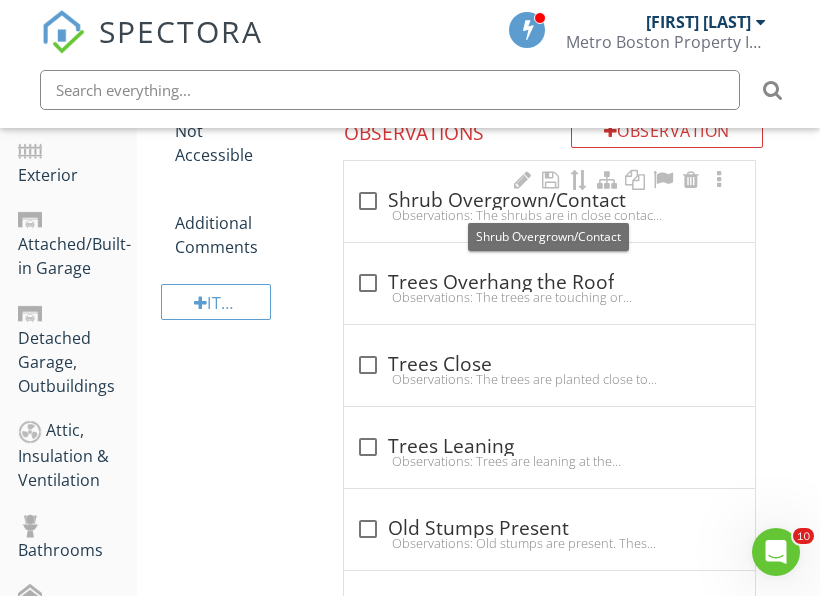 click on "check_box_outline_blank
Shrub Overgrown/Contact" at bounding box center [549, 201] 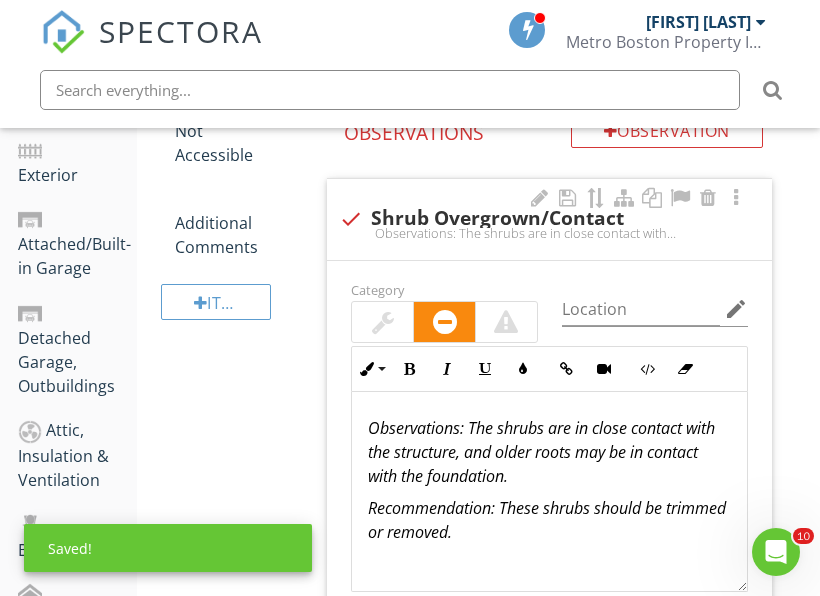 click at bounding box center [382, 322] 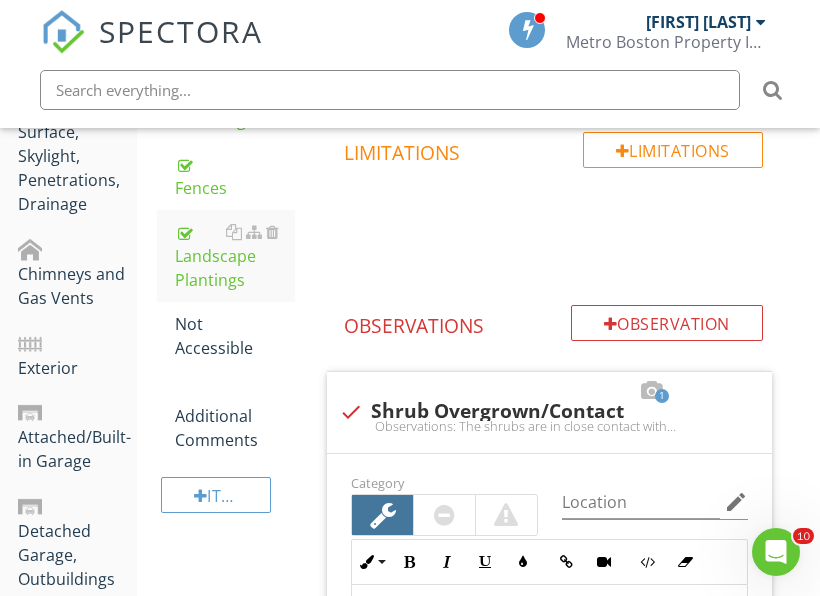 scroll, scrollTop: 778, scrollLeft: 0, axis: vertical 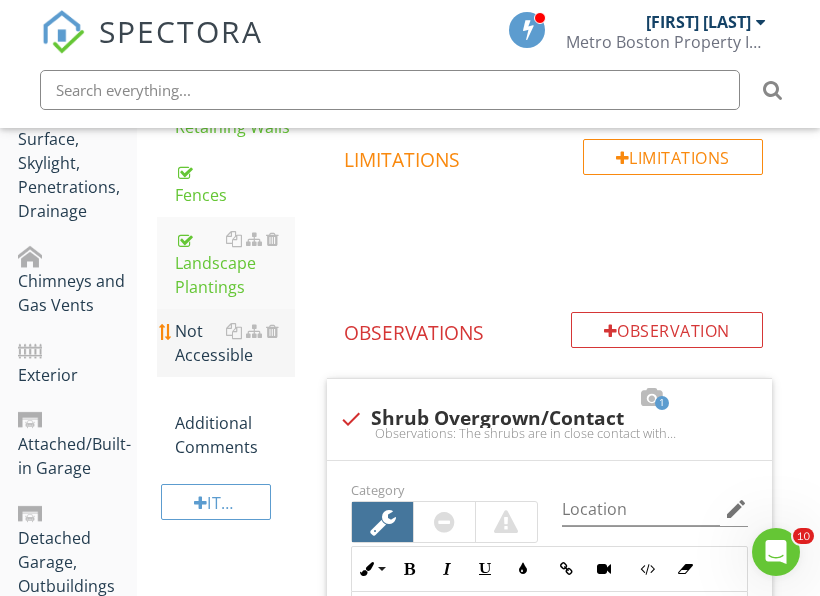 click on "Not Accessible" at bounding box center (235, 343) 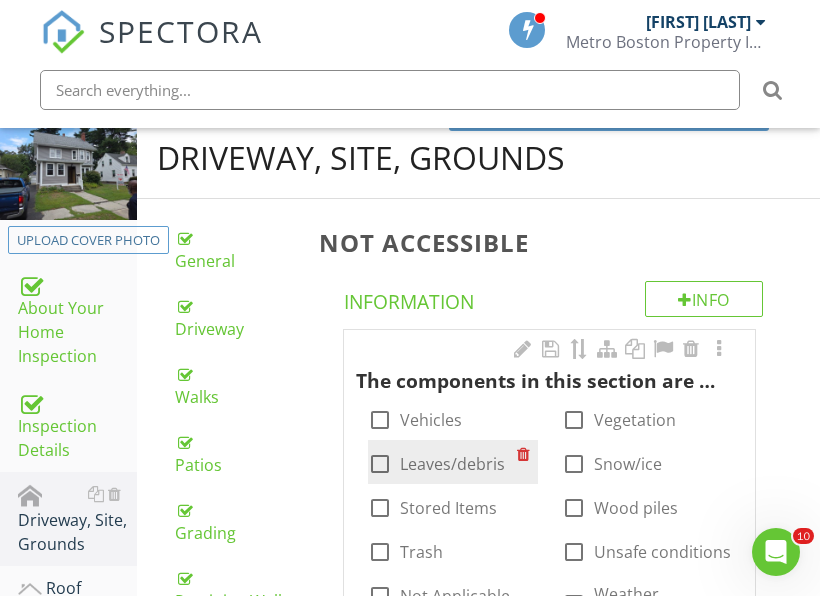 scroll, scrollTop: 278, scrollLeft: 0, axis: vertical 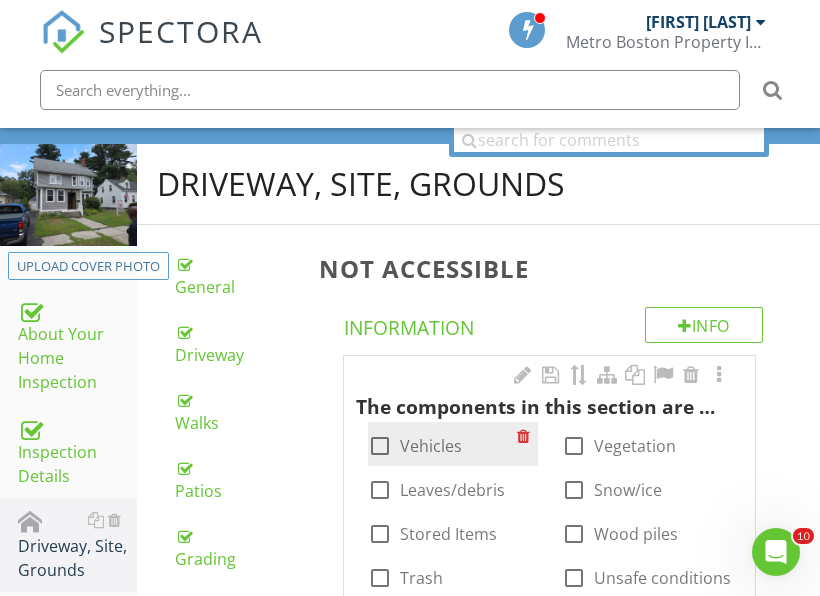 click on "Vehicles" at bounding box center (431, 446) 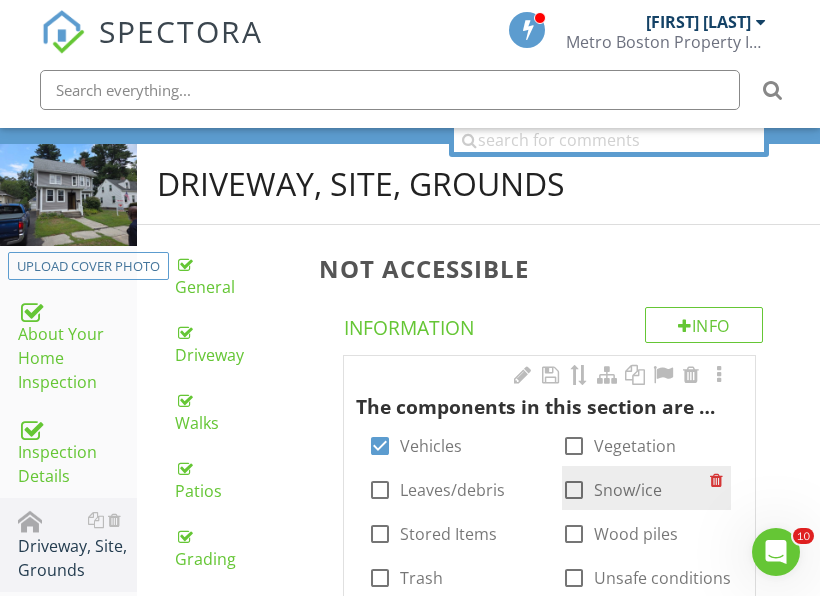 scroll, scrollTop: 378, scrollLeft: 0, axis: vertical 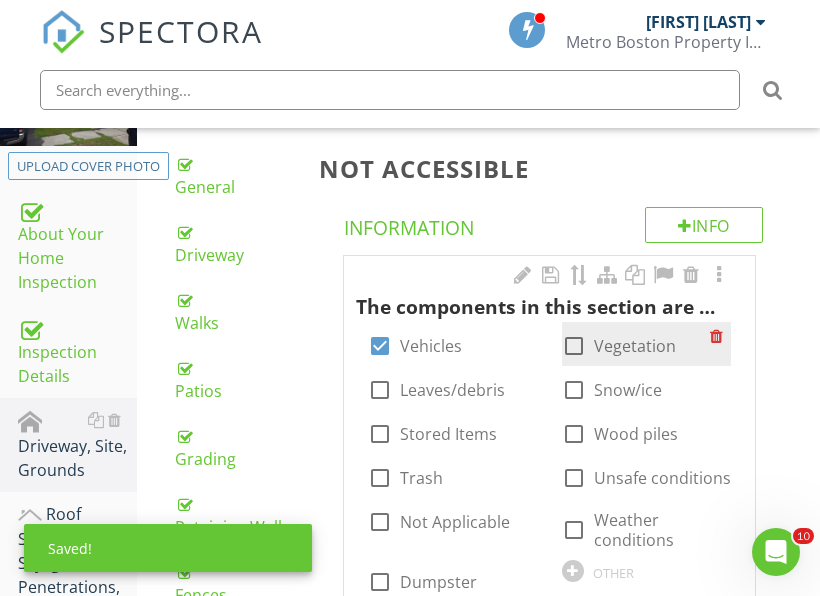 click on "Vegetation" at bounding box center (635, 346) 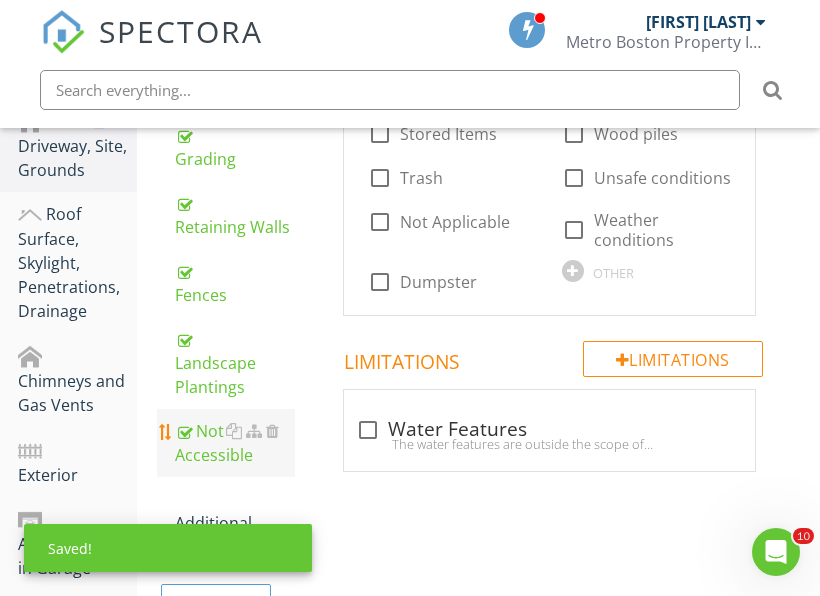 scroll, scrollTop: 778, scrollLeft: 0, axis: vertical 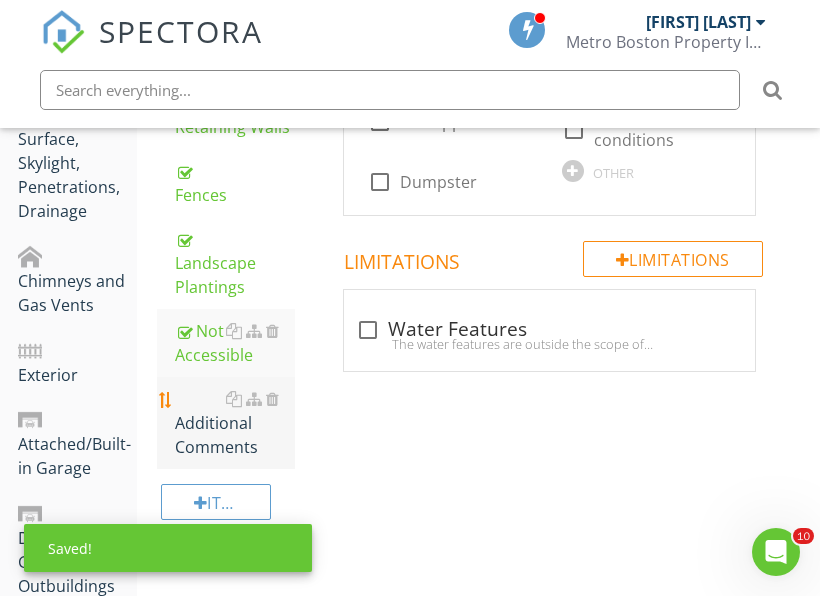 click on "Additional Comments" at bounding box center (235, 423) 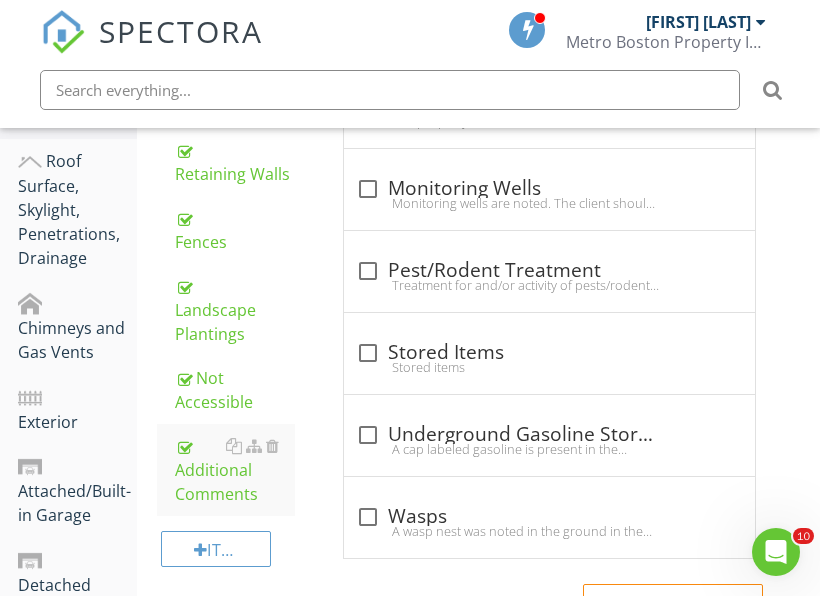 scroll, scrollTop: 778, scrollLeft: 0, axis: vertical 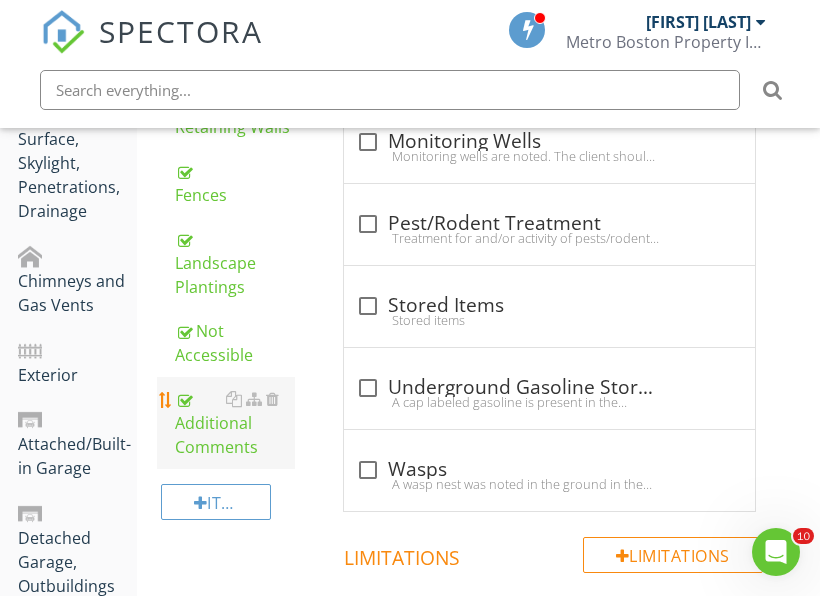 click at bounding box center (252, 399) 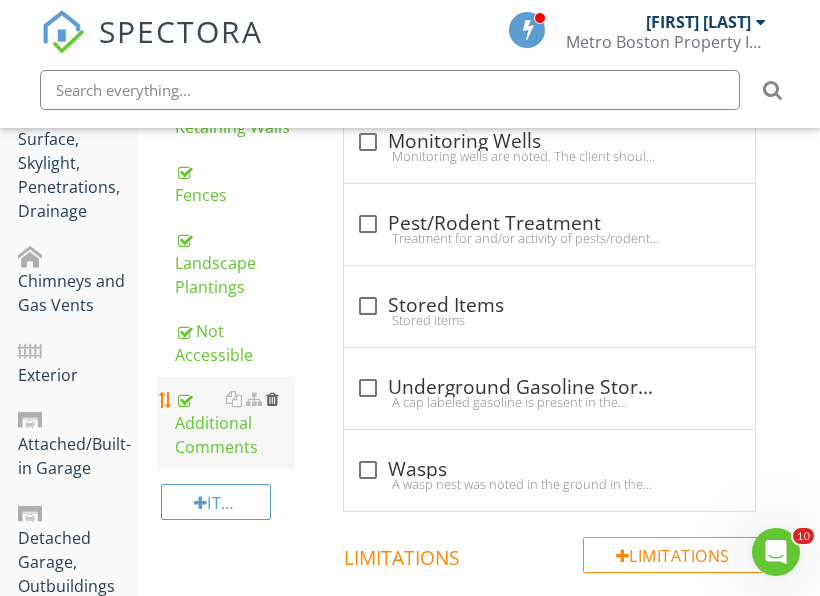 click at bounding box center [272, 399] 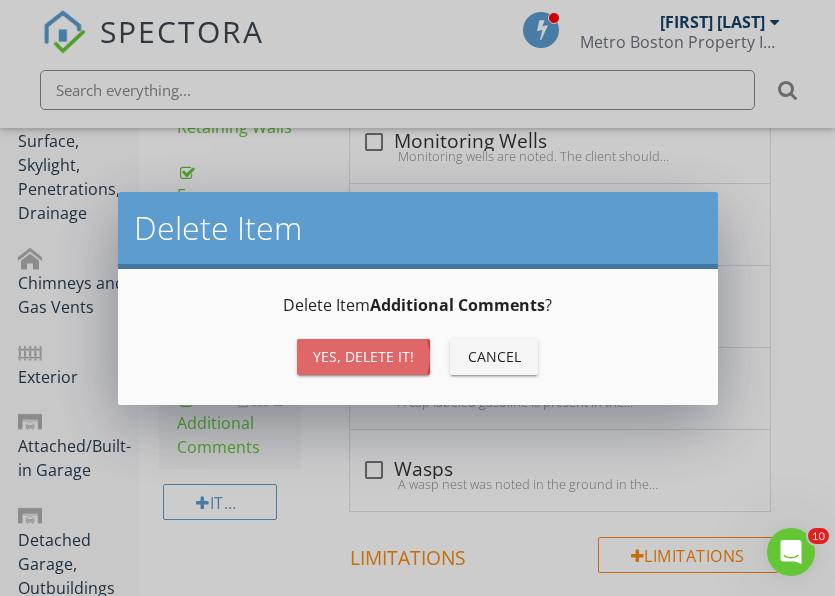 click on "Yes, Delete it!" at bounding box center (363, 356) 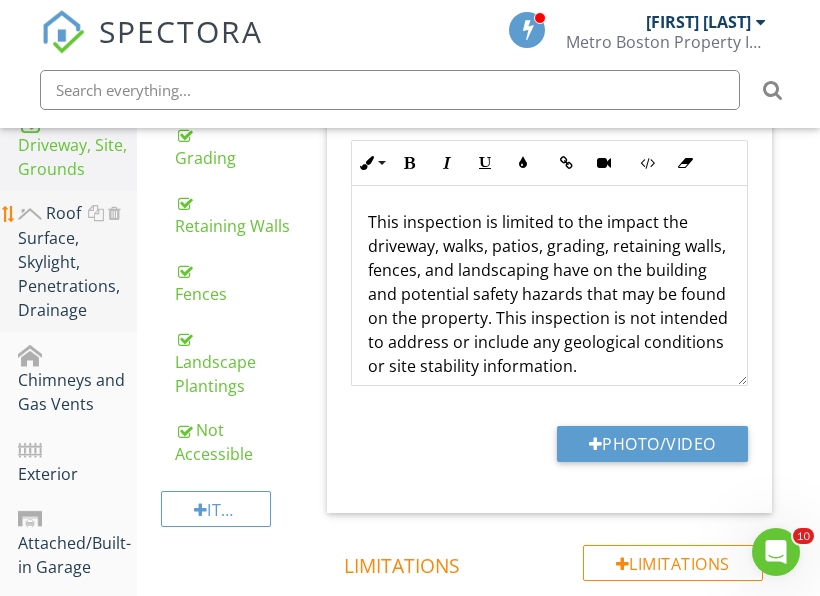 scroll, scrollTop: 678, scrollLeft: 0, axis: vertical 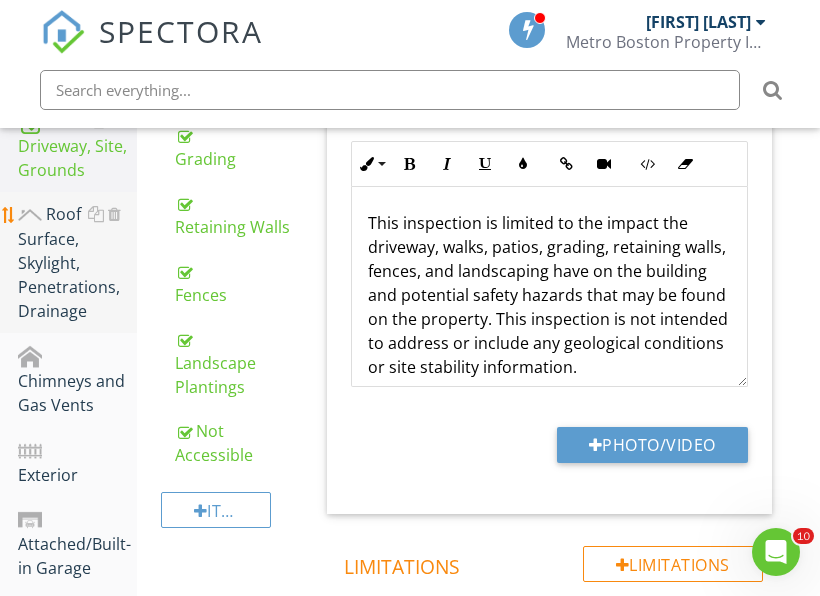 click on "Roof Surface, Skylight, Penetrations, Drainage" at bounding box center (77, 263) 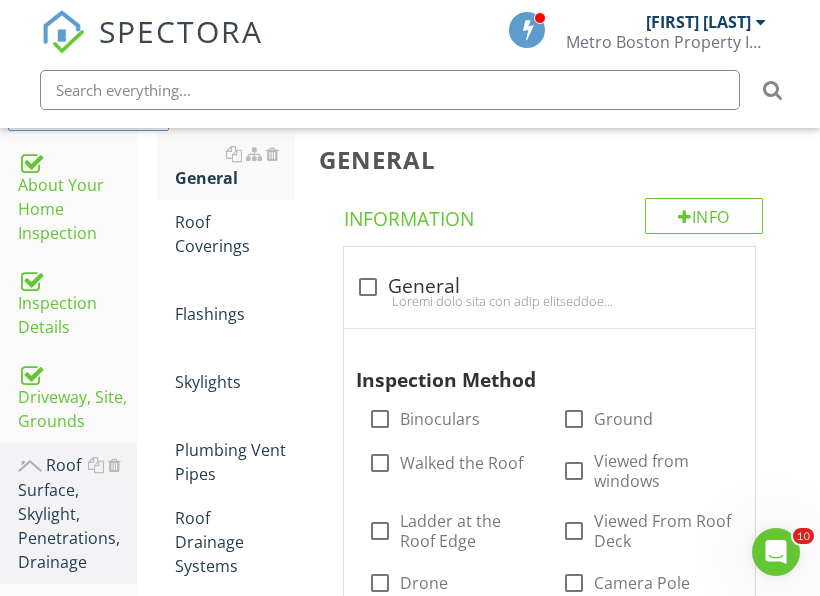 scroll, scrollTop: 378, scrollLeft: 0, axis: vertical 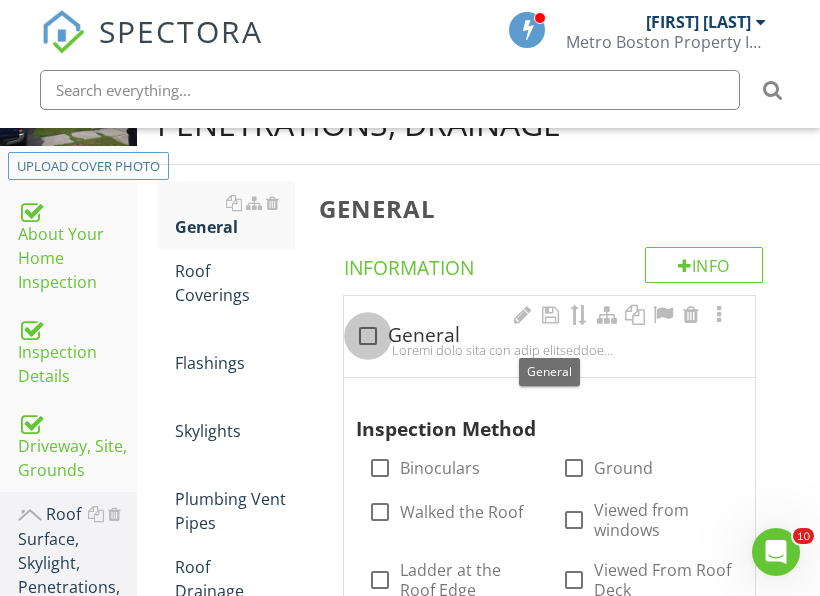 click at bounding box center [368, 336] 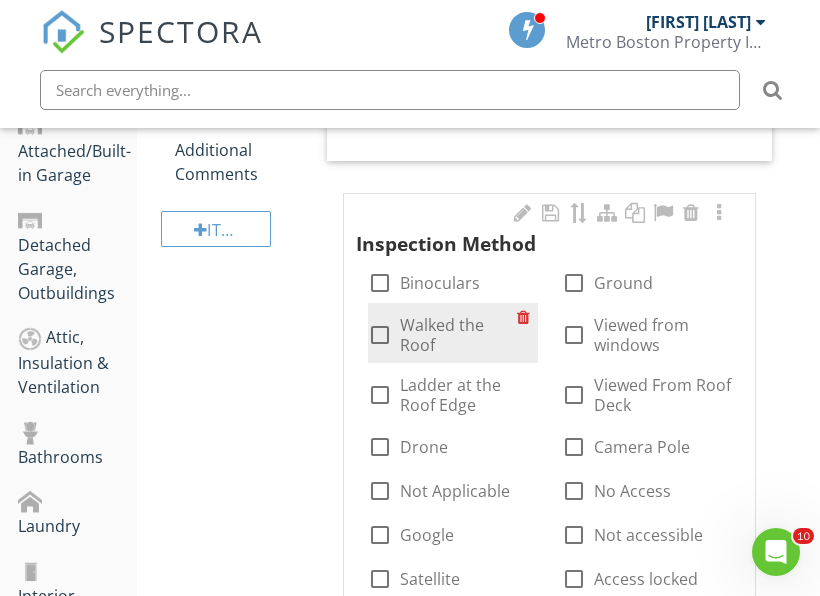 scroll, scrollTop: 1078, scrollLeft: 0, axis: vertical 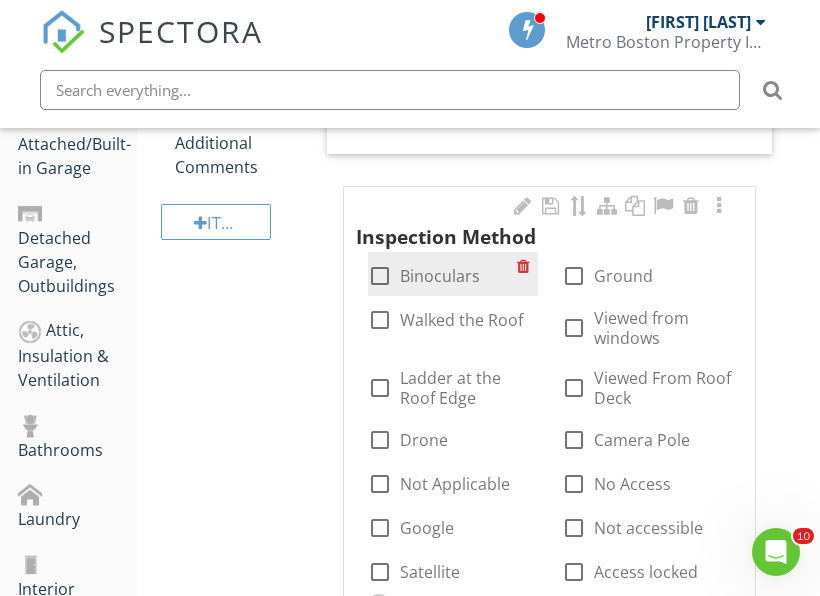 click on "Binoculars" at bounding box center (440, 276) 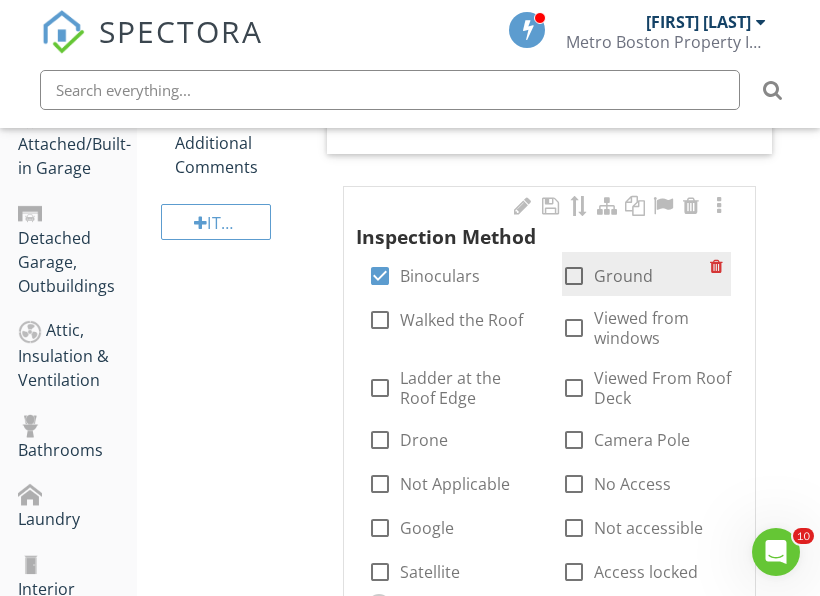 click at bounding box center [574, 276] 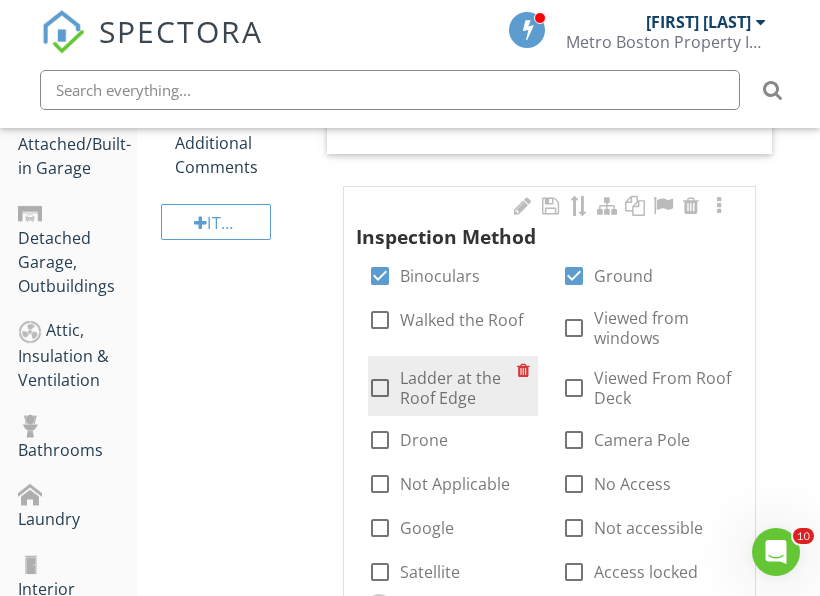 scroll, scrollTop: 1278, scrollLeft: 0, axis: vertical 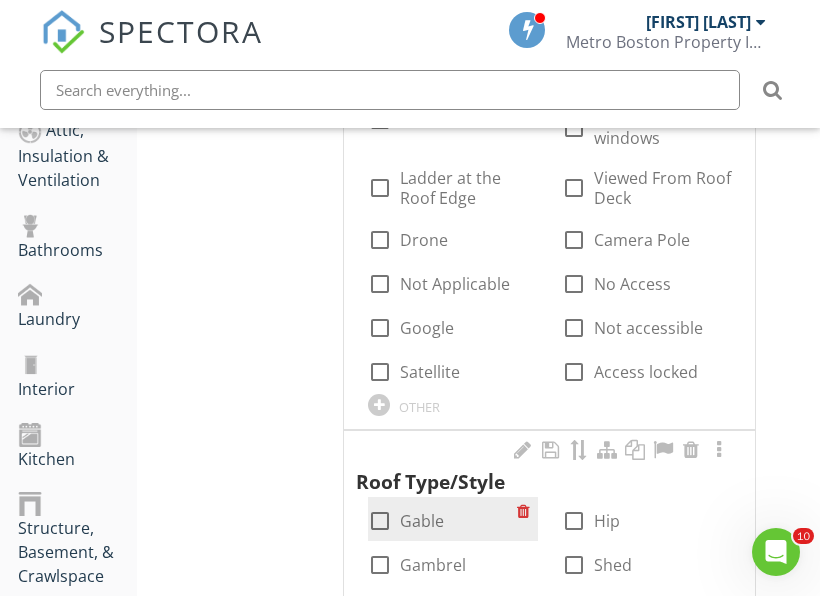 click on "Gable" at bounding box center [422, 521] 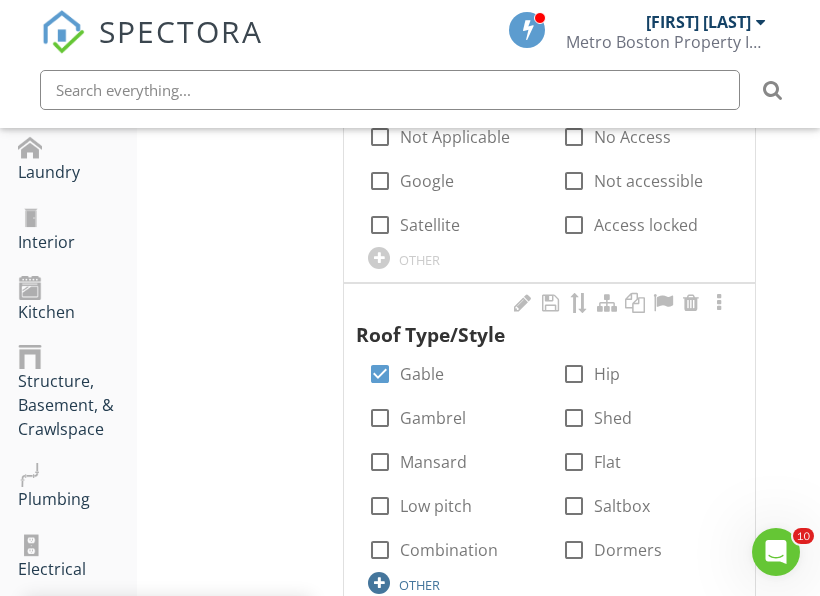 scroll, scrollTop: 1578, scrollLeft: 0, axis: vertical 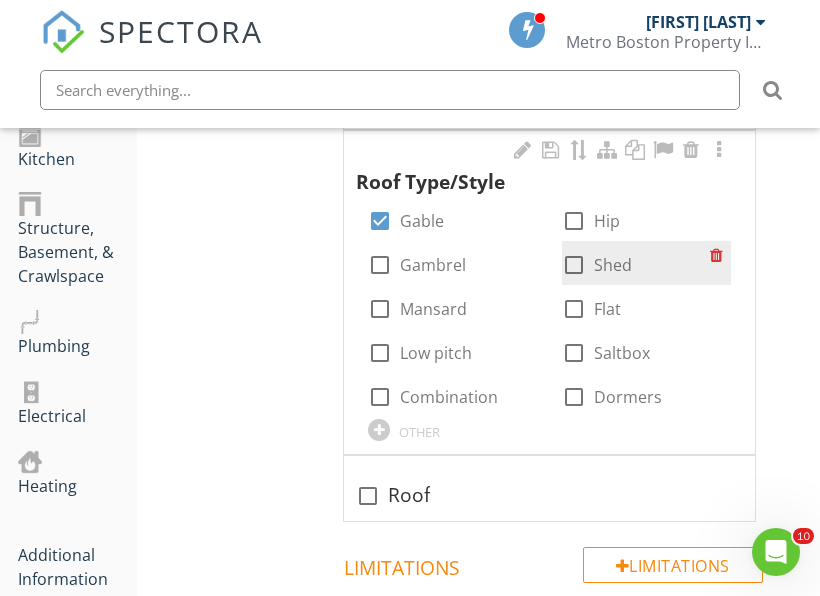 click on "Shed" at bounding box center (613, 265) 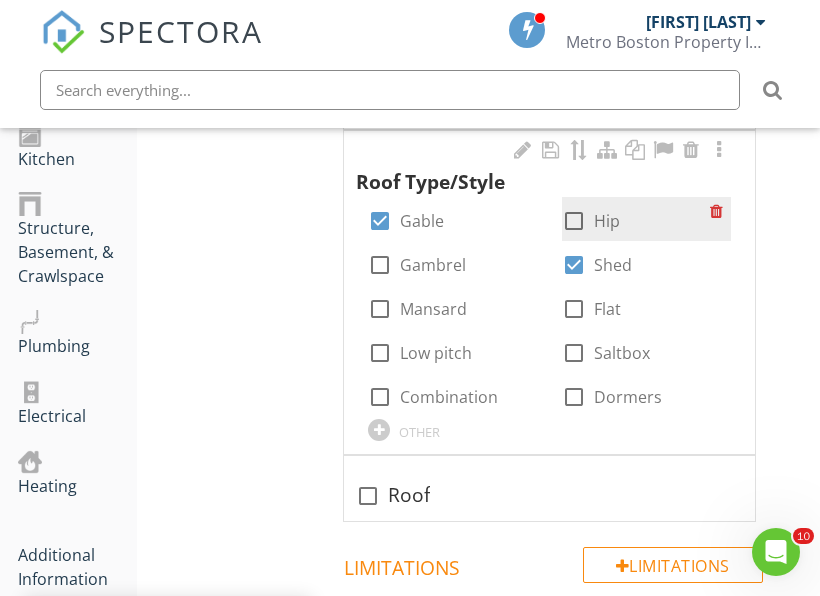 click on "Hip" at bounding box center [607, 221] 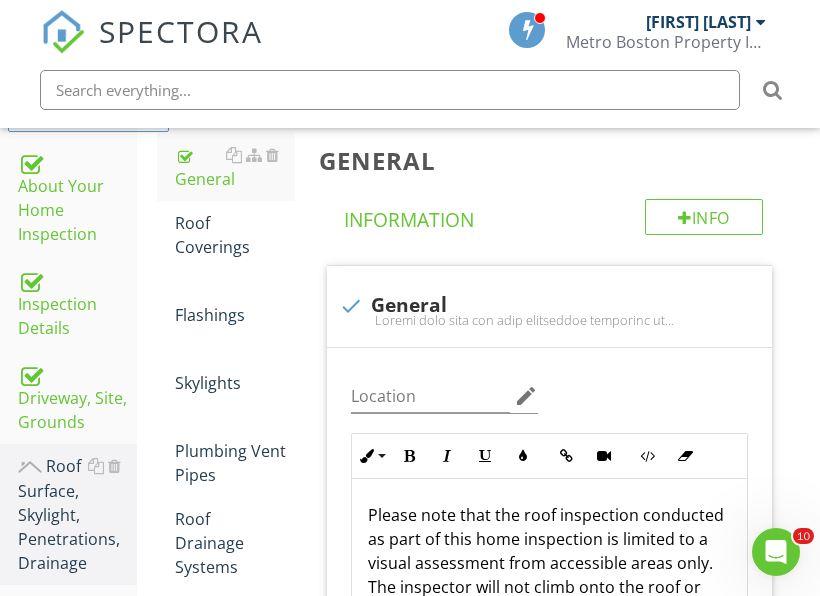 scroll, scrollTop: 378, scrollLeft: 0, axis: vertical 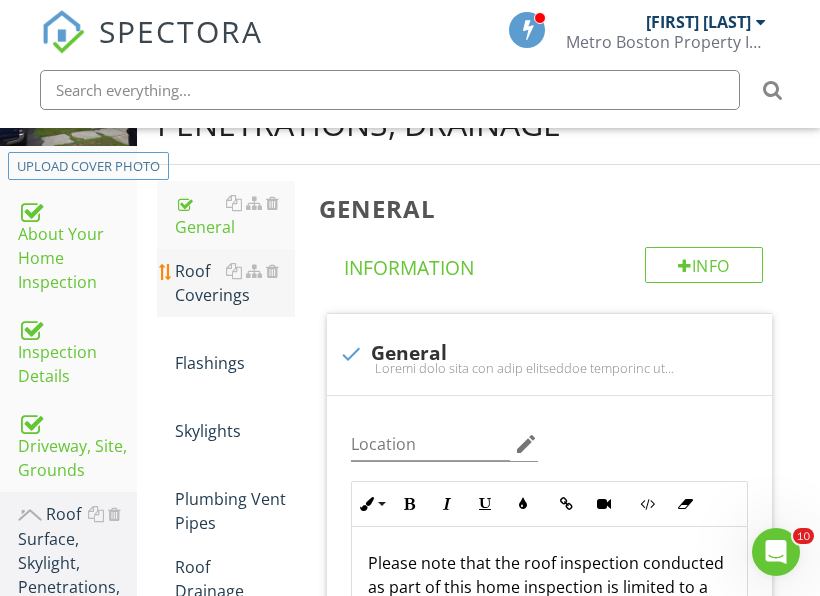 click on "Roof Coverings" at bounding box center [235, 283] 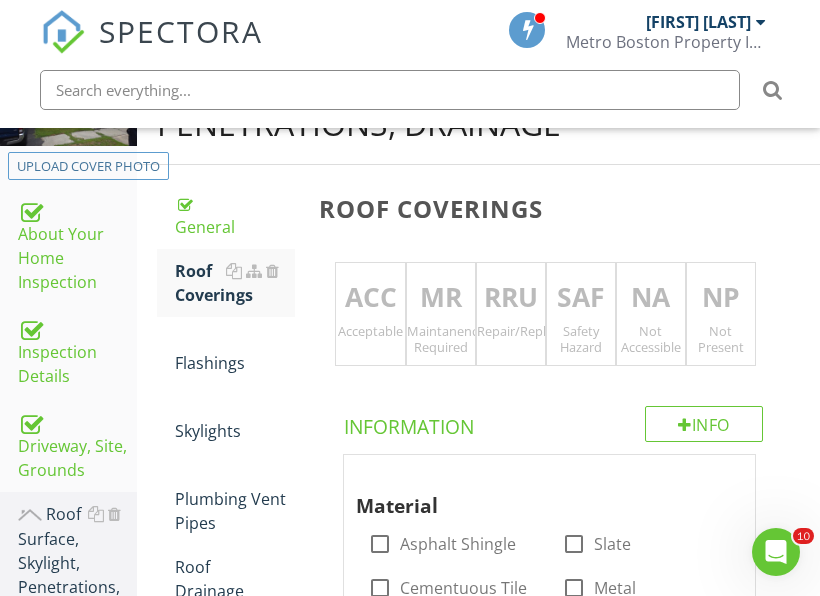 click on "RRU" at bounding box center [511, 298] 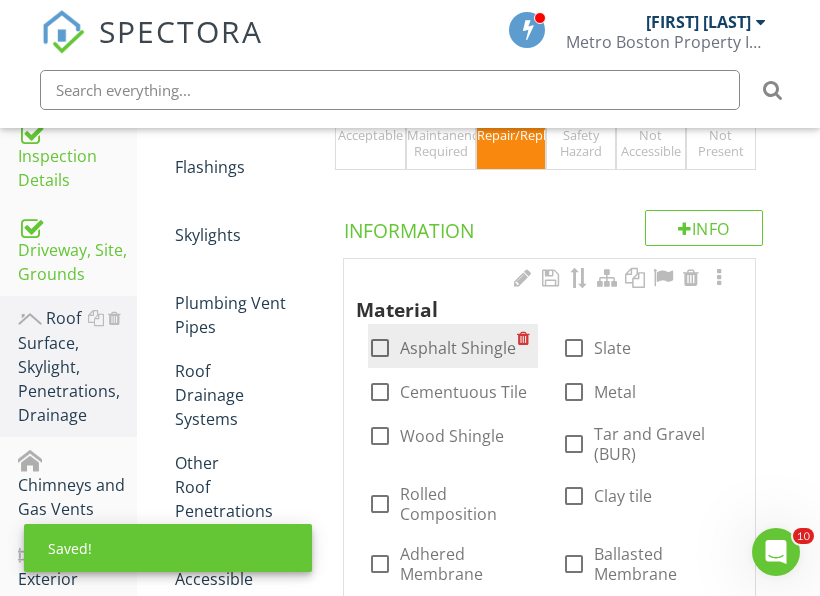 scroll, scrollTop: 578, scrollLeft: 0, axis: vertical 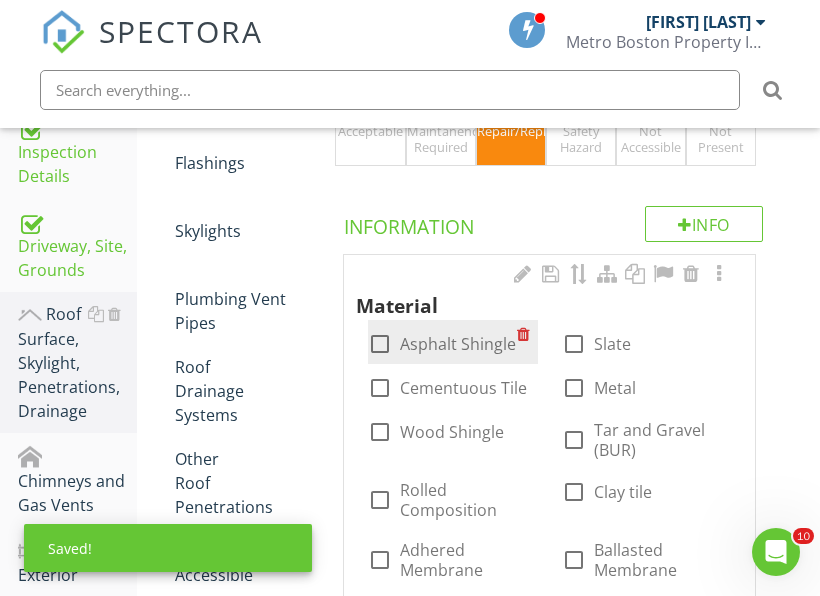 click on "Asphalt Shingle" at bounding box center [458, 344] 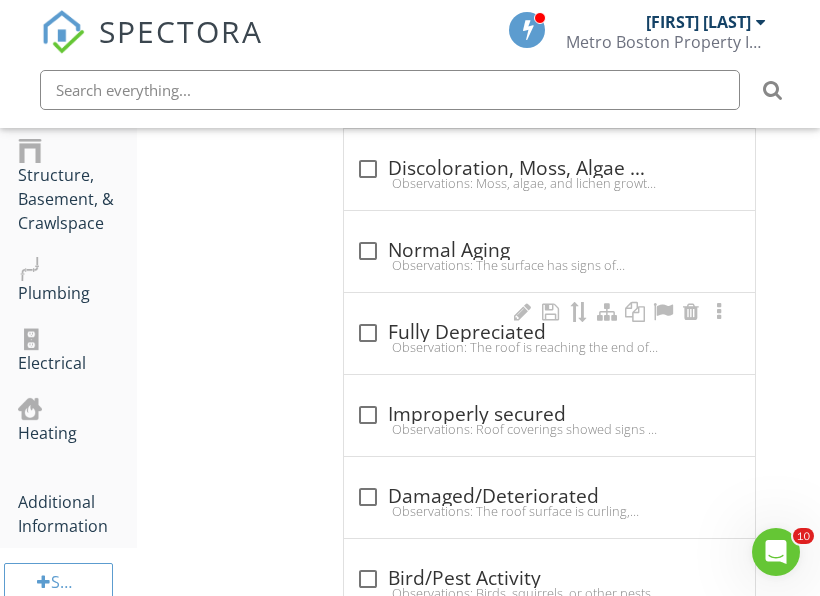 scroll, scrollTop: 1678, scrollLeft: 0, axis: vertical 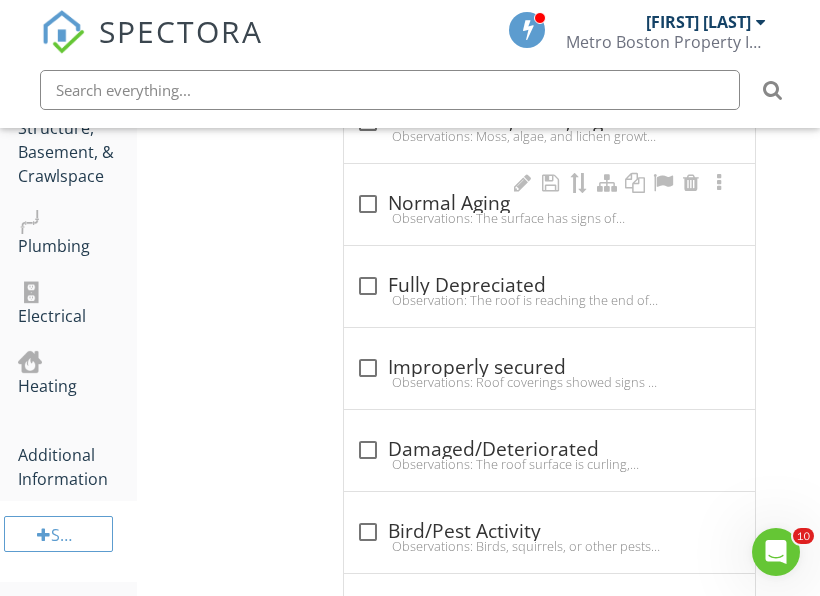 click on "check_box_outline_blank
Normal Aging" at bounding box center (549, 204) 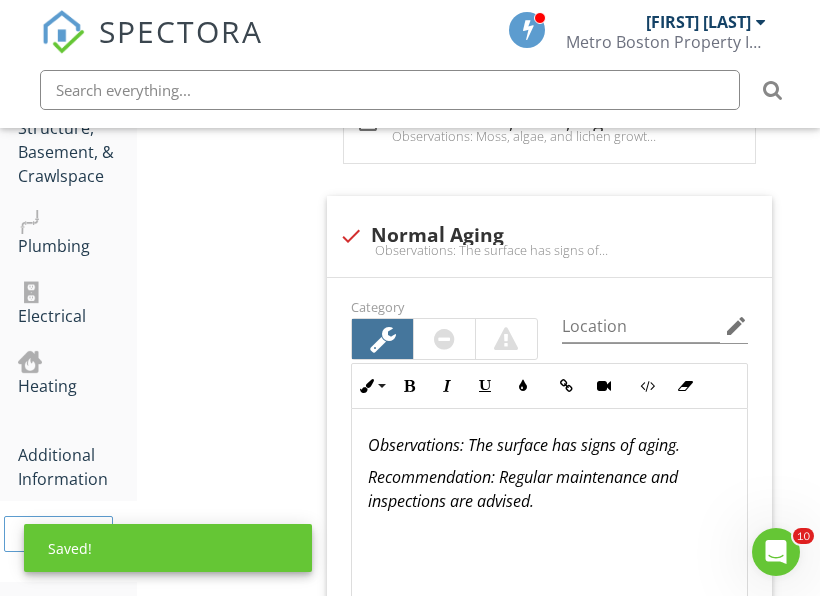scroll, scrollTop: 1578, scrollLeft: 0, axis: vertical 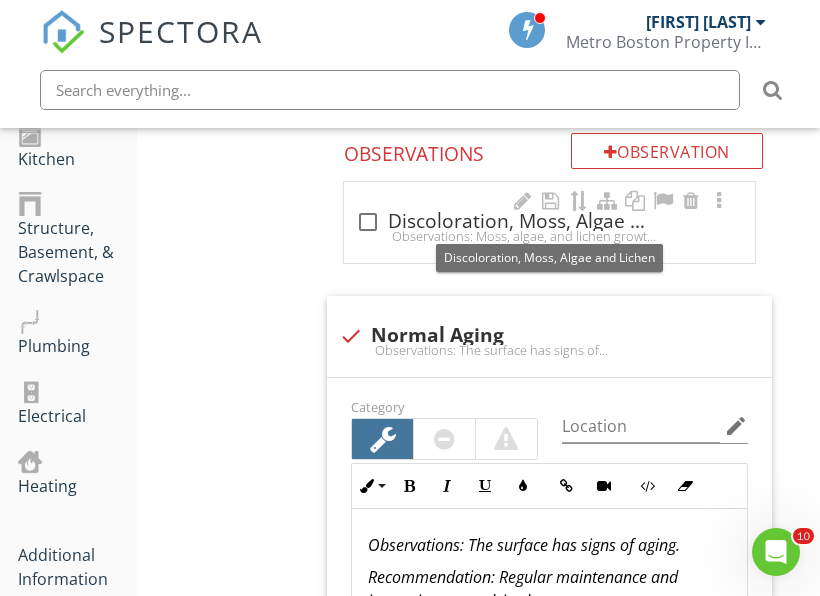click at bounding box center [368, 222] 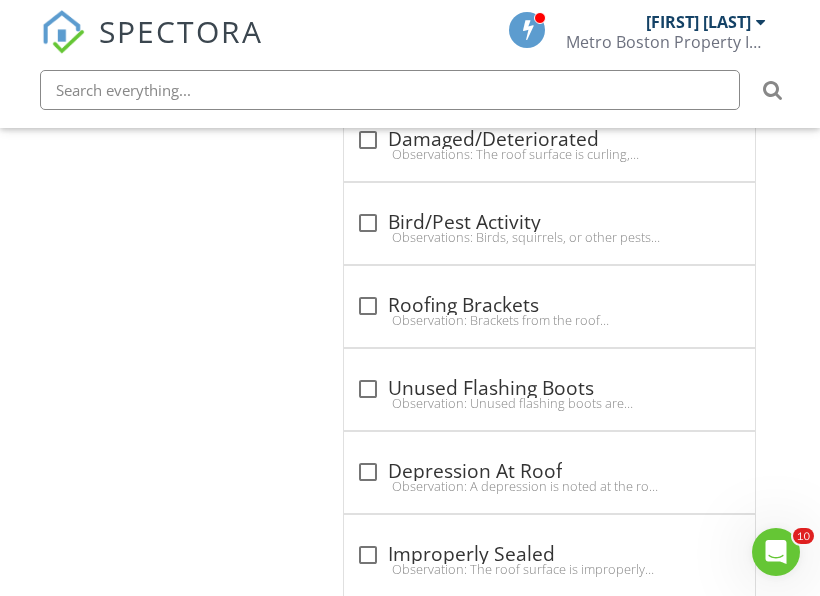 scroll, scrollTop: 3178, scrollLeft: 0, axis: vertical 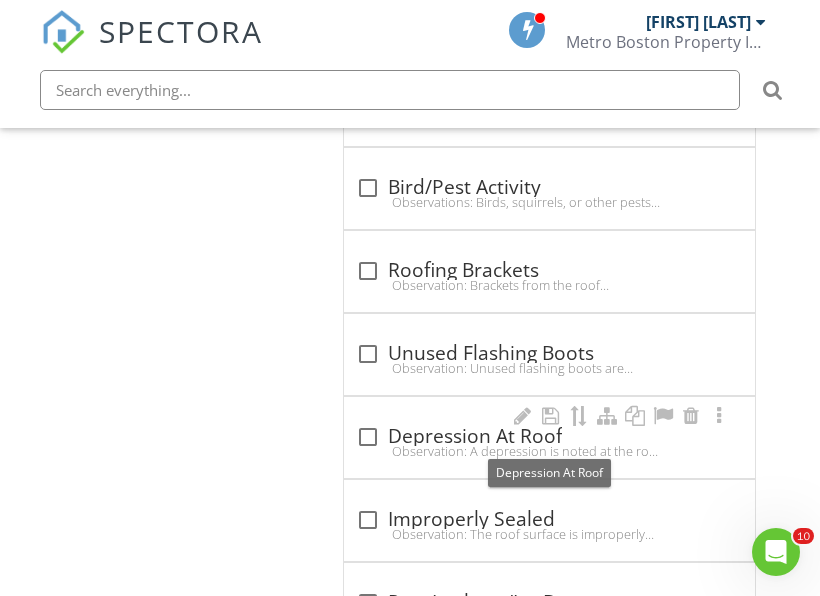 click at bounding box center (368, 437) 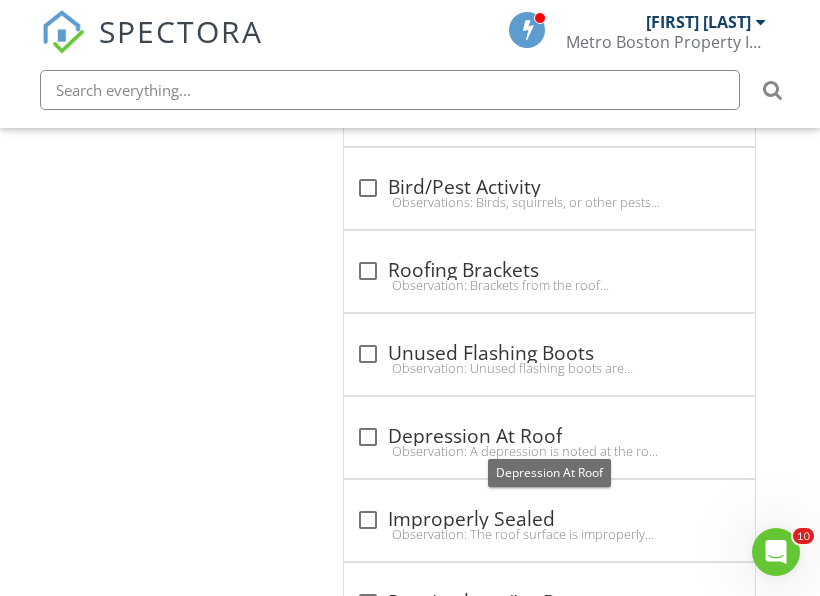 checkbox on "true" 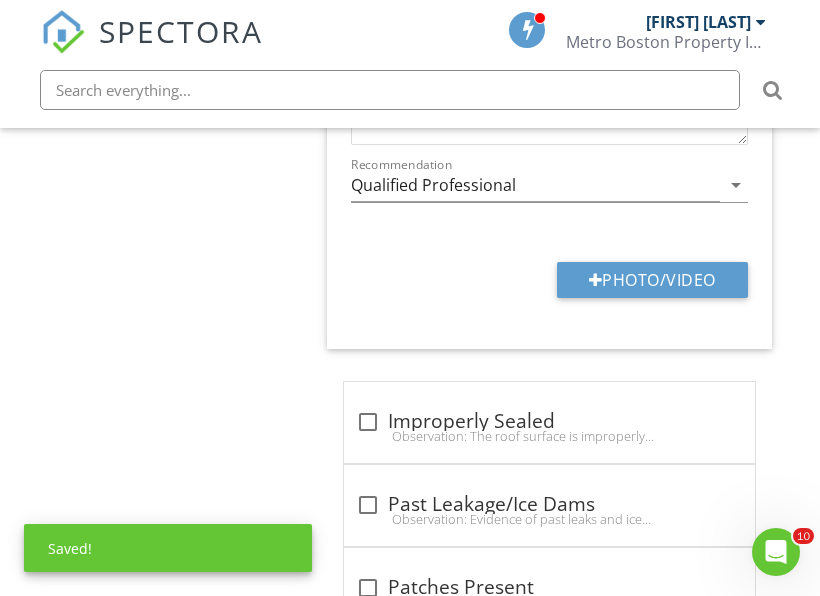 scroll, scrollTop: 3878, scrollLeft: 0, axis: vertical 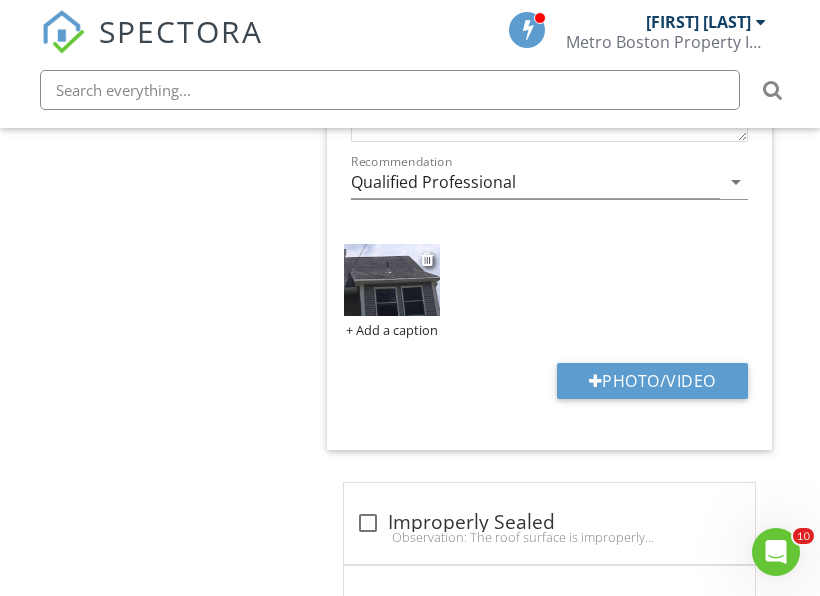 click at bounding box center (391, 279) 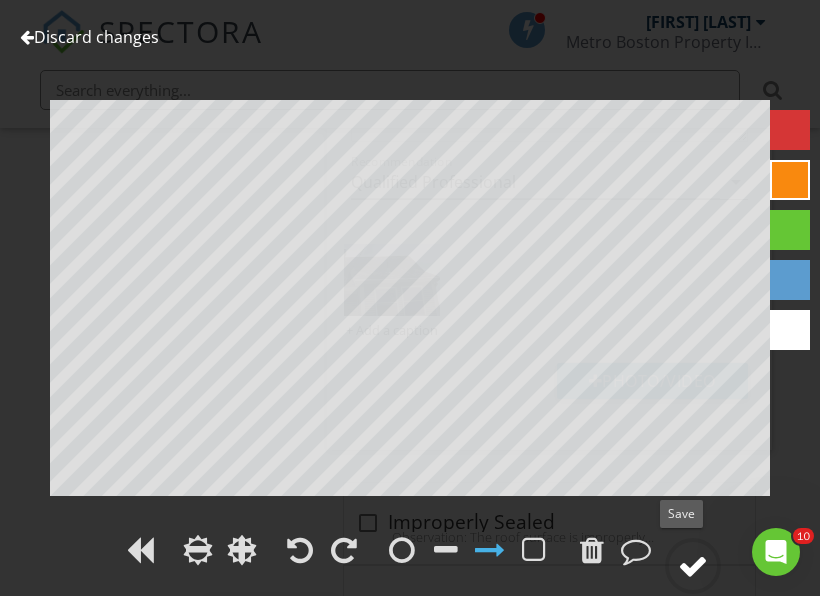 click at bounding box center (693, 566) 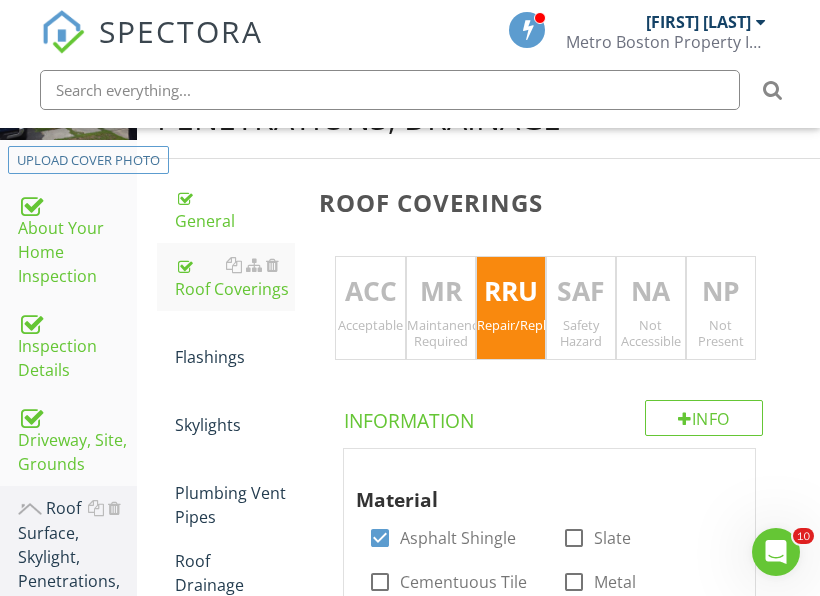 scroll, scrollTop: 378, scrollLeft: 0, axis: vertical 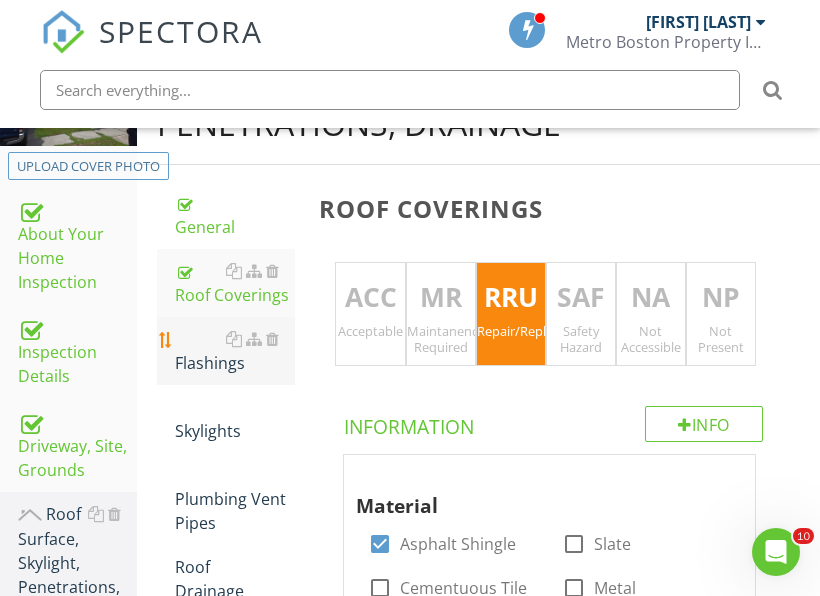 click on "Flashings" at bounding box center (235, 351) 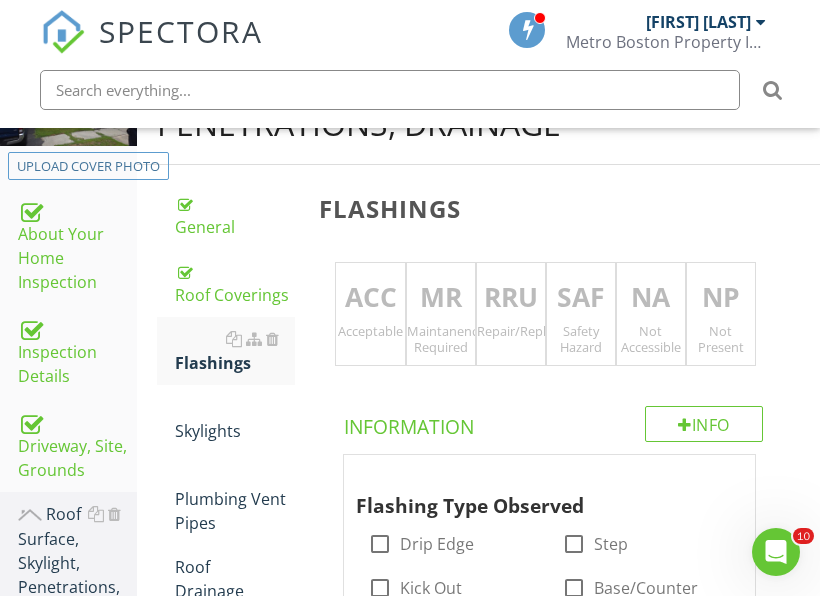 click on "Maintanence Required" at bounding box center [441, 339] 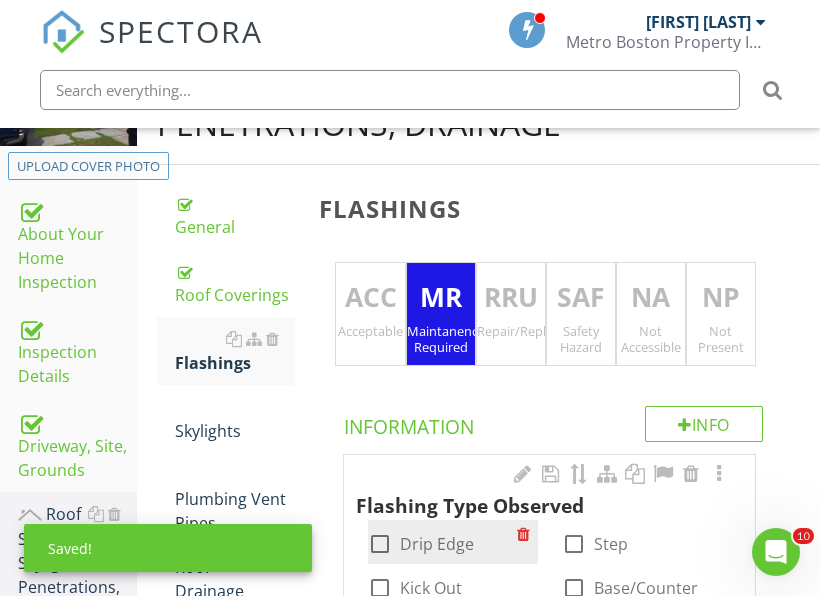 click on "Drip Edge" at bounding box center (437, 544) 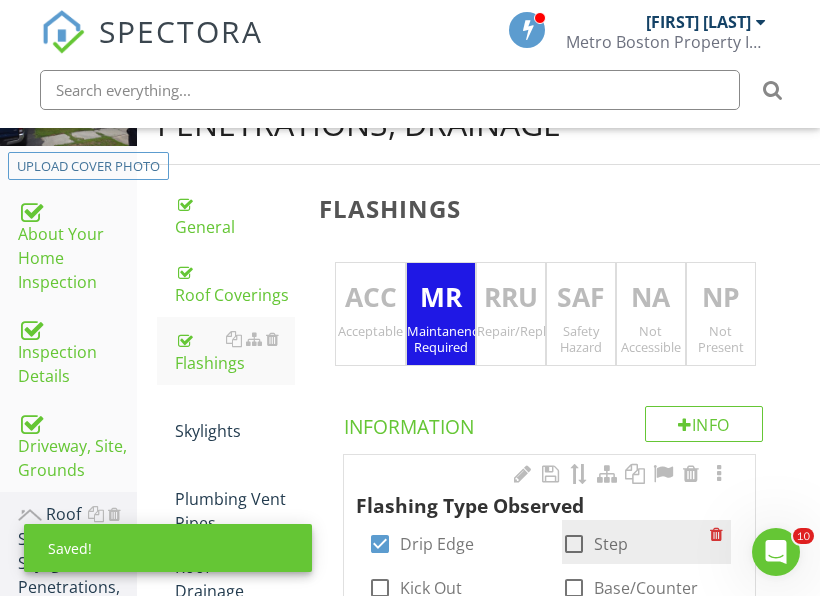 click at bounding box center (574, 544) 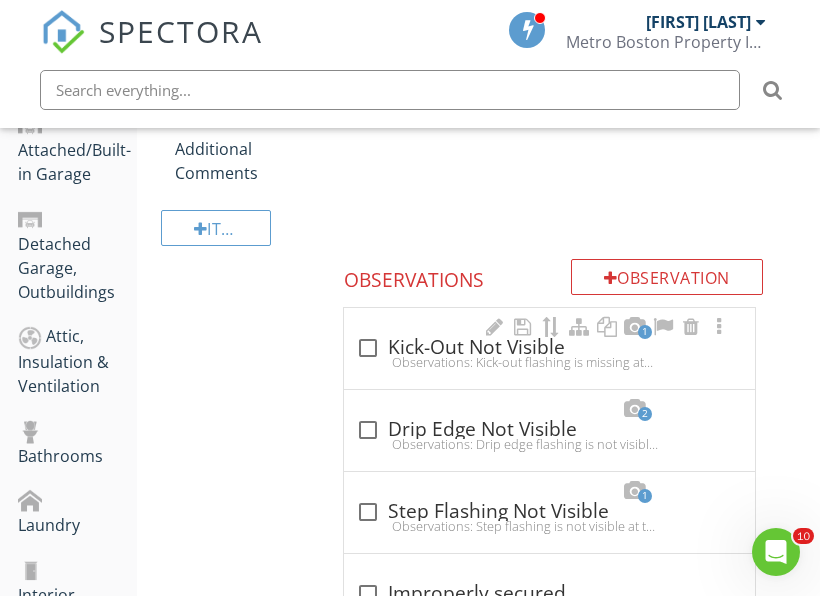 scroll, scrollTop: 1078, scrollLeft: 0, axis: vertical 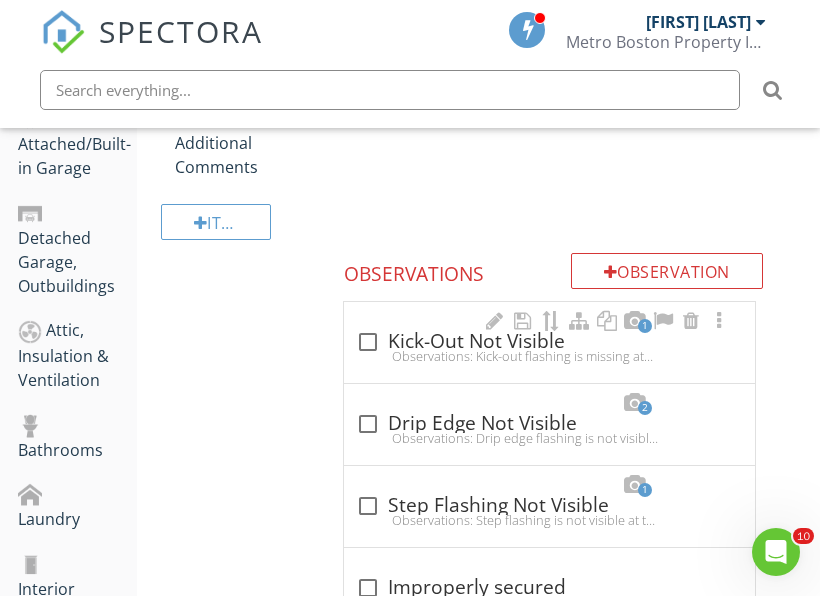 click on "check_box_outline_blank
Kick-Out Not Visible" at bounding box center (549, 342) 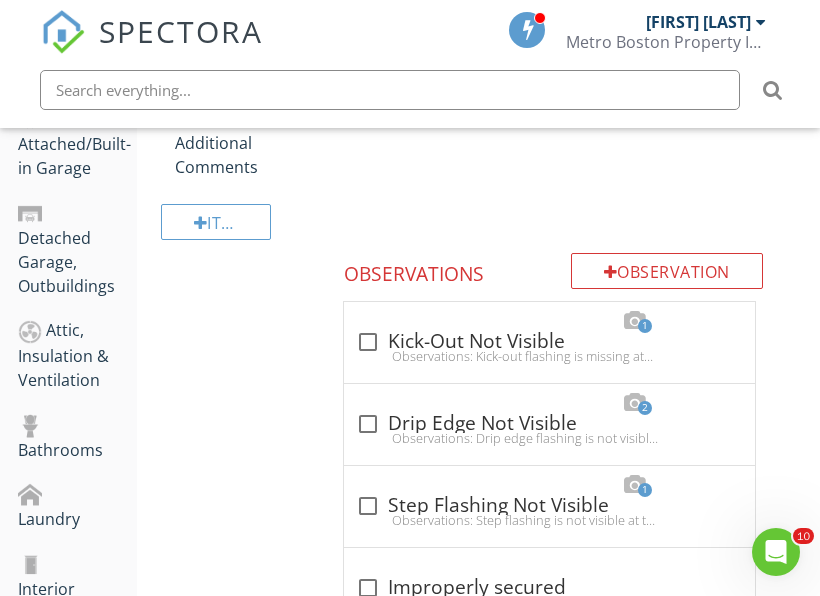 checkbox on "true" 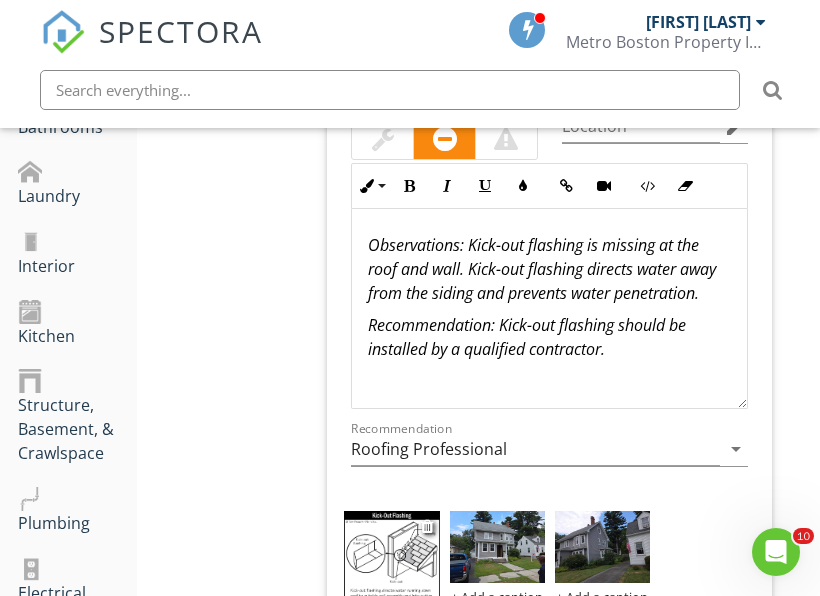 scroll, scrollTop: 1578, scrollLeft: 0, axis: vertical 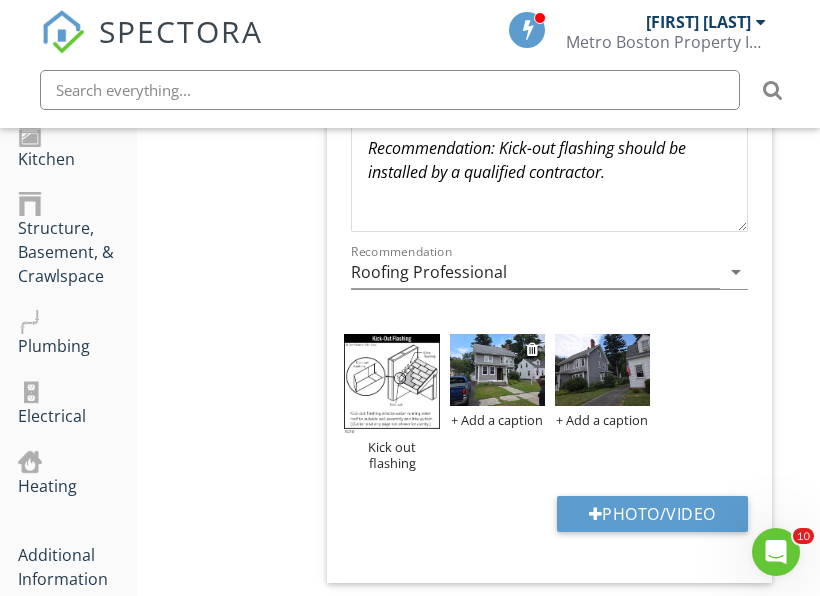 click at bounding box center (497, 369) 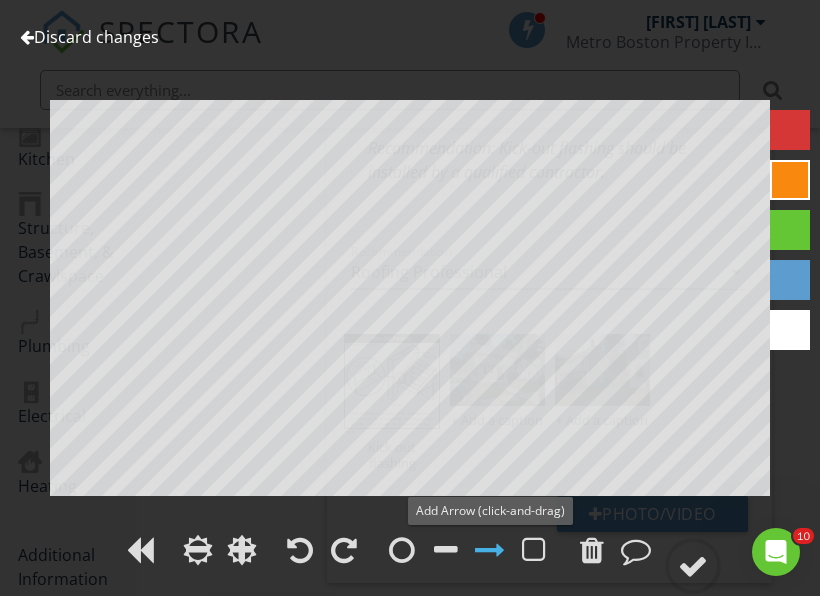 drag, startPoint x: 497, startPoint y: 546, endPoint x: 485, endPoint y: 508, distance: 39.849716 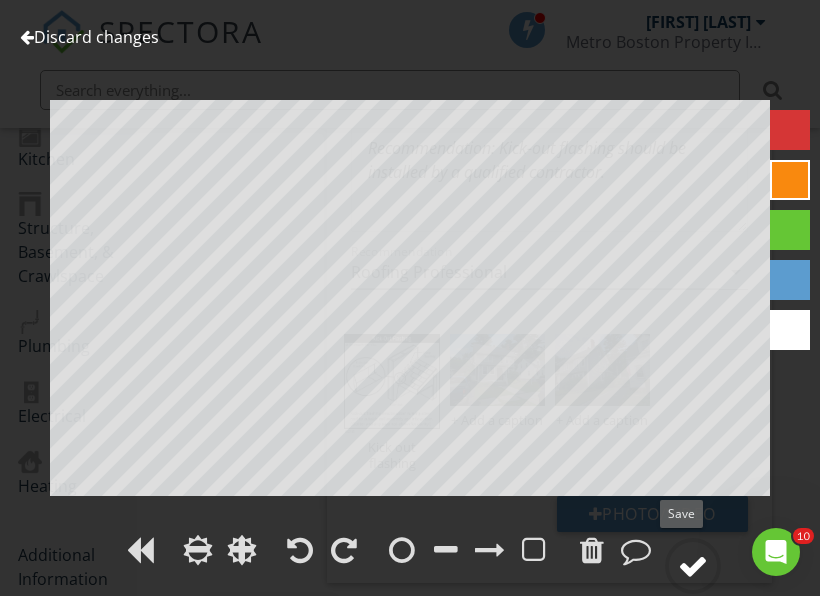 click at bounding box center (693, 566) 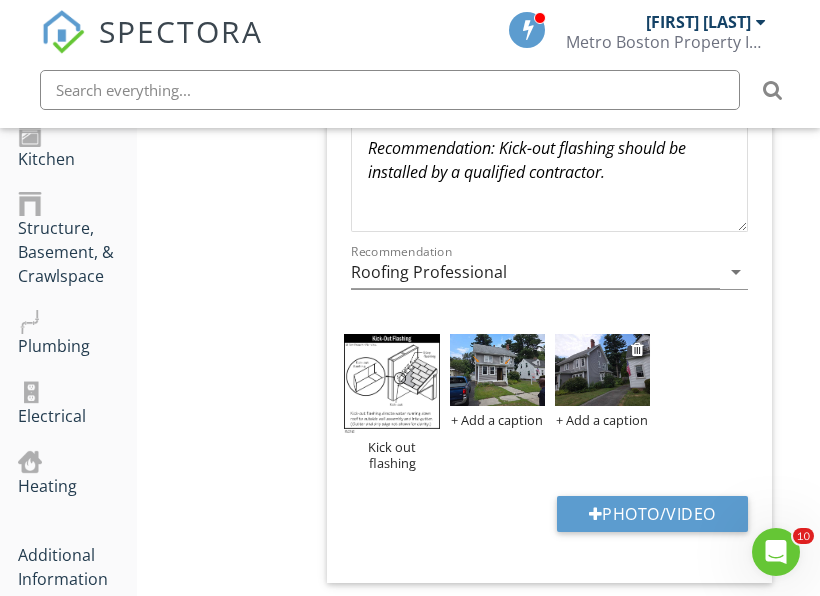 click at bounding box center [602, 369] 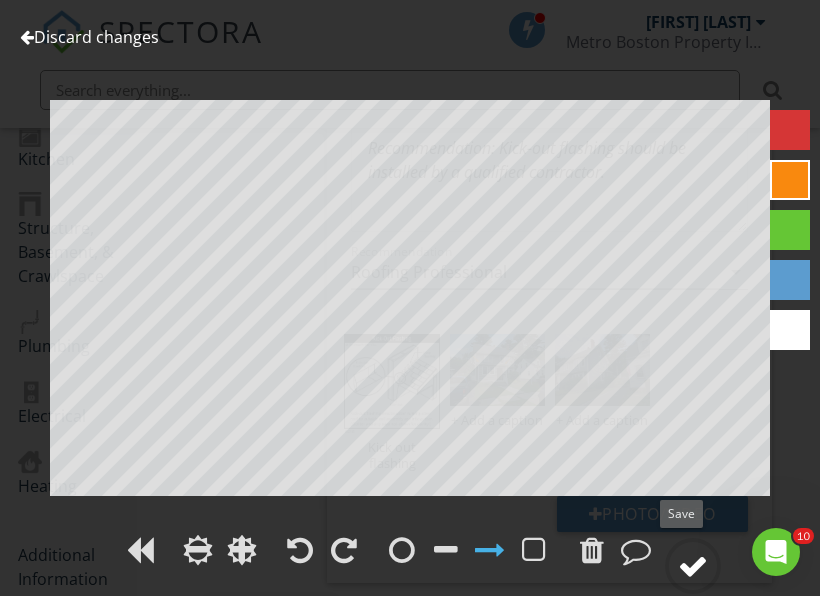 click at bounding box center [693, 566] 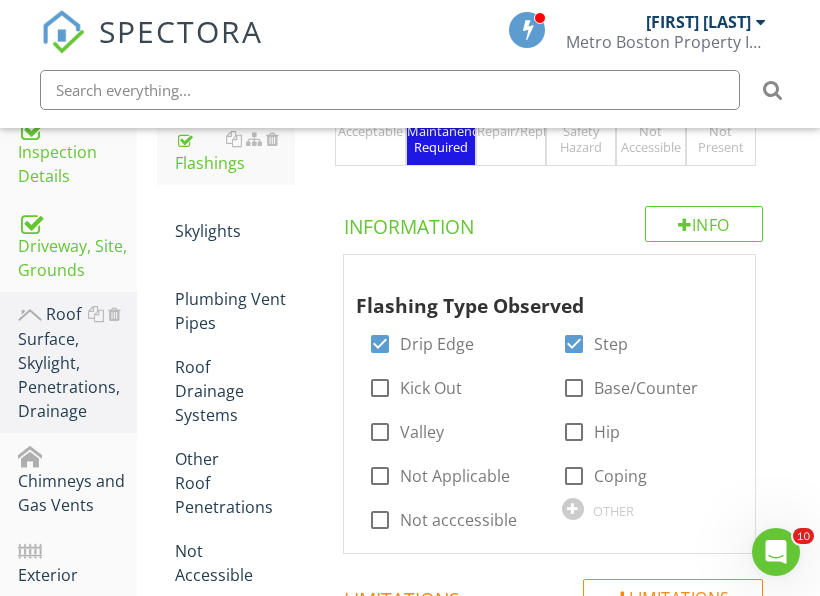 scroll, scrollTop: 478, scrollLeft: 0, axis: vertical 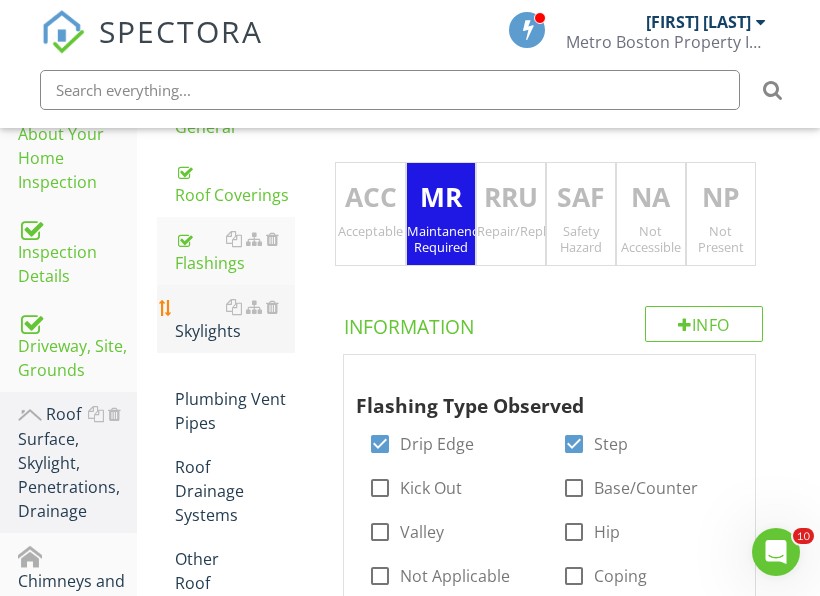 click on "Skylights" at bounding box center (235, 319) 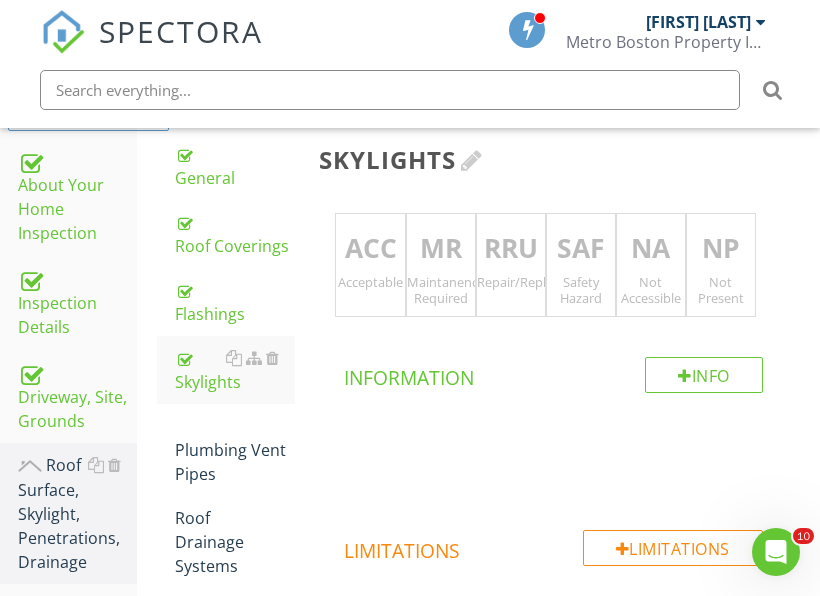 scroll, scrollTop: 278, scrollLeft: 0, axis: vertical 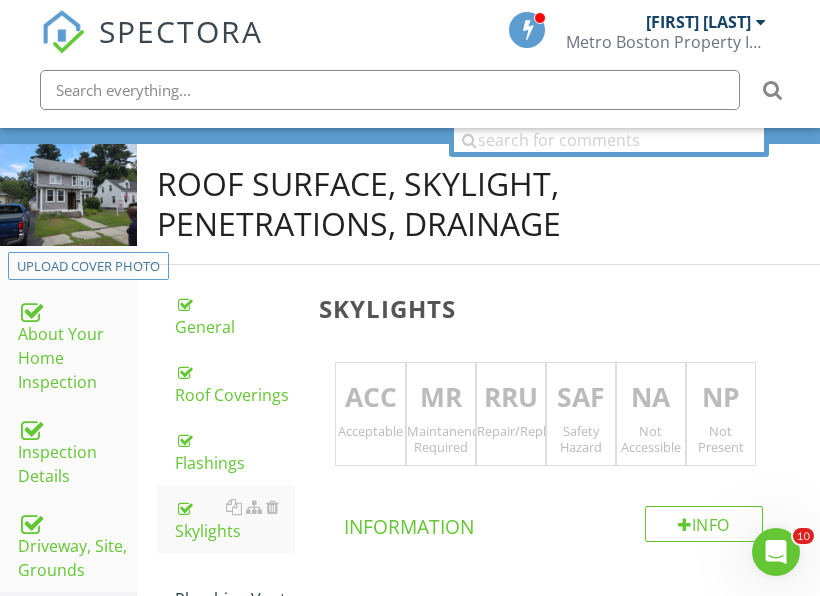 click on "NP" at bounding box center [721, 398] 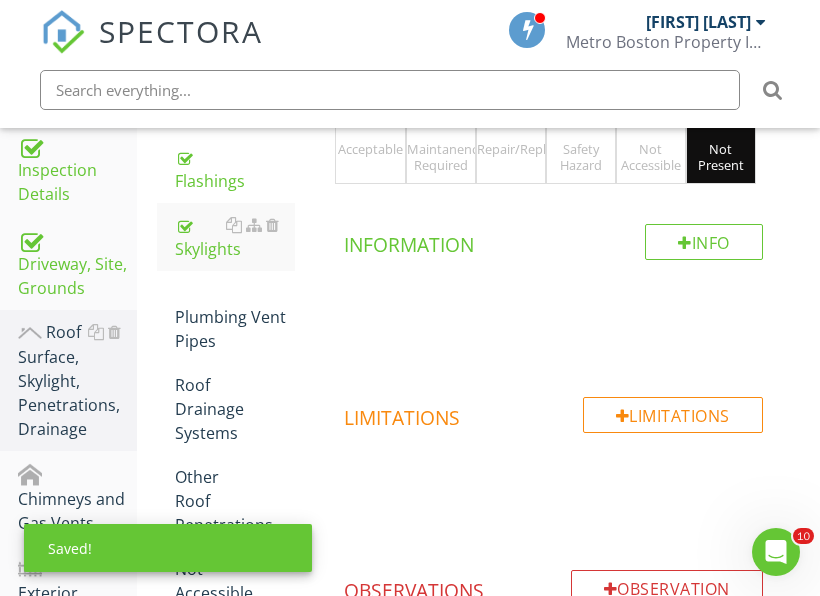 scroll, scrollTop: 578, scrollLeft: 0, axis: vertical 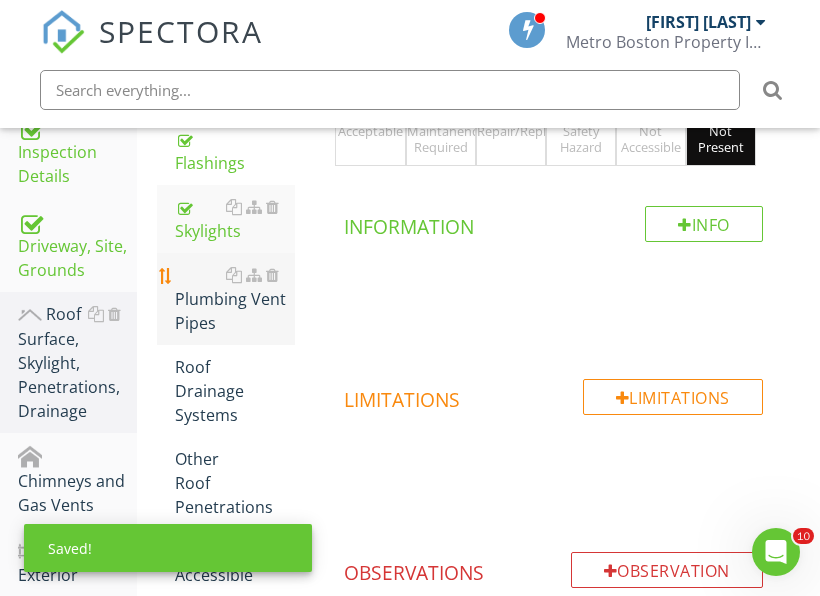 click on "Plumbing Vent Pipes" at bounding box center (235, 299) 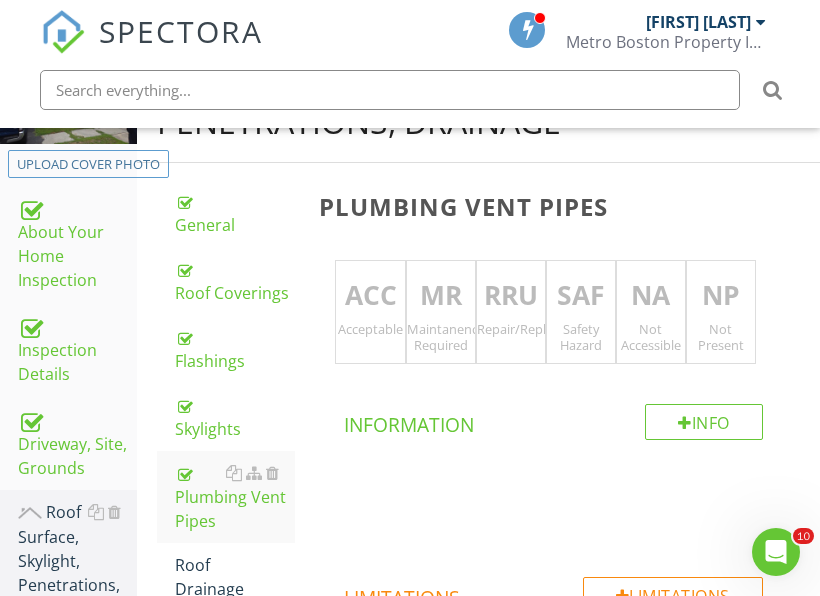 scroll, scrollTop: 378, scrollLeft: 0, axis: vertical 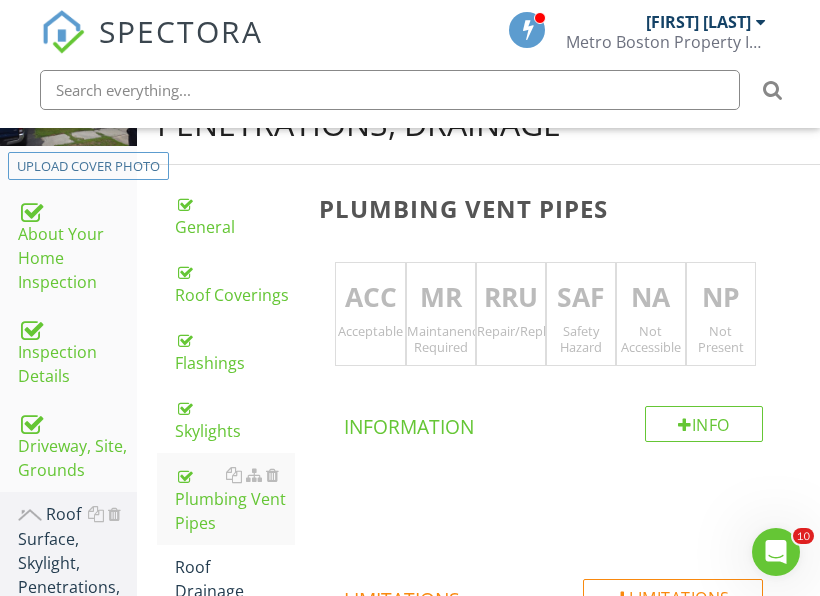 click on "Repair/Replace/Upgrade" at bounding box center [511, 331] 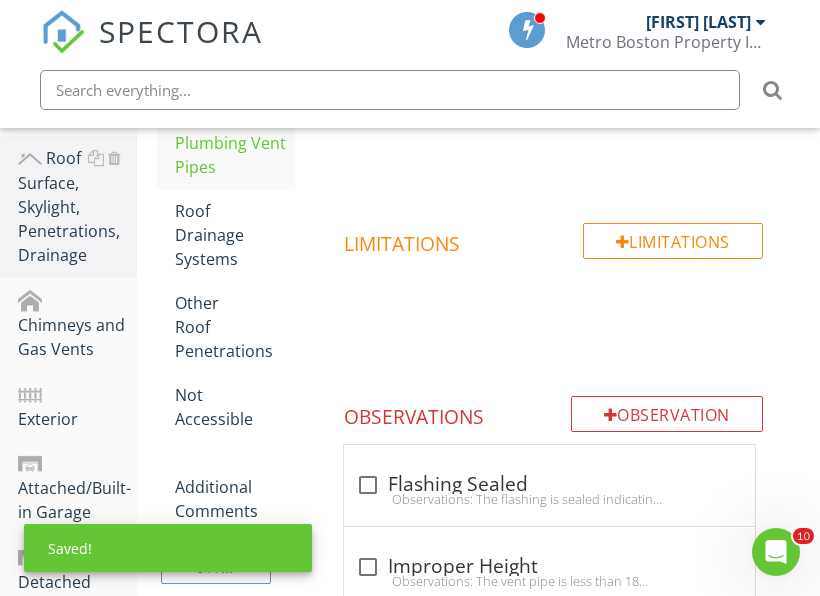 scroll, scrollTop: 778, scrollLeft: 0, axis: vertical 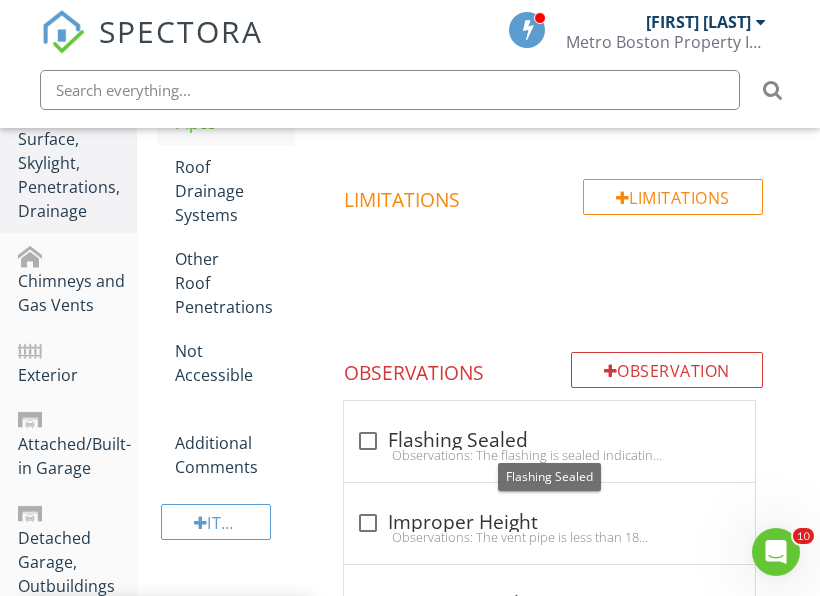 drag, startPoint x: 421, startPoint y: 434, endPoint x: 768, endPoint y: 363, distance: 354.1892 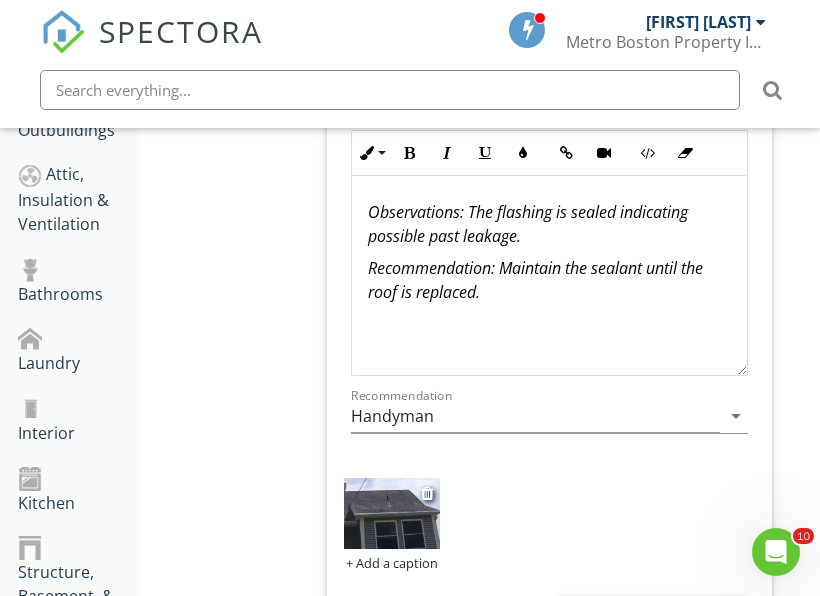 scroll, scrollTop: 1278, scrollLeft: 0, axis: vertical 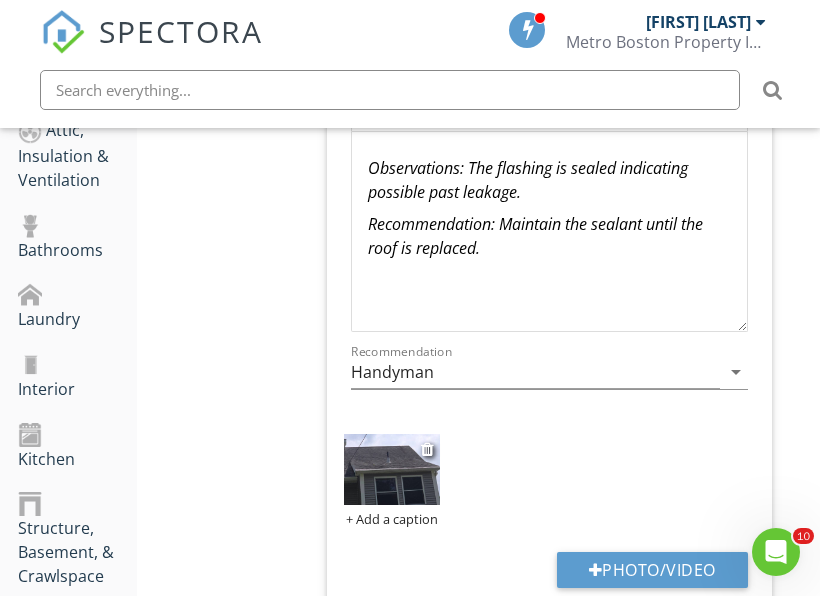 click at bounding box center (391, 469) 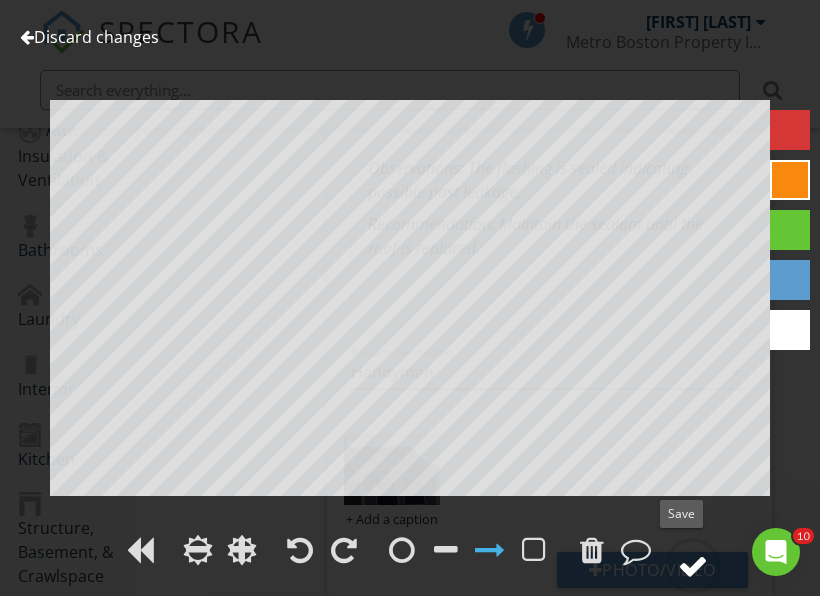 click at bounding box center (693, 566) 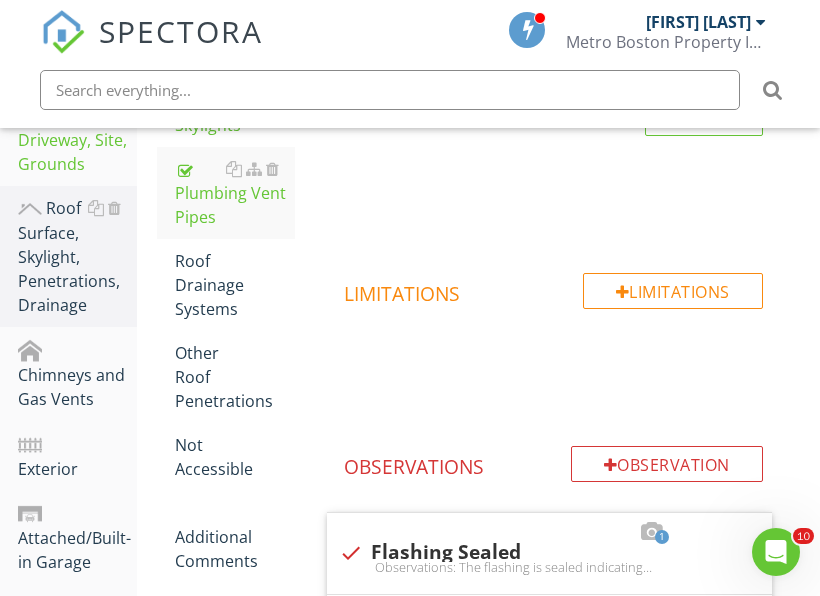 scroll, scrollTop: 578, scrollLeft: 0, axis: vertical 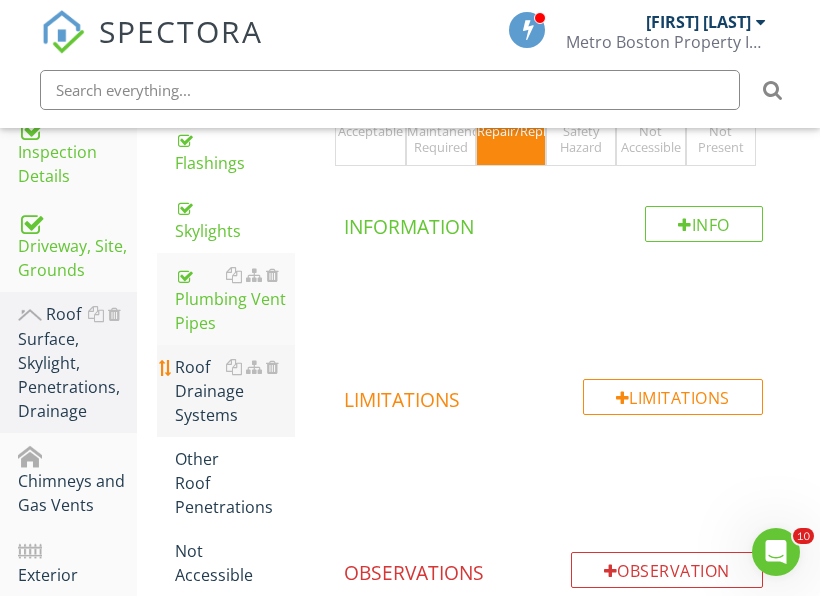 click on "Roof Drainage Systems" at bounding box center [235, 391] 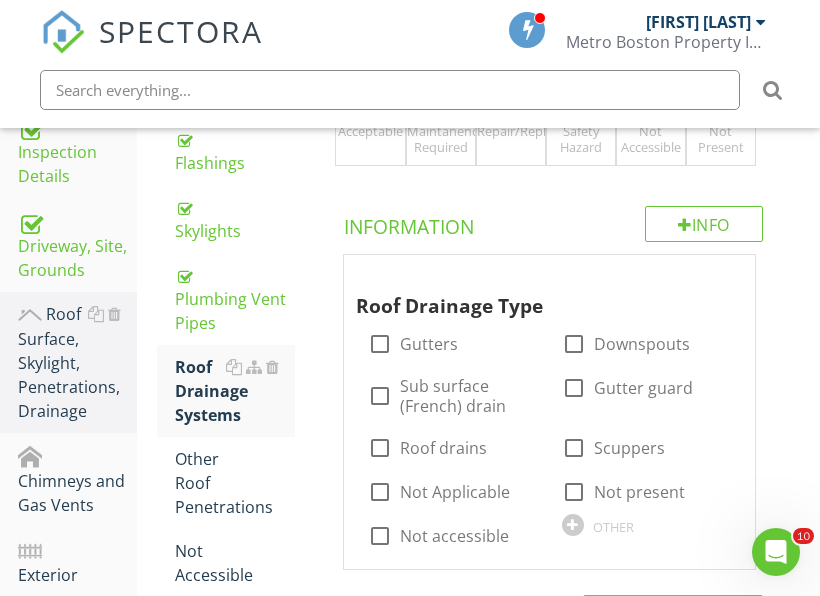 click on "Maintanence Required" at bounding box center (441, 139) 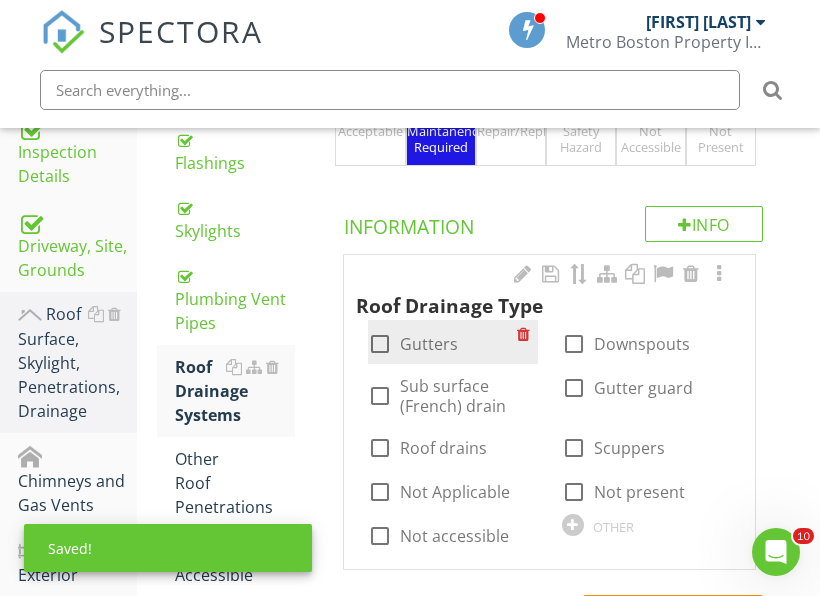 click on "Gutters" at bounding box center [429, 344] 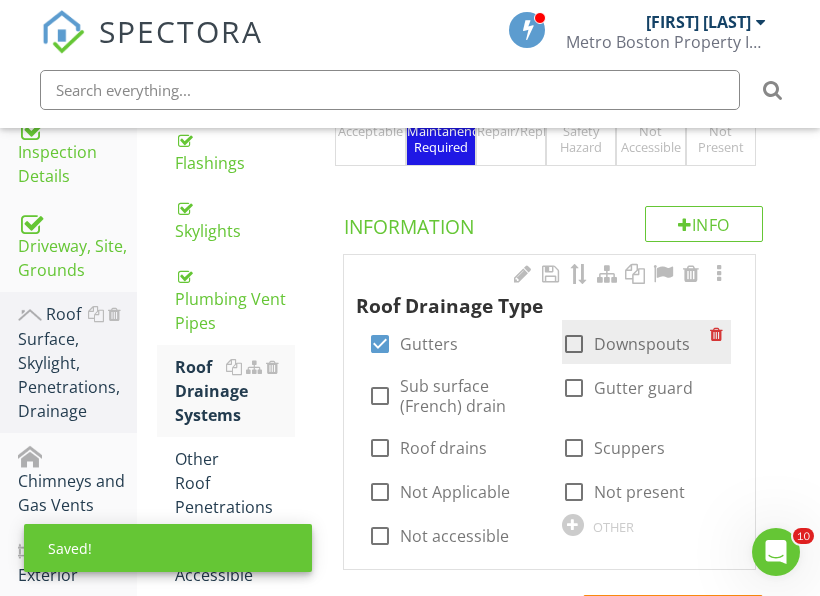 click on "check_box_outline_blank Downspouts" at bounding box center [626, 344] 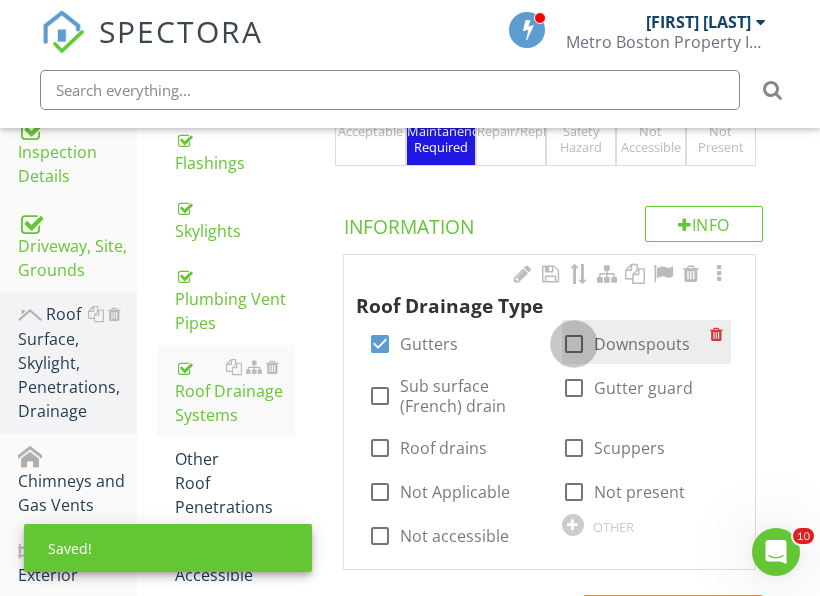 click at bounding box center (574, 344) 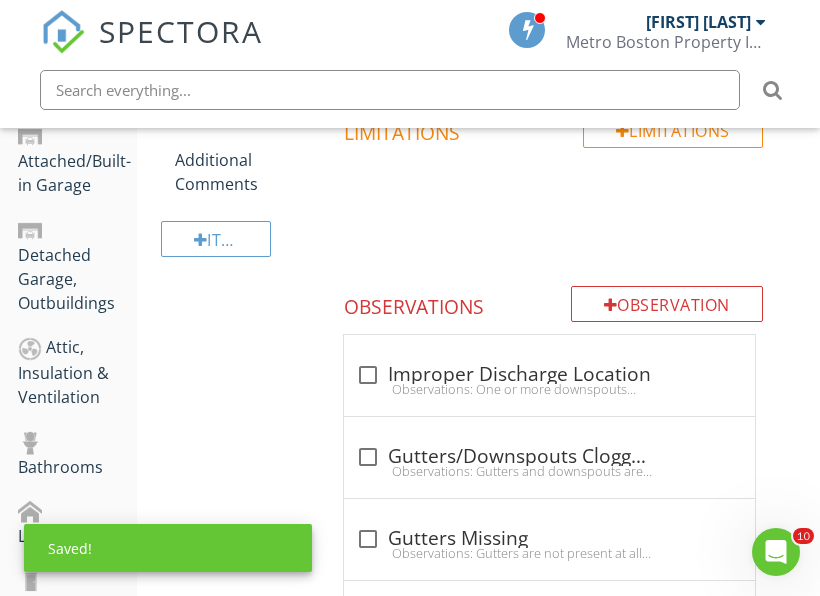 scroll, scrollTop: 1078, scrollLeft: 0, axis: vertical 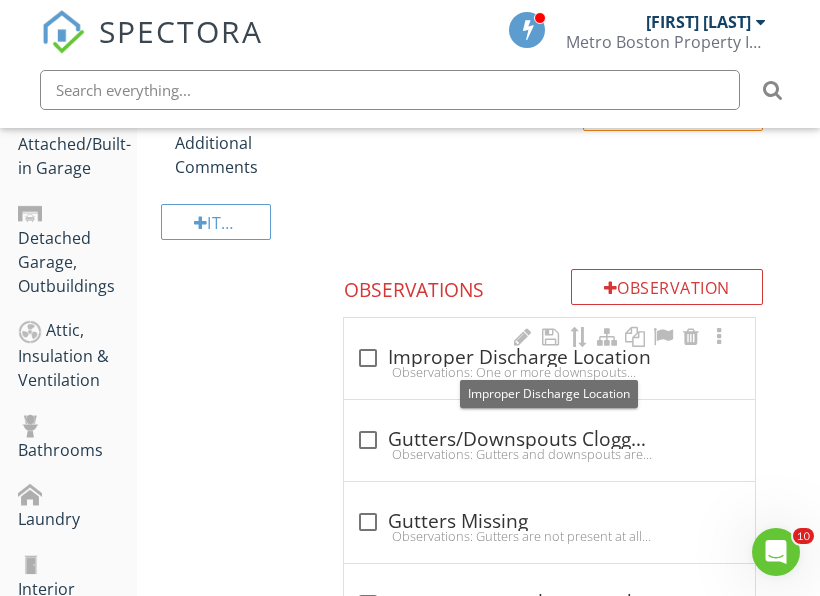 click on "check_box_outline_blank
Improper Discharge Location" at bounding box center [549, 358] 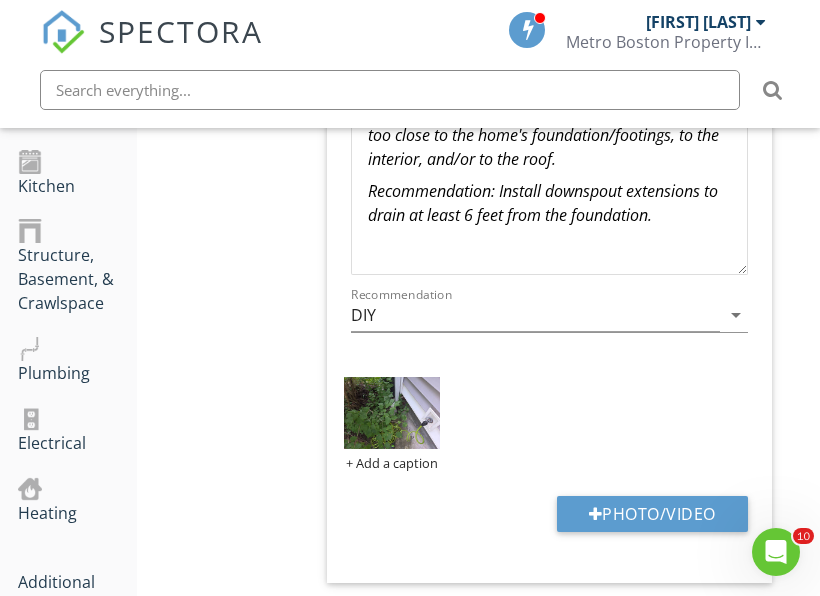 scroll, scrollTop: 1578, scrollLeft: 0, axis: vertical 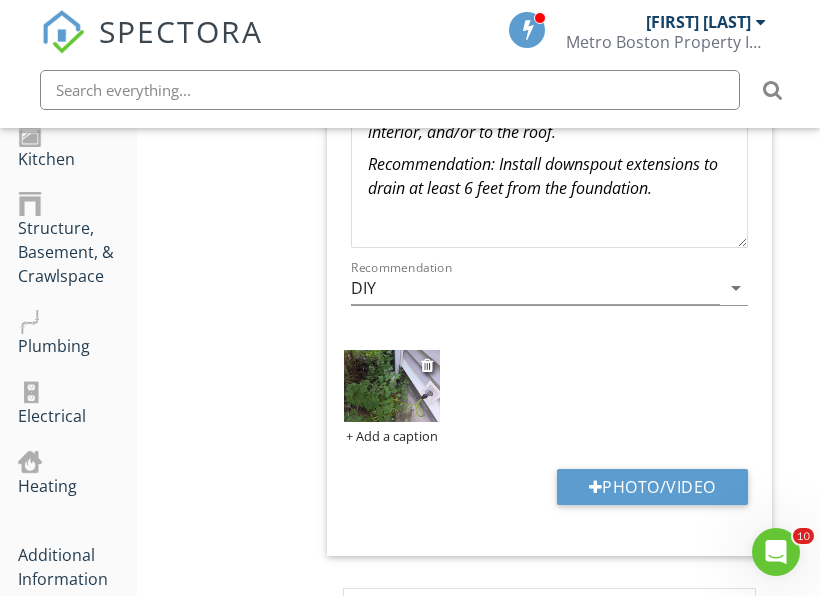 click at bounding box center [391, 385] 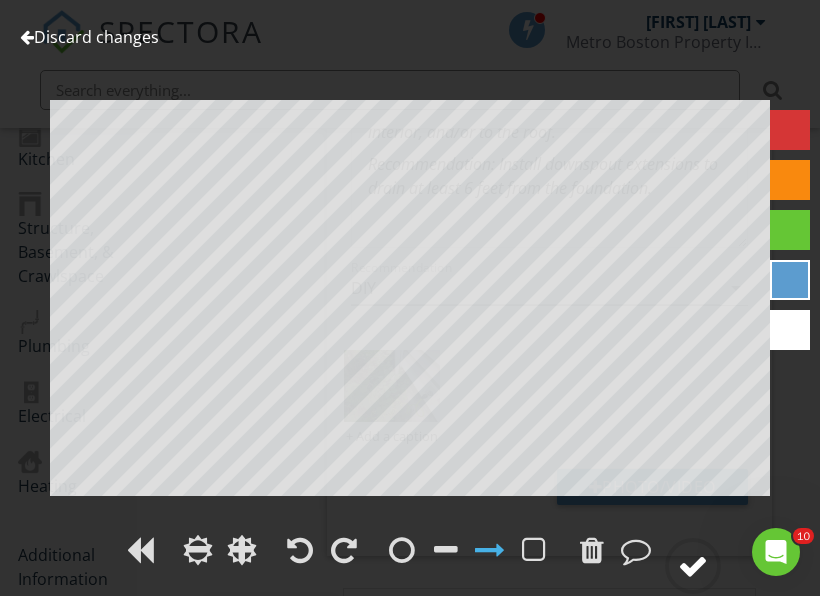 click at bounding box center (693, 566) 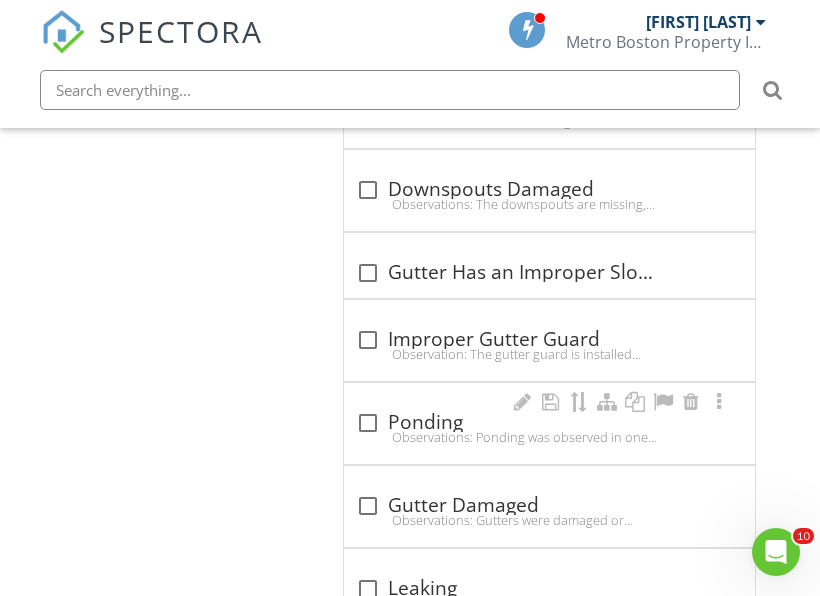 scroll, scrollTop: 2478, scrollLeft: 0, axis: vertical 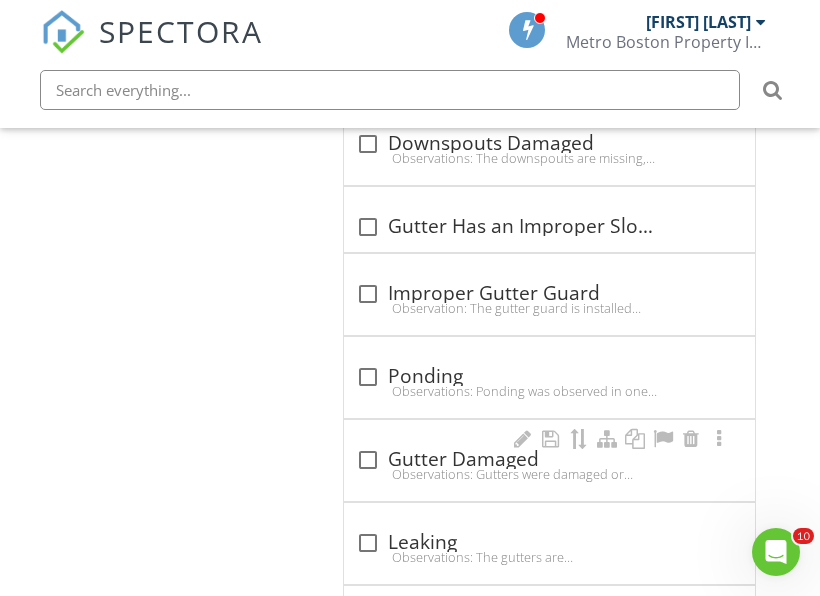 click on "Observations: Gutters were damaged or deteriorated and are not functioning as intended. Present or past leakage is noted.Recommendation: The client should consult with a qualified contractor to determine the full extent and cost of repairs." at bounding box center (549, 474) 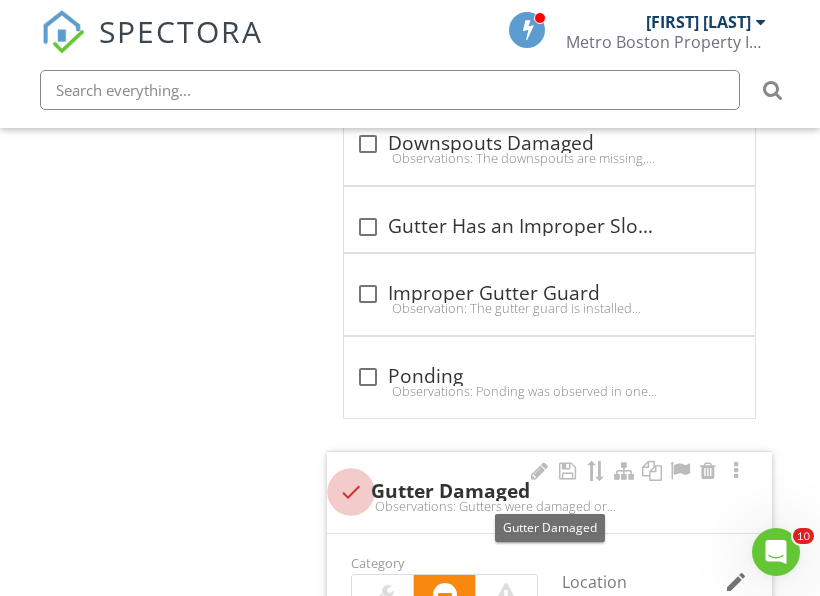 click at bounding box center [351, 492] 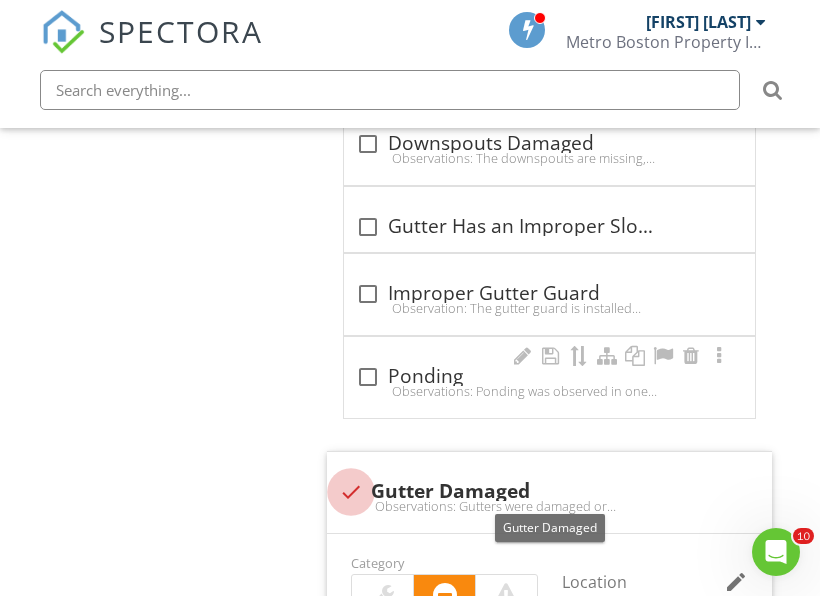 checkbox on "true" 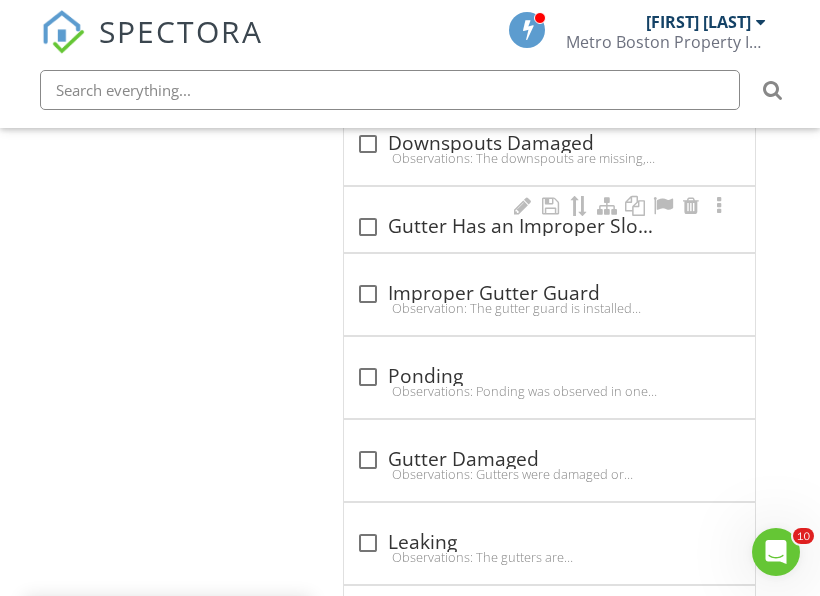 click at bounding box center [368, 227] 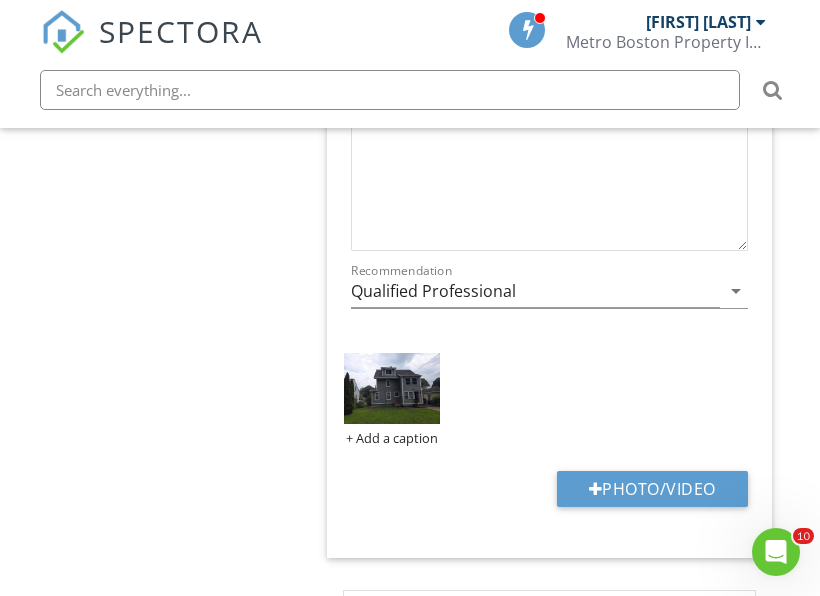 scroll, scrollTop: 2878, scrollLeft: 0, axis: vertical 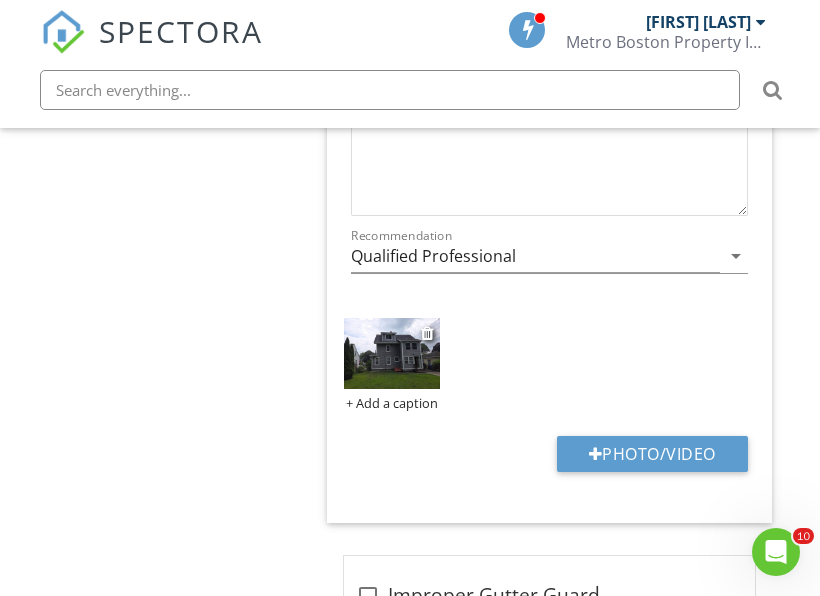 click at bounding box center (391, 353) 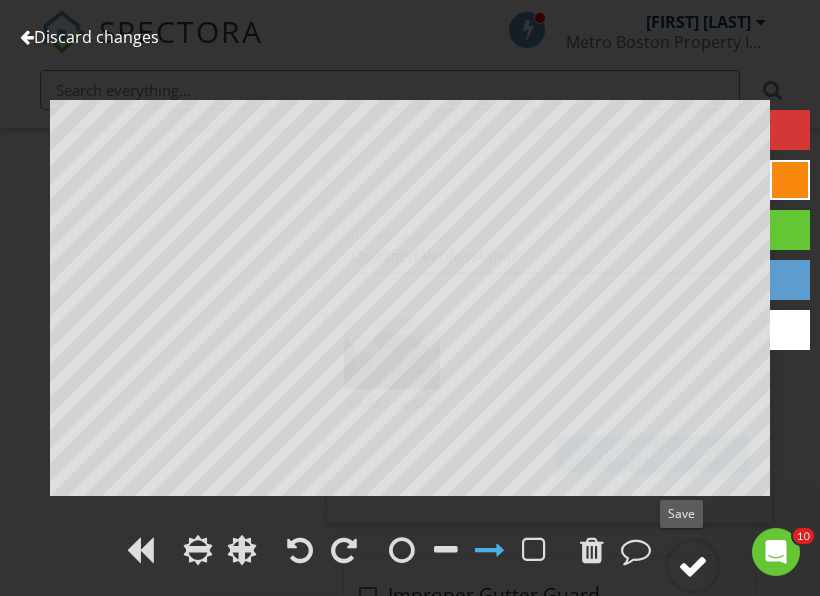 click at bounding box center (693, 566) 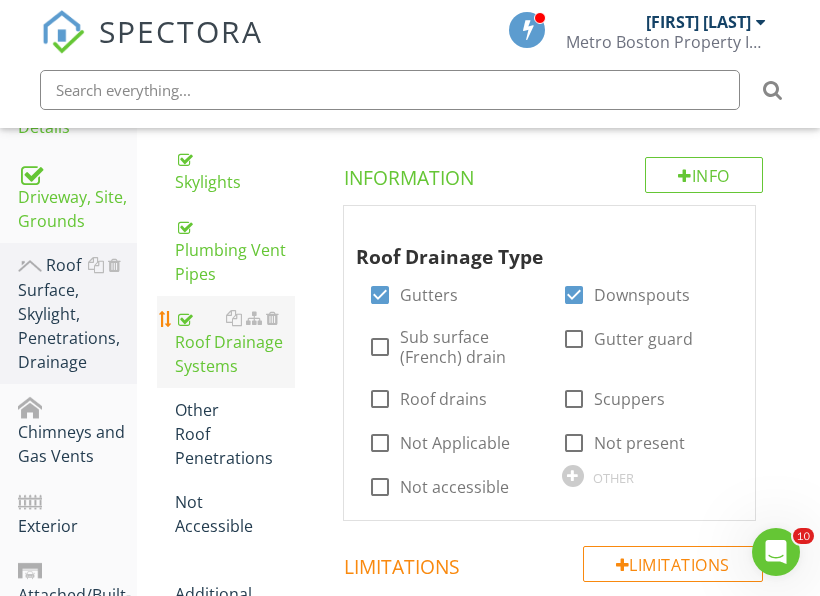 scroll, scrollTop: 578, scrollLeft: 0, axis: vertical 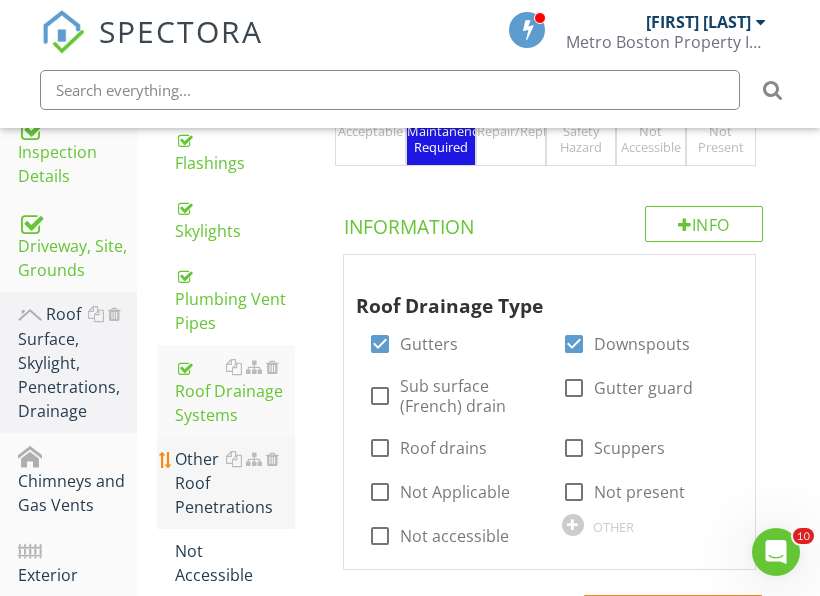 click on "Other Roof Penetrations" at bounding box center (235, 483) 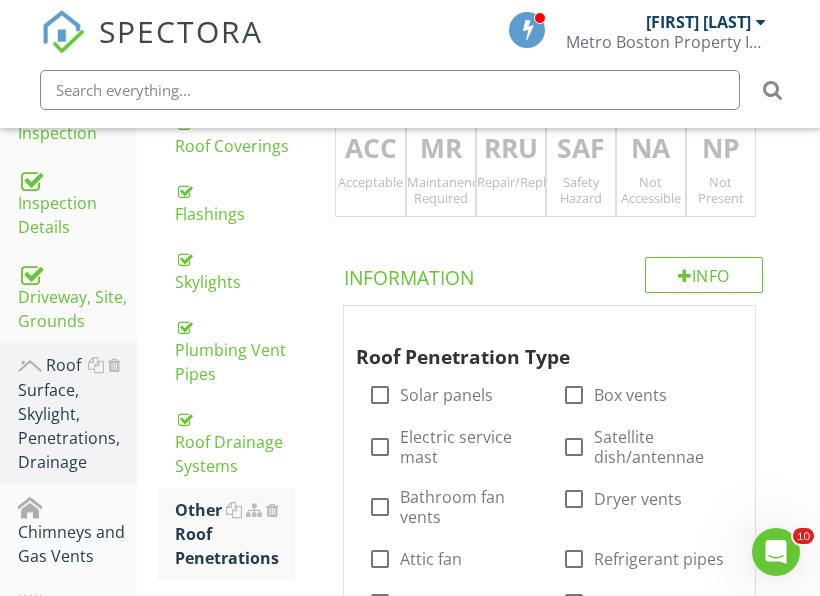 scroll, scrollTop: 478, scrollLeft: 0, axis: vertical 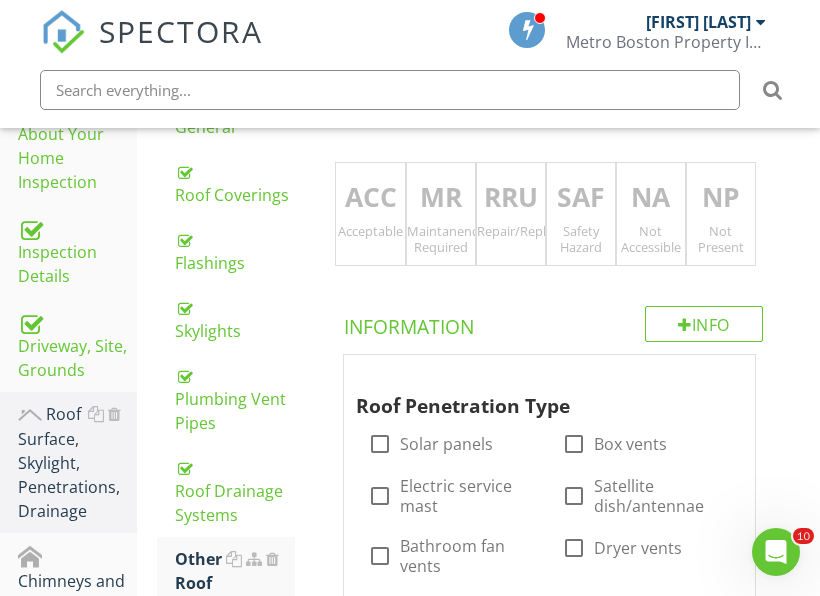 click on "NP" at bounding box center (721, 198) 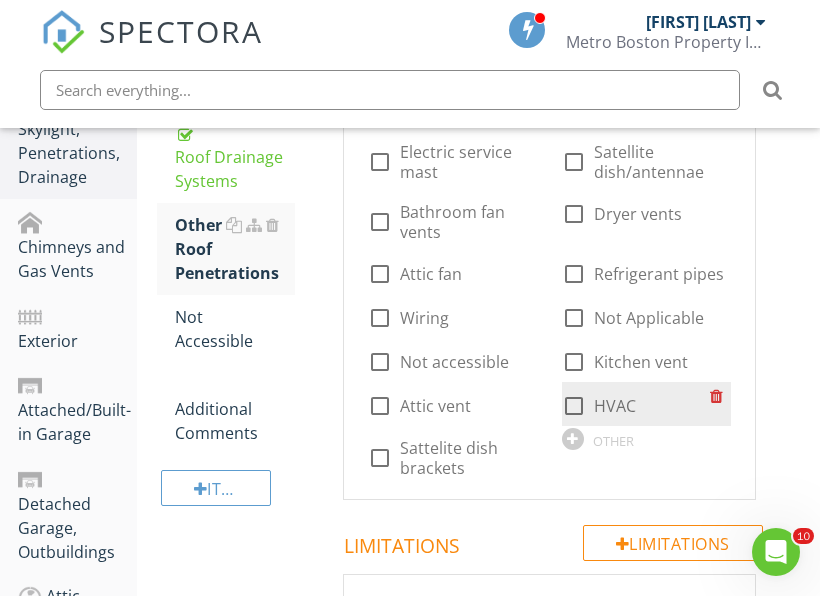 scroll, scrollTop: 778, scrollLeft: 0, axis: vertical 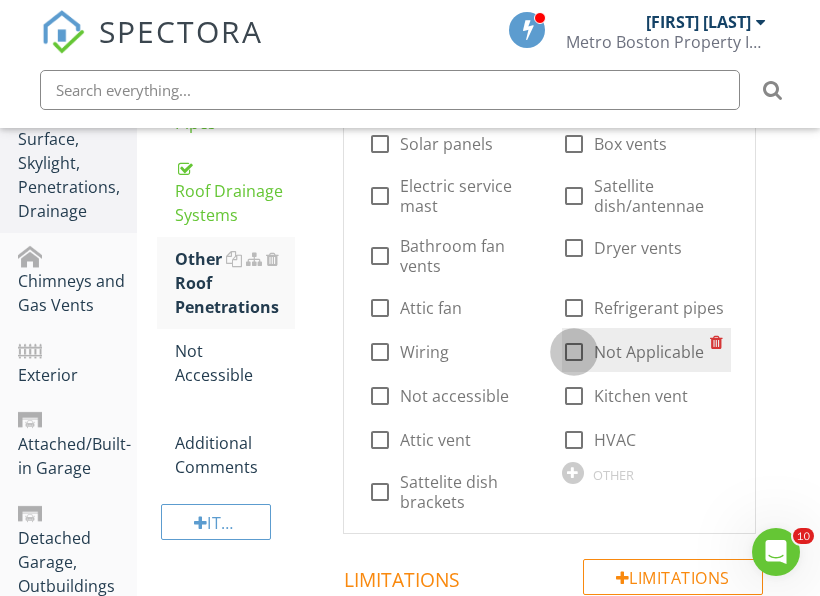 click at bounding box center (574, 352) 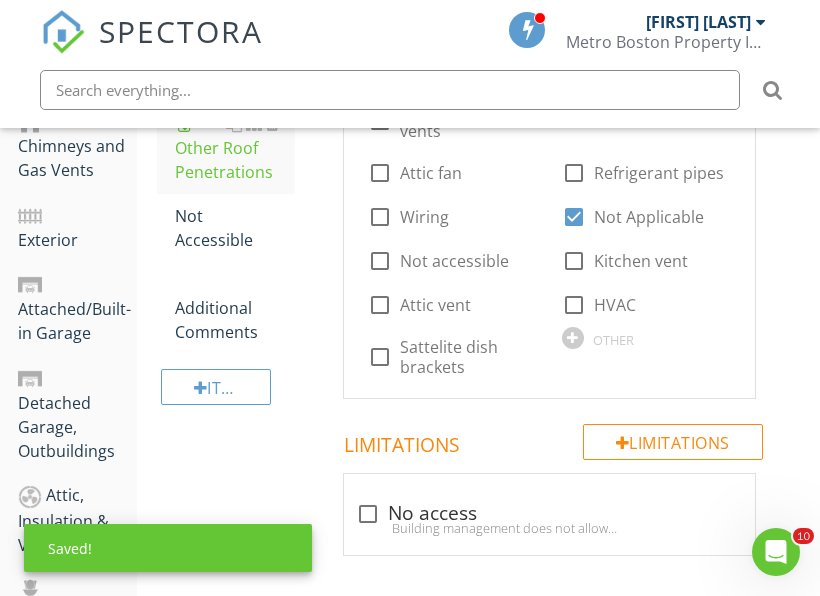 scroll, scrollTop: 878, scrollLeft: 0, axis: vertical 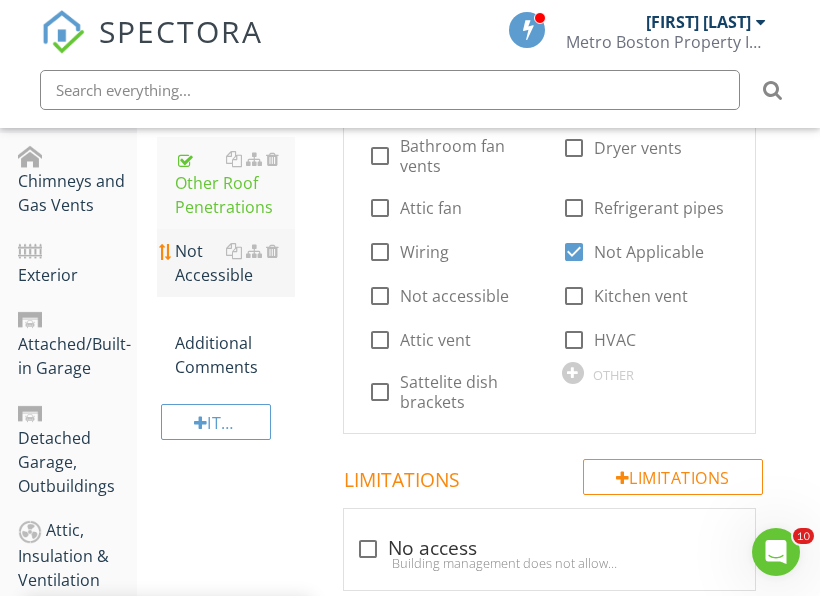 click on "Not Accessible" at bounding box center (235, 263) 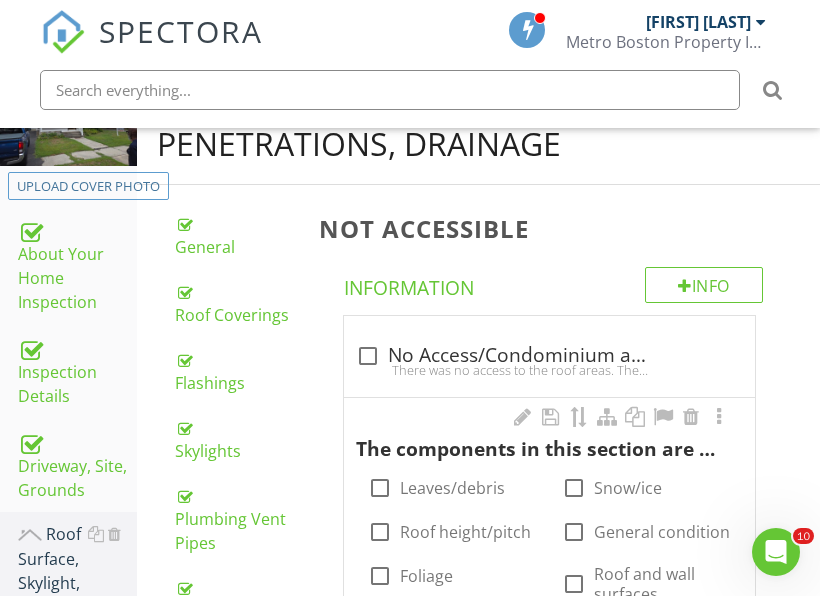 scroll, scrollTop: 578, scrollLeft: 0, axis: vertical 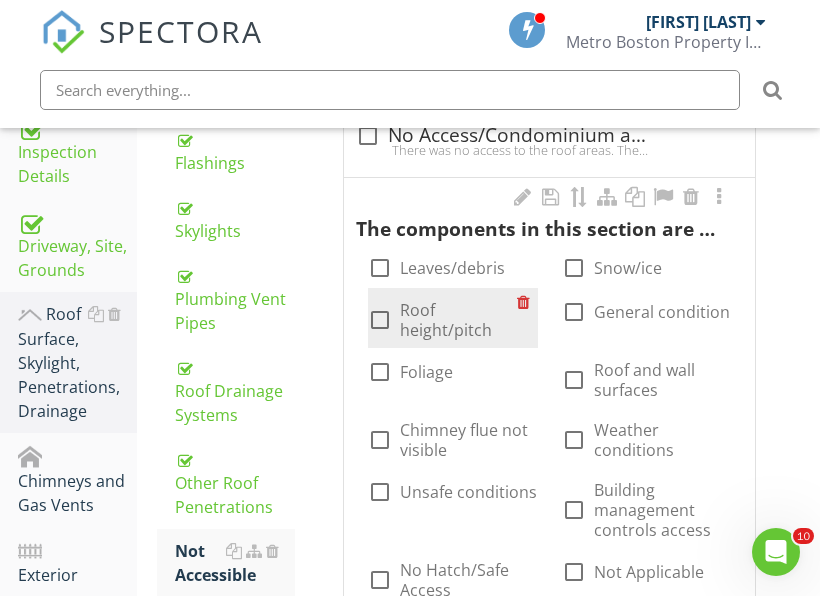 click on "Roof height/pitch" at bounding box center (458, 320) 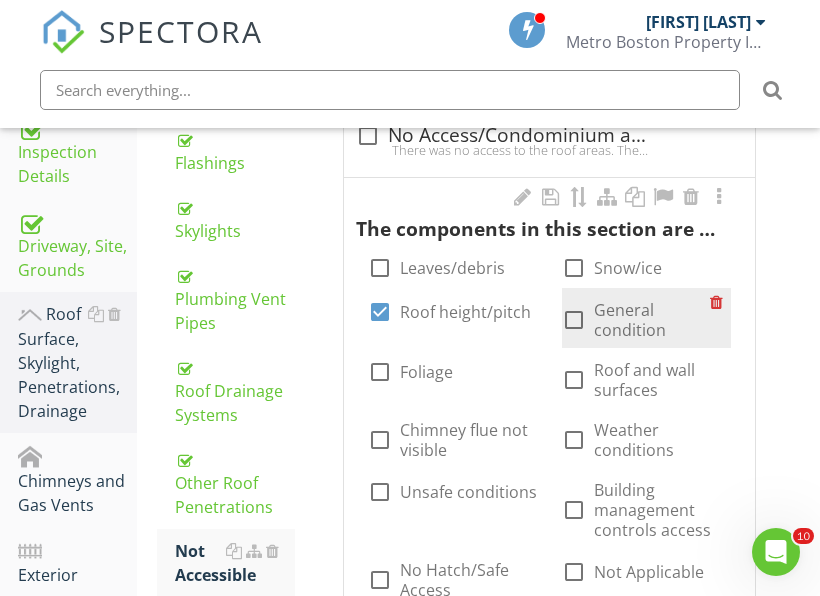 click on "General condition" at bounding box center [652, 320] 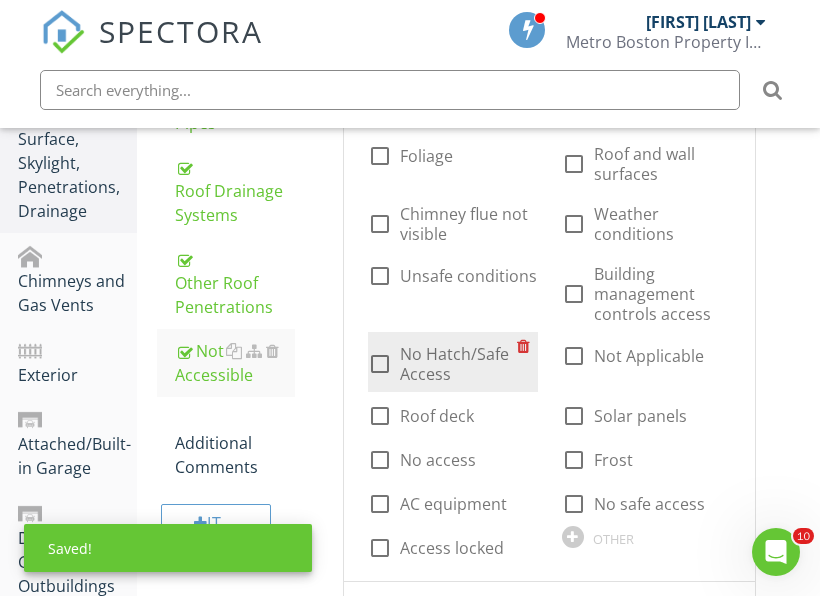 scroll, scrollTop: 878, scrollLeft: 0, axis: vertical 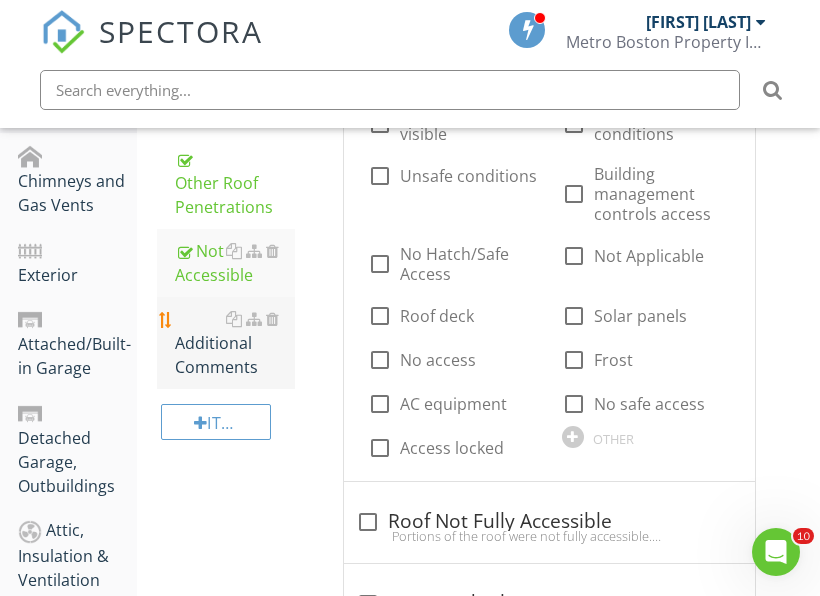 click on "Additional Comments" at bounding box center (235, 343) 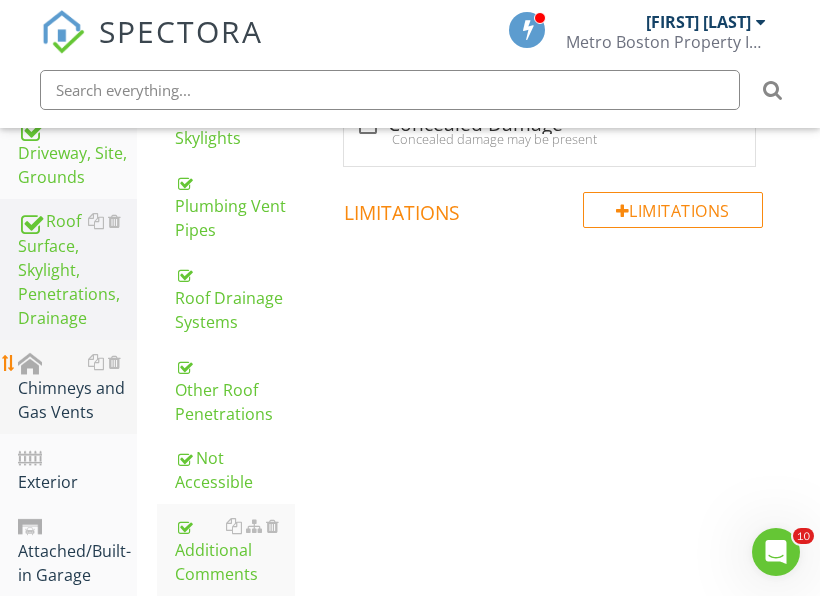 scroll, scrollTop: 678, scrollLeft: 0, axis: vertical 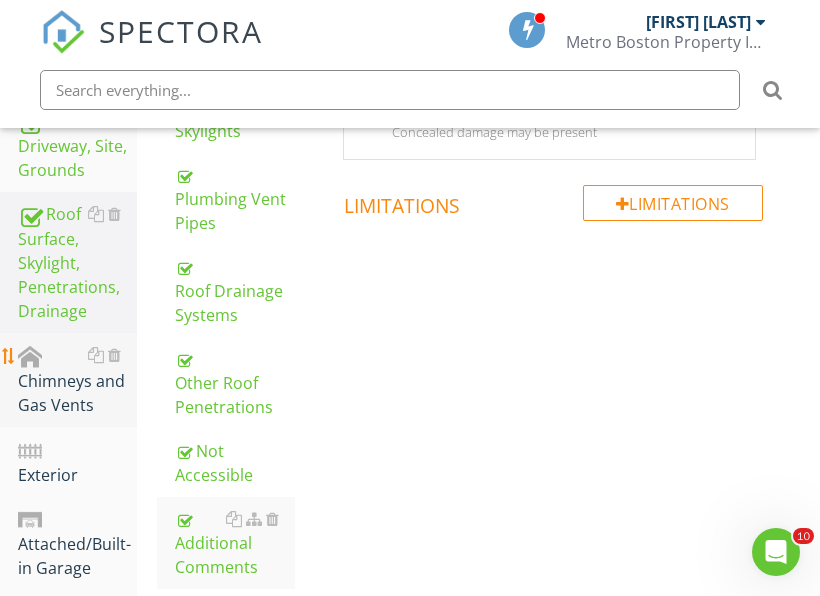 click on "Chimneys and Gas Vents" at bounding box center [77, 380] 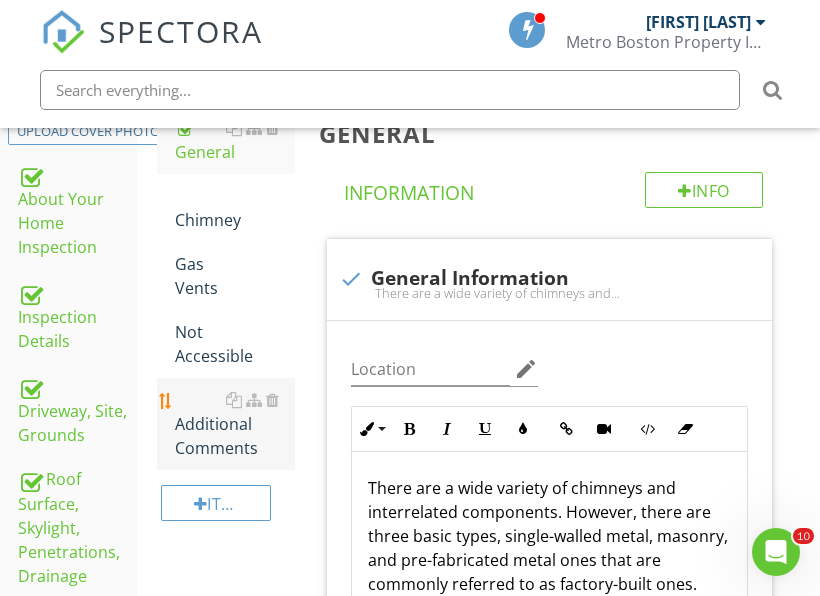 scroll, scrollTop: 378, scrollLeft: 0, axis: vertical 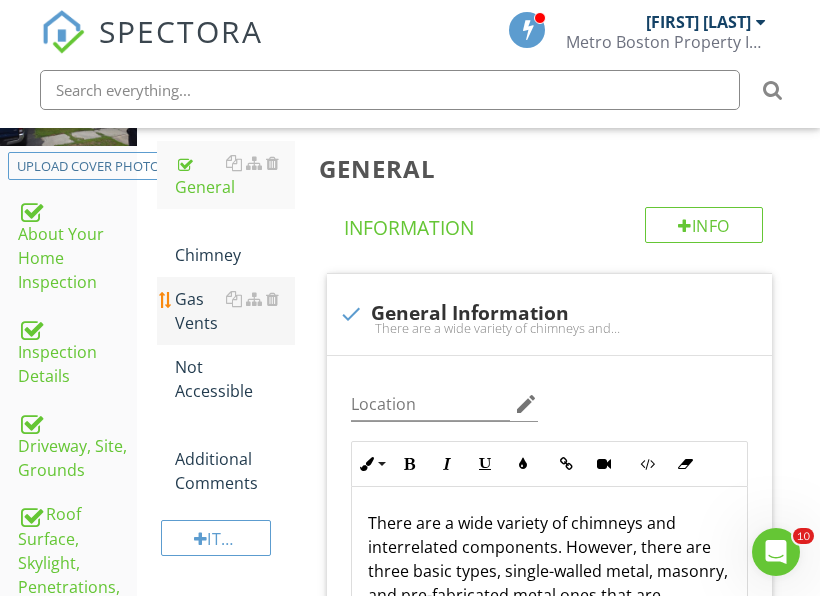 click on "Gas Vents" at bounding box center [235, 311] 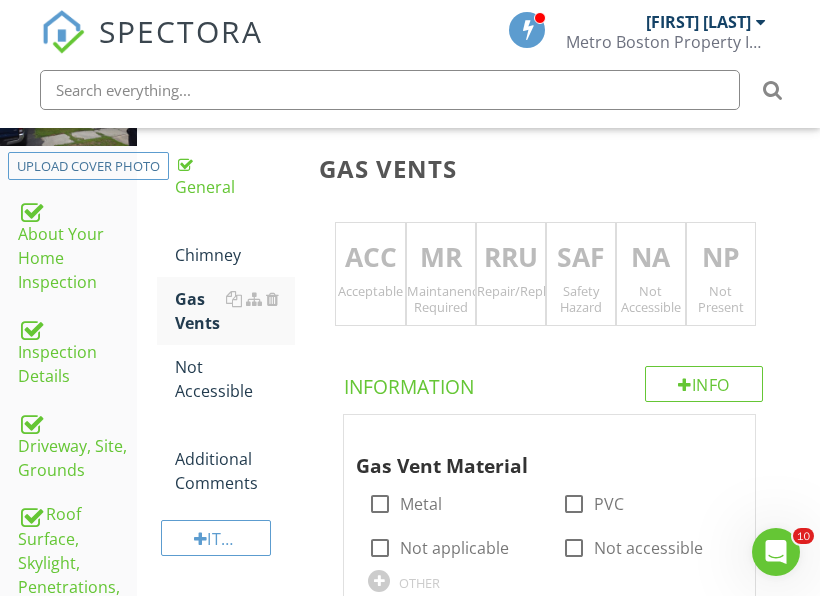 click on "NP" at bounding box center (721, 258) 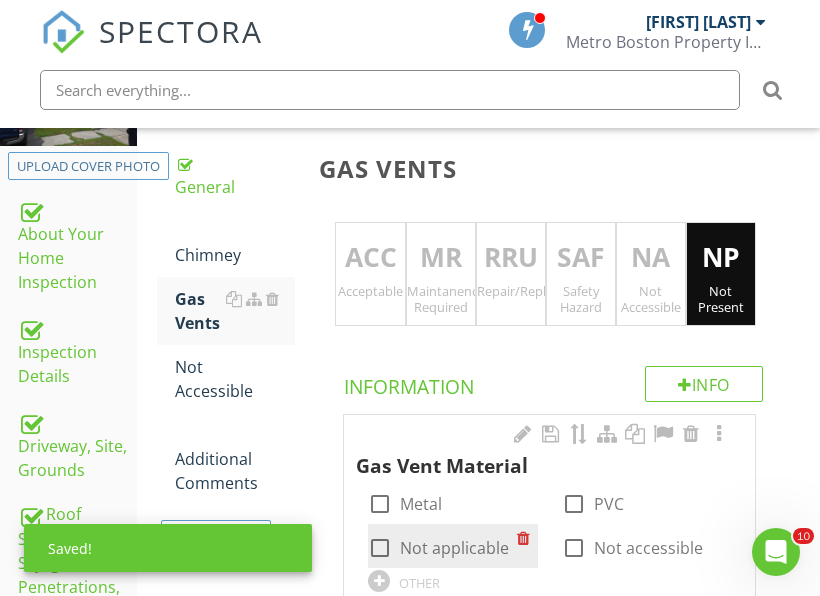 click on "Not applicable" at bounding box center [454, 548] 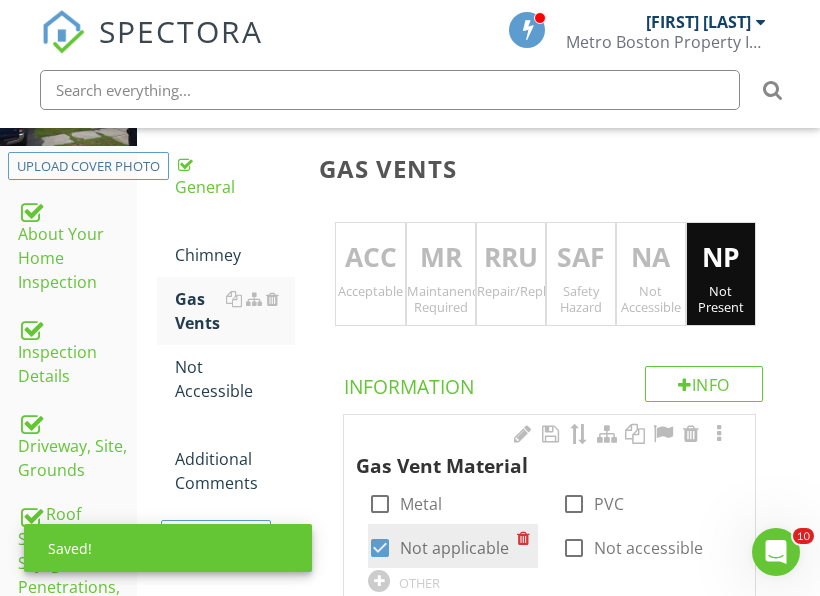 checkbox on "true" 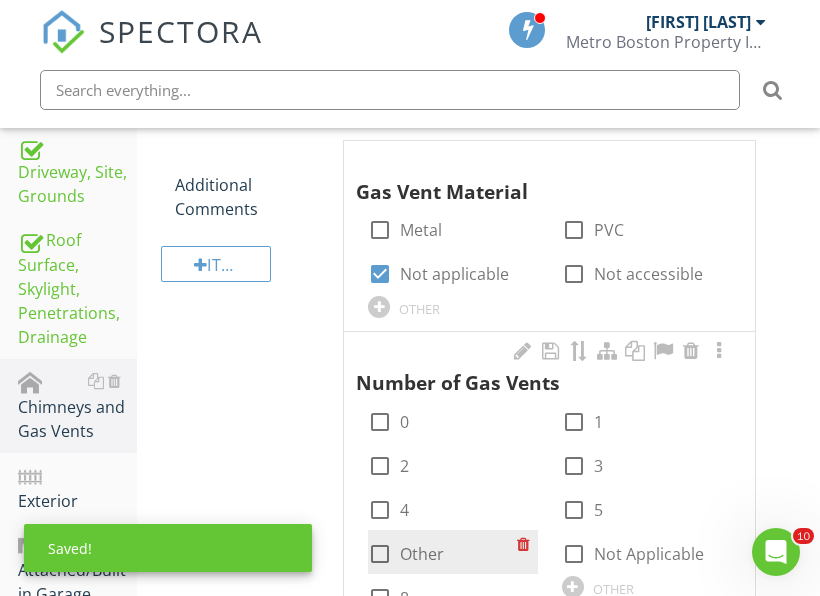 scroll, scrollTop: 778, scrollLeft: 0, axis: vertical 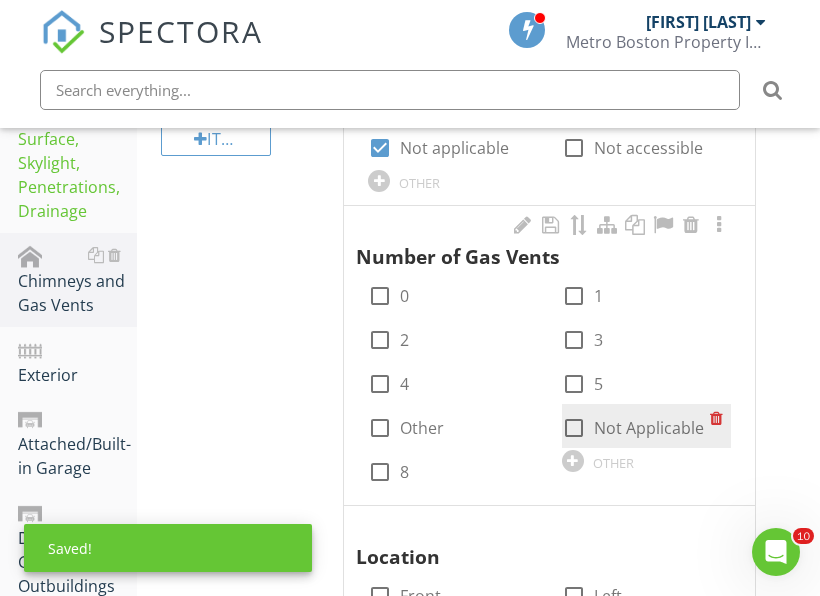 click at bounding box center [574, 428] 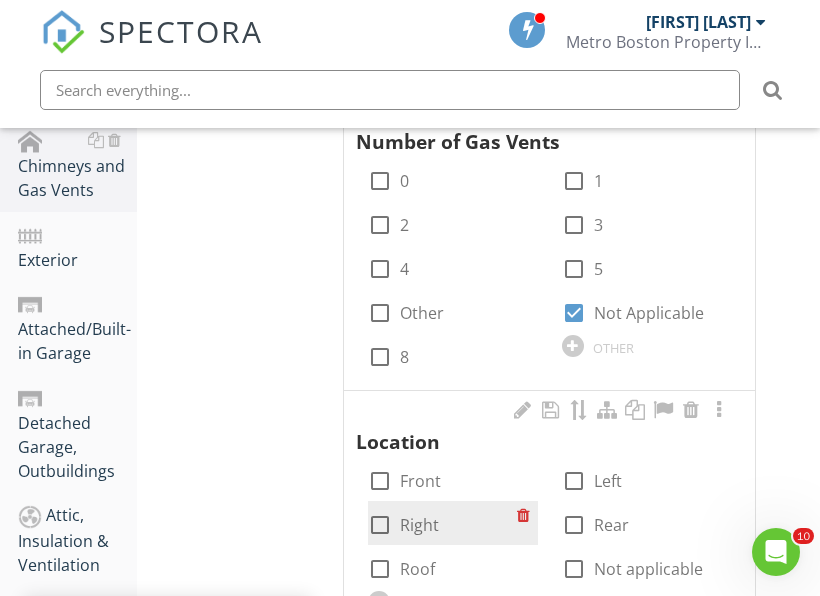 scroll, scrollTop: 978, scrollLeft: 0, axis: vertical 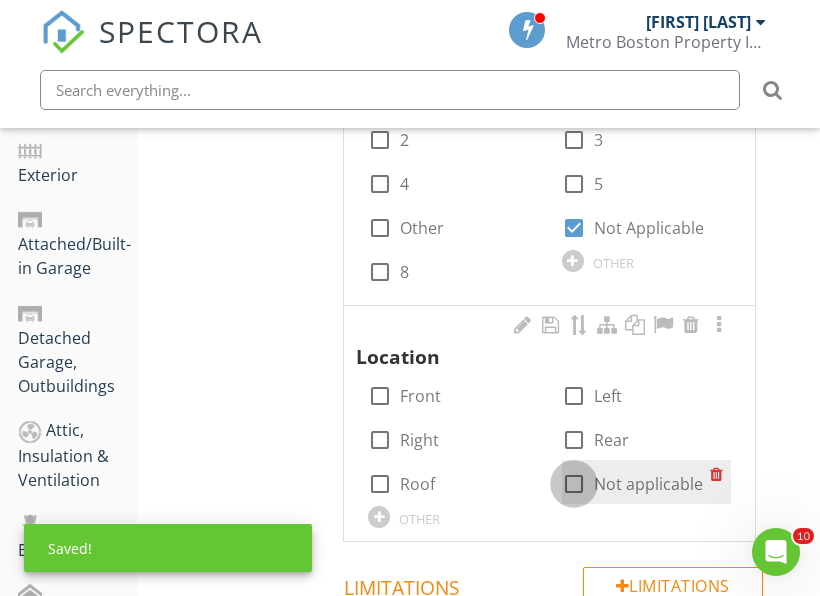 click at bounding box center [574, 484] 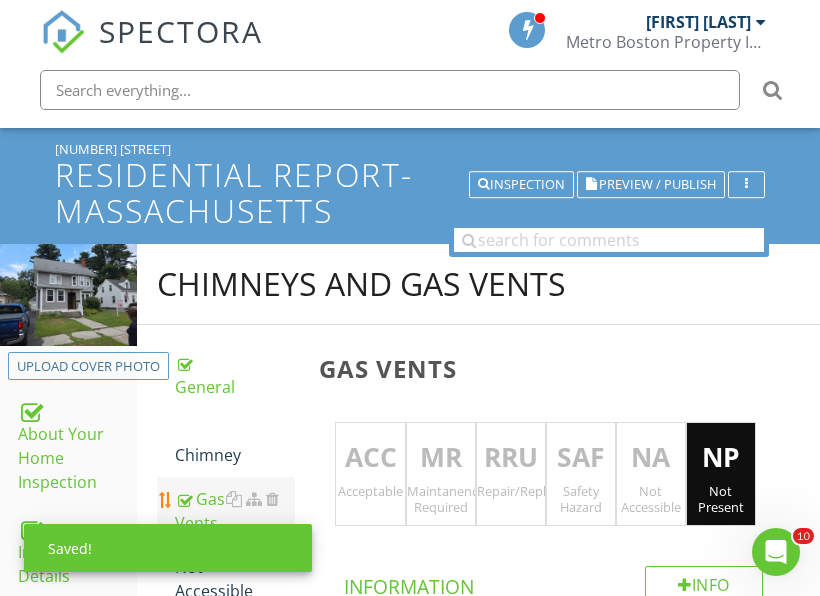 scroll, scrollTop: 278, scrollLeft: 0, axis: vertical 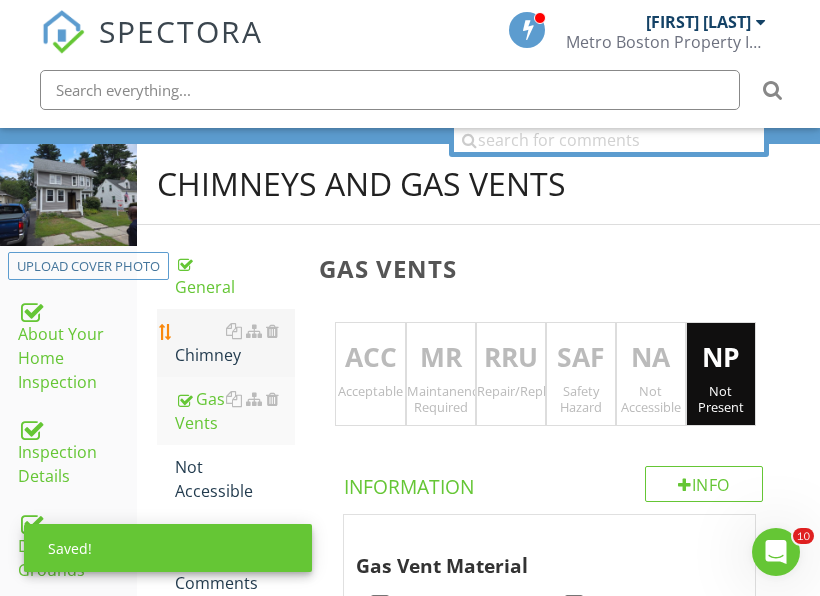 click on "Chimney" at bounding box center (235, 343) 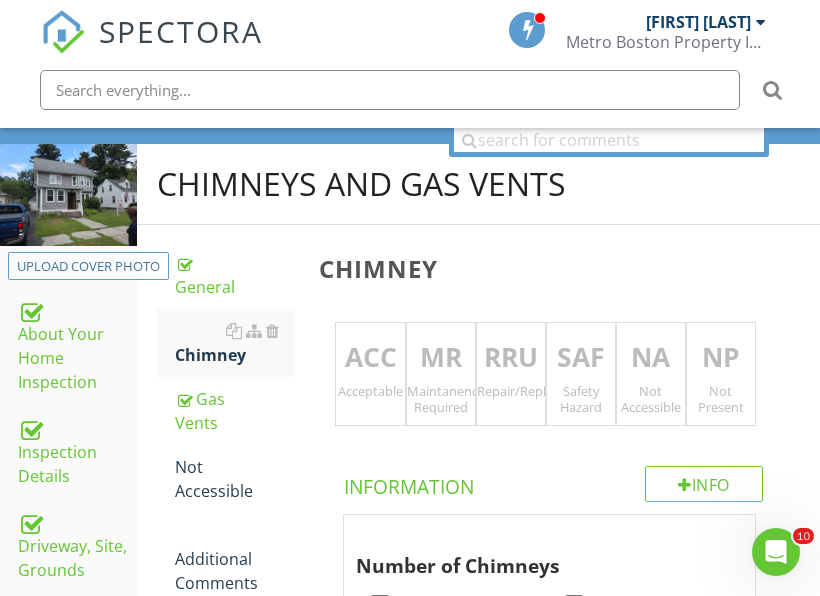 click on "RRU" at bounding box center (511, 358) 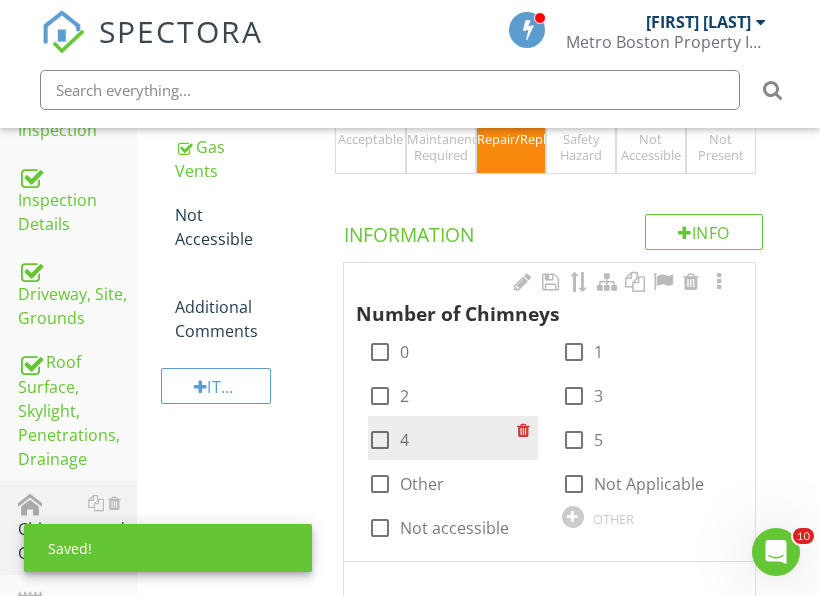 scroll, scrollTop: 578, scrollLeft: 0, axis: vertical 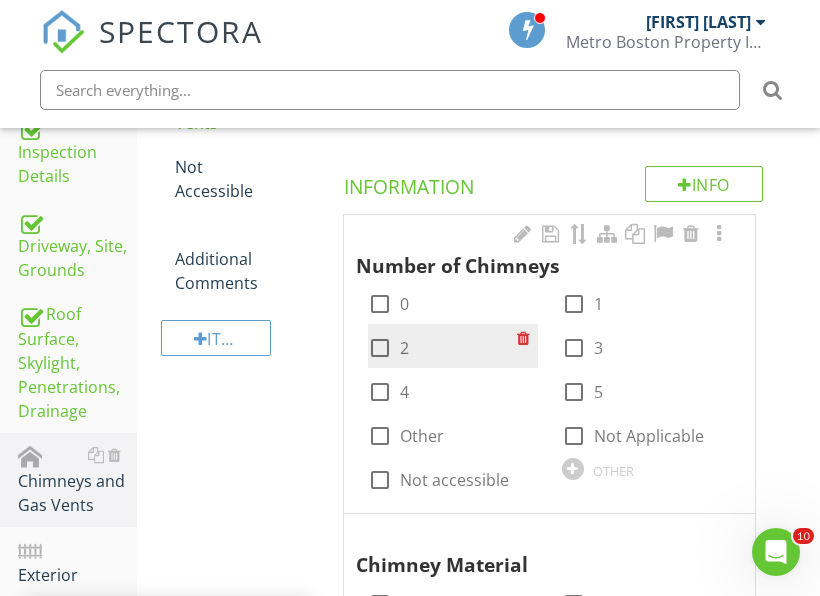 click at bounding box center [380, 348] 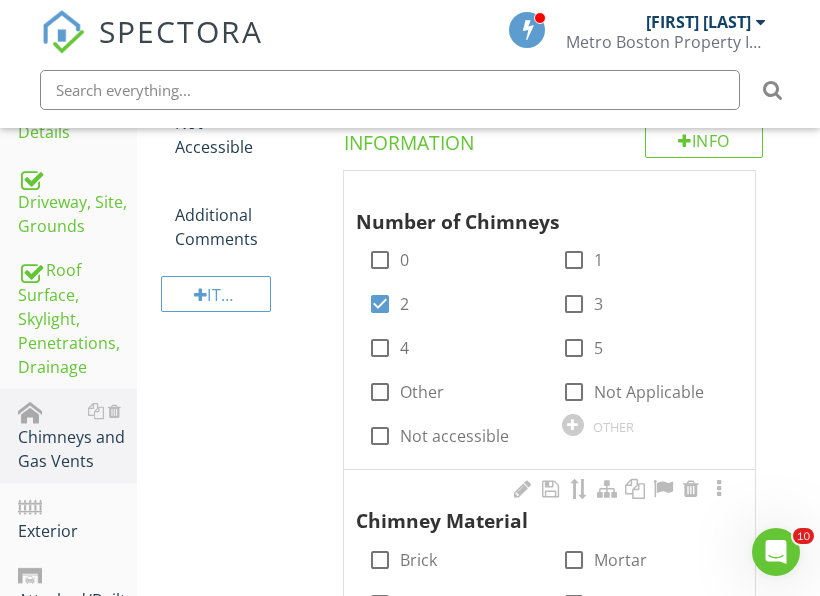 scroll, scrollTop: 878, scrollLeft: 0, axis: vertical 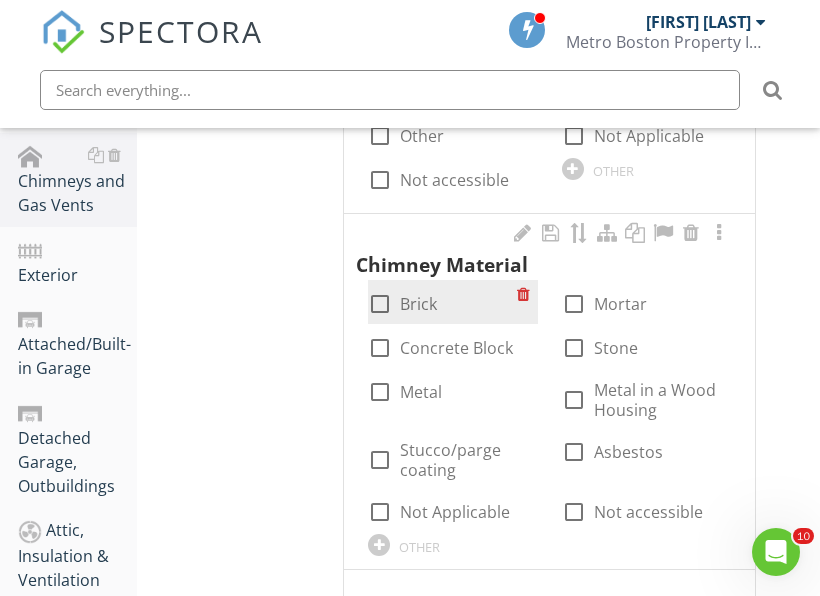 click on "Brick" at bounding box center (418, 304) 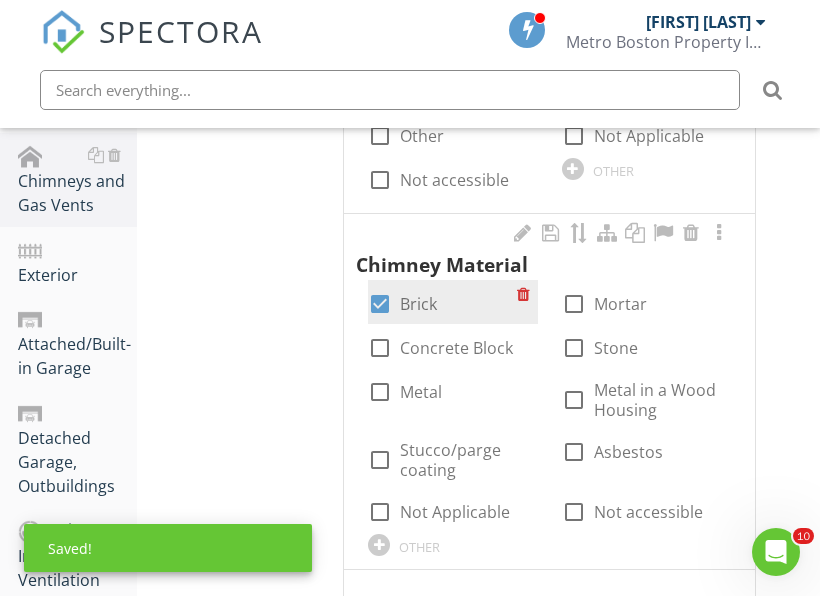 checkbox on "true" 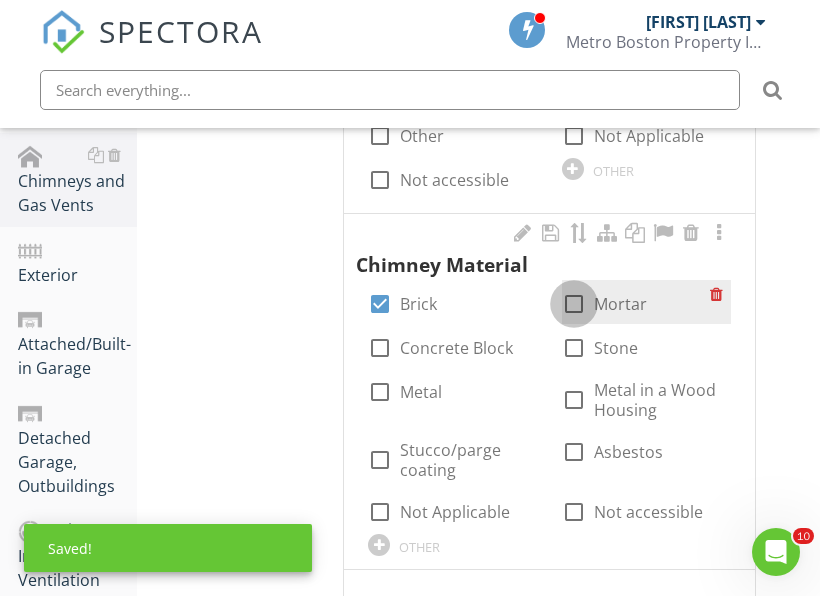 click at bounding box center [574, 304] 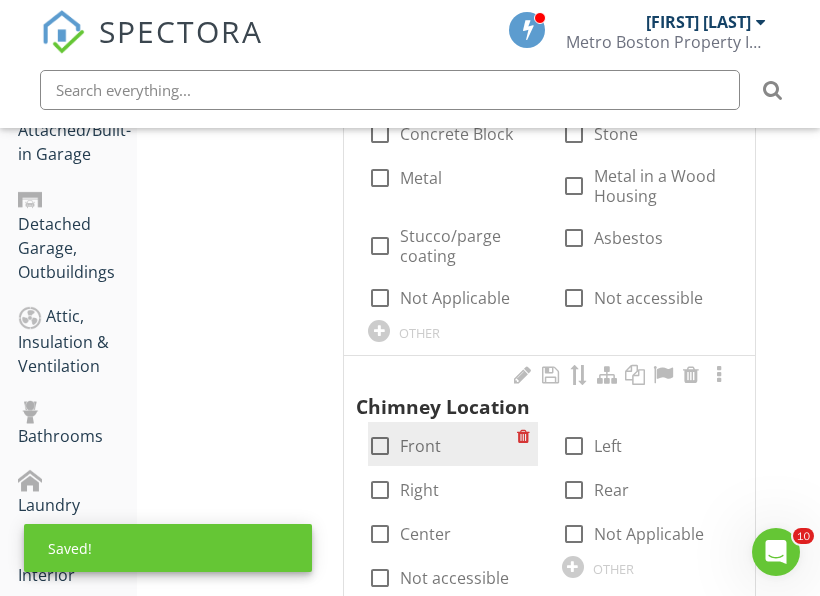 scroll, scrollTop: 1178, scrollLeft: 0, axis: vertical 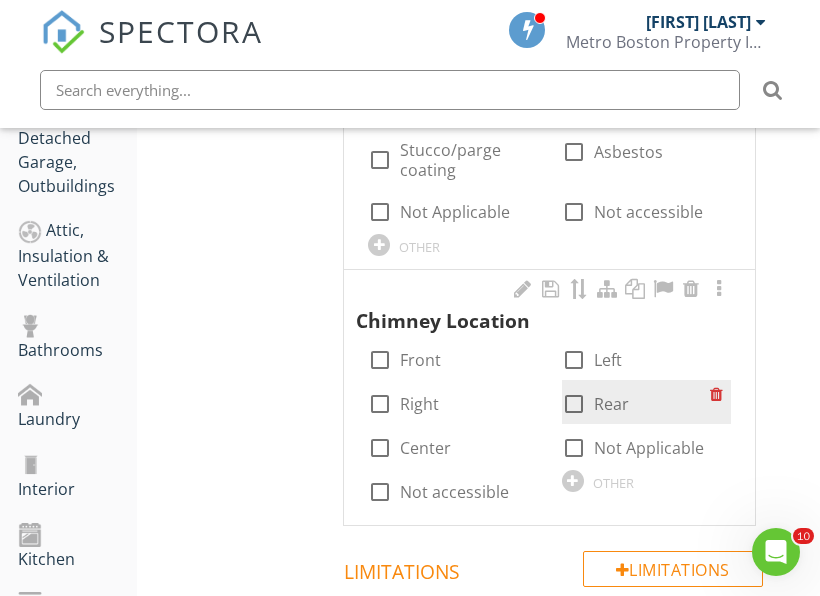 click at bounding box center (574, 404) 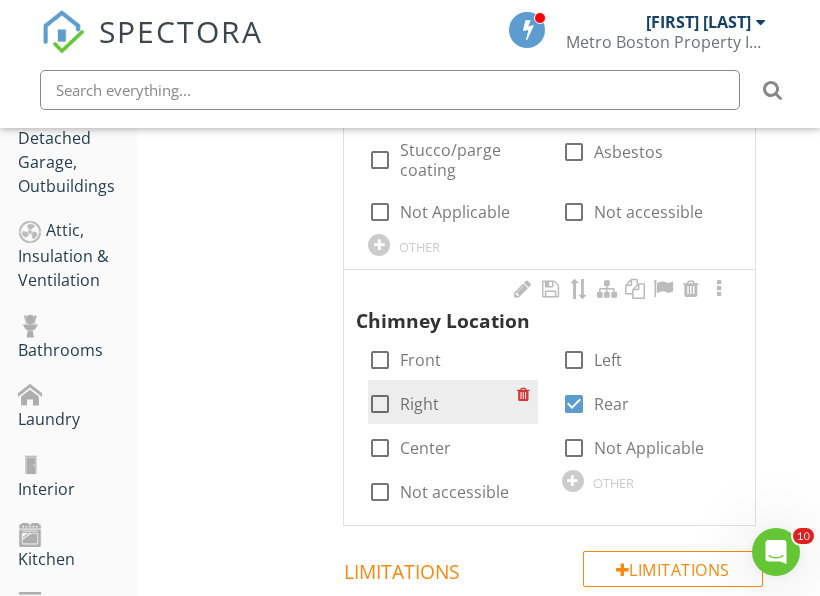click on "Right" at bounding box center (419, 404) 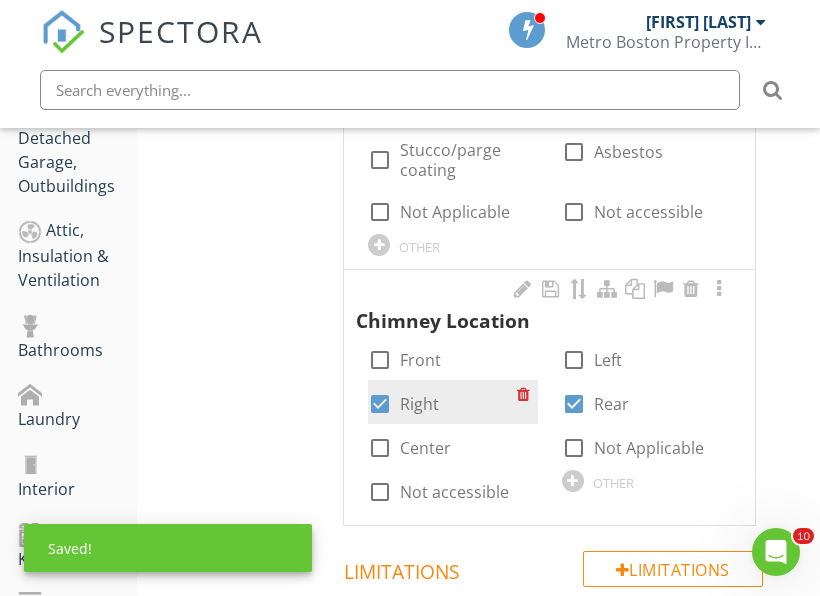 checkbox on "true" 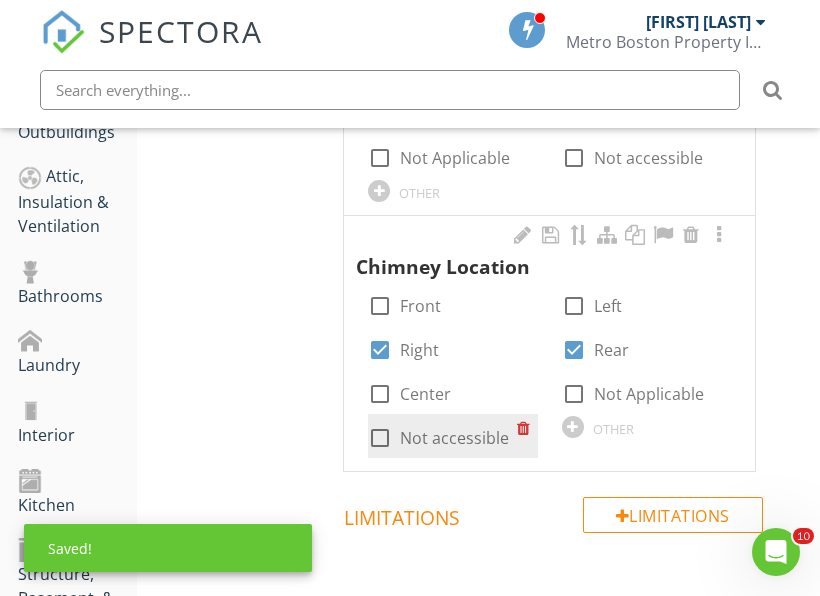 scroll, scrollTop: 1278, scrollLeft: 0, axis: vertical 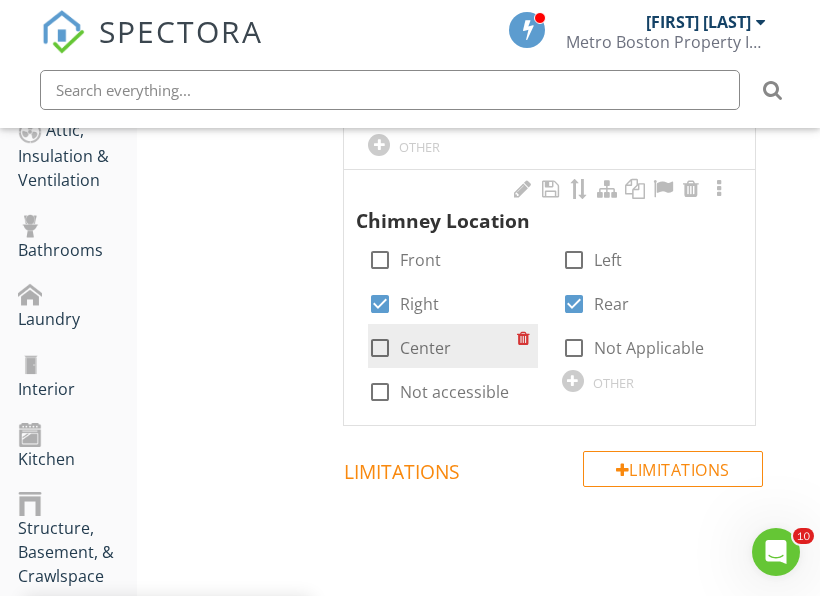 click on "Center" at bounding box center [425, 348] 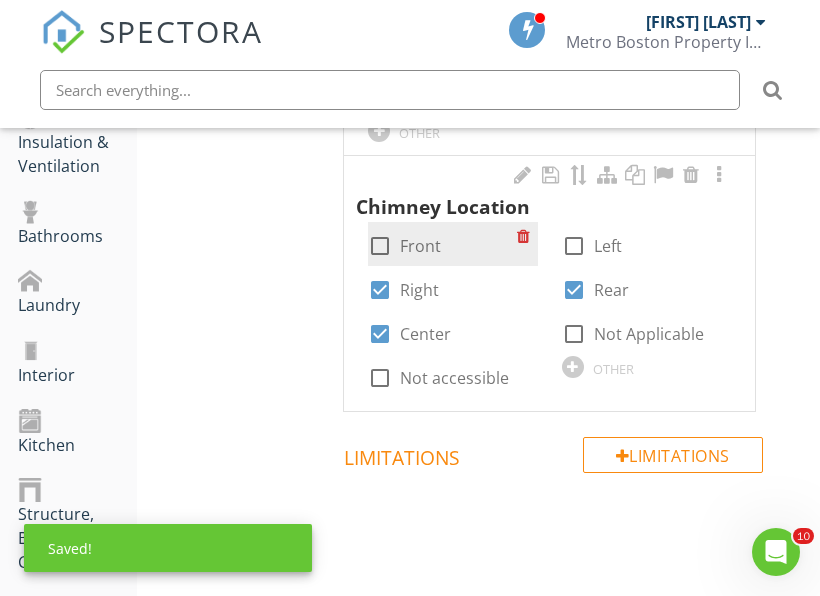 scroll, scrollTop: 1278, scrollLeft: 0, axis: vertical 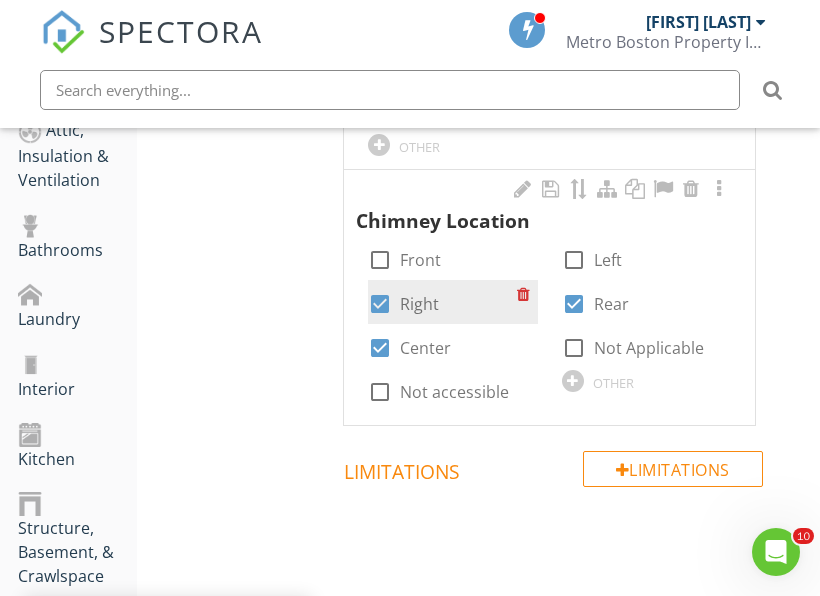 click on "Right" at bounding box center (419, 304) 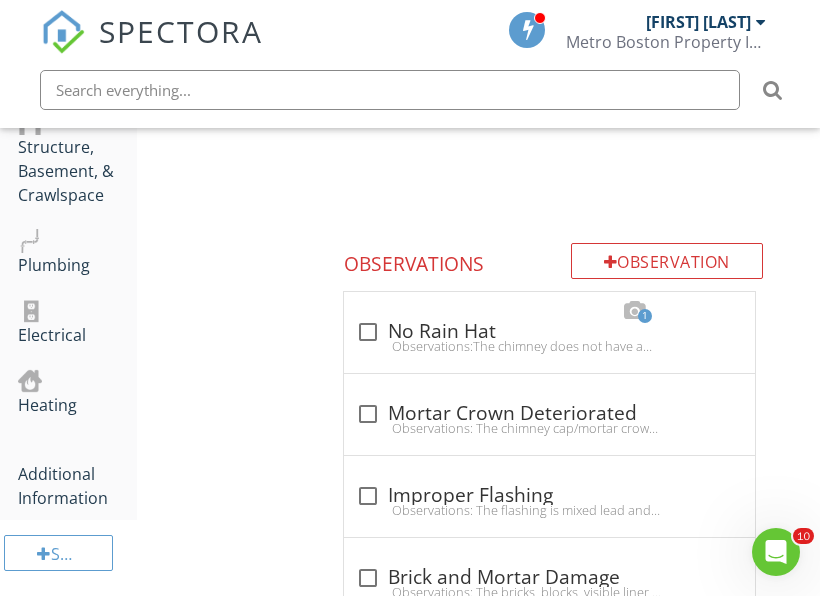 scroll, scrollTop: 1678, scrollLeft: 0, axis: vertical 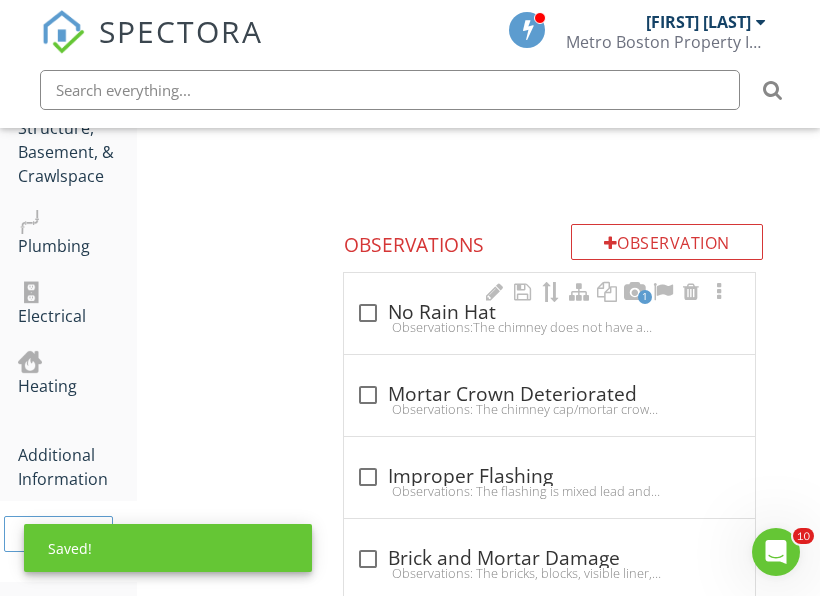 click on "Observations:The chimney does not have a rain hat or spark arrestor at all flues. A rain hat or spark arrestor would prevent rain, debris, or pests from entering the flue liner.Recommendation: Install a rain hat or spark arrestor." at bounding box center (549, 327) 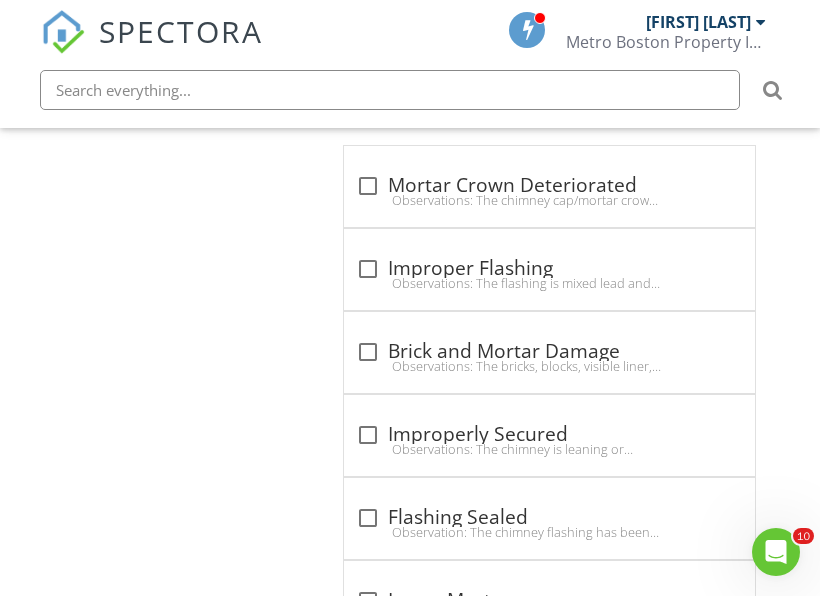 scroll, scrollTop: 2578, scrollLeft: 0, axis: vertical 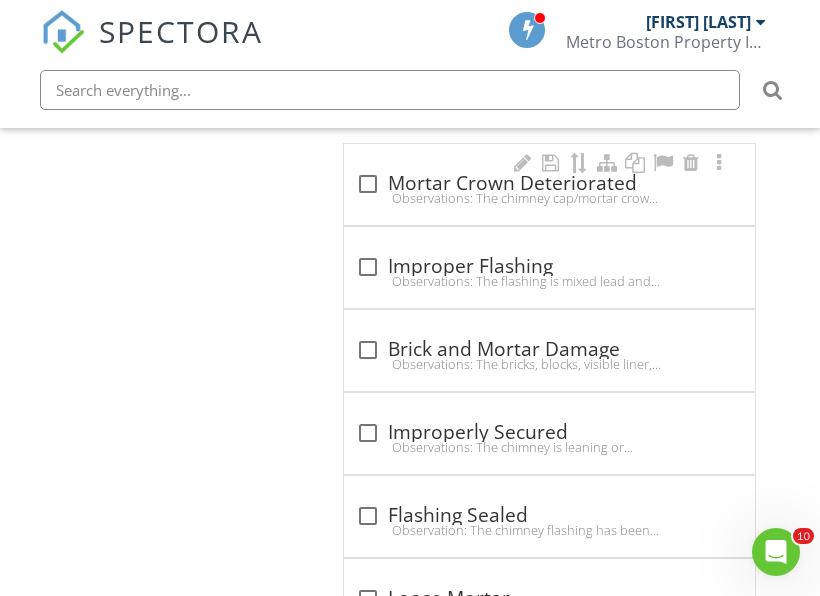 click on "Observations: The chimney cap/mortar crown is missing, cracked, and/or the mortar is loose or deteriorated.Recommendation: The client should consult with a professional chimney contractor to determine the full extent and cost of repairs." at bounding box center (549, 198) 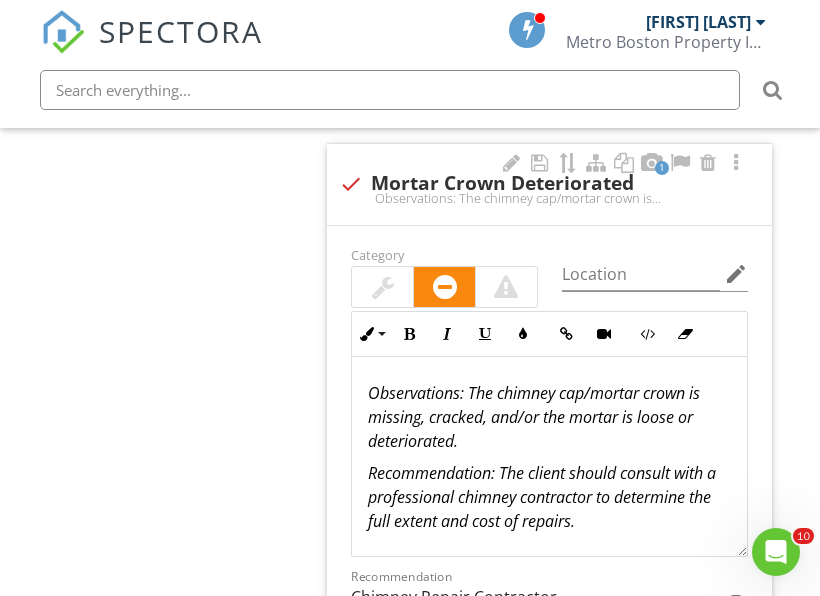 scroll, scrollTop: 1, scrollLeft: 0, axis: vertical 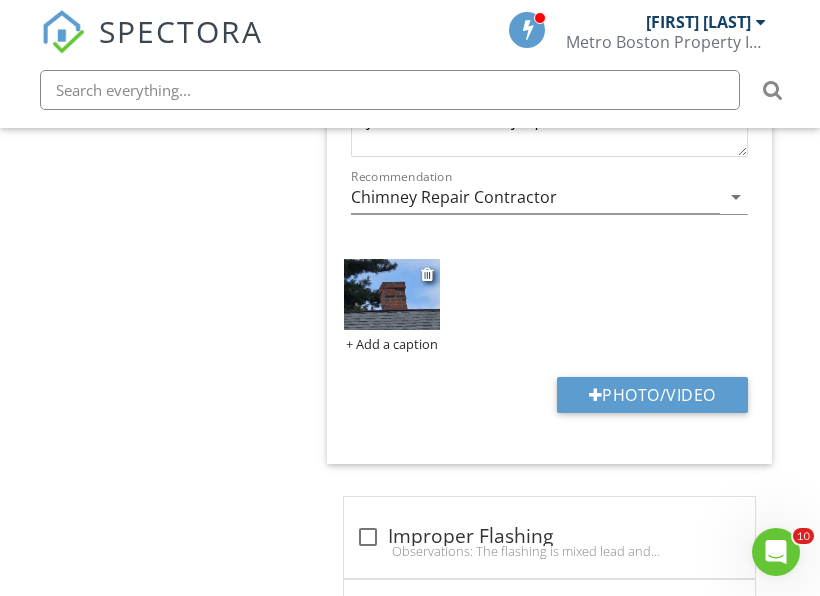 click at bounding box center [391, 294] 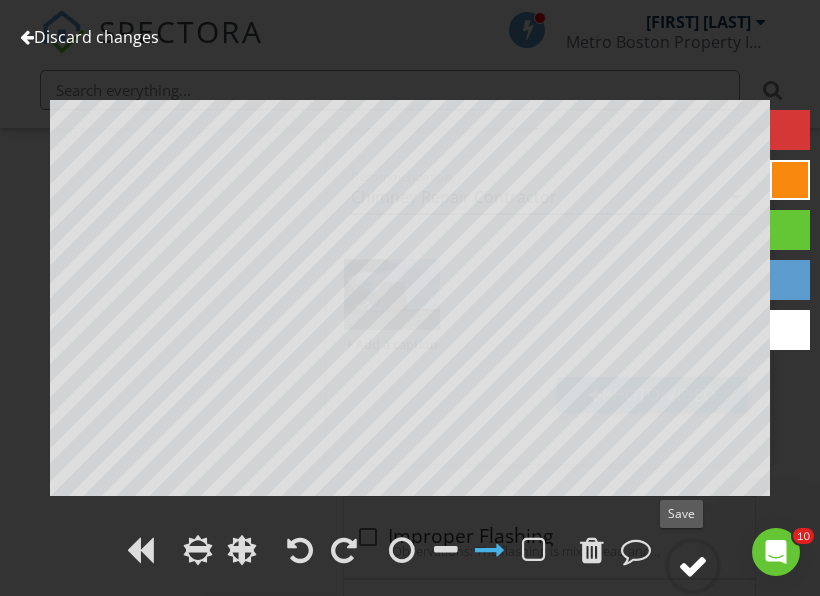 click at bounding box center [693, 566] 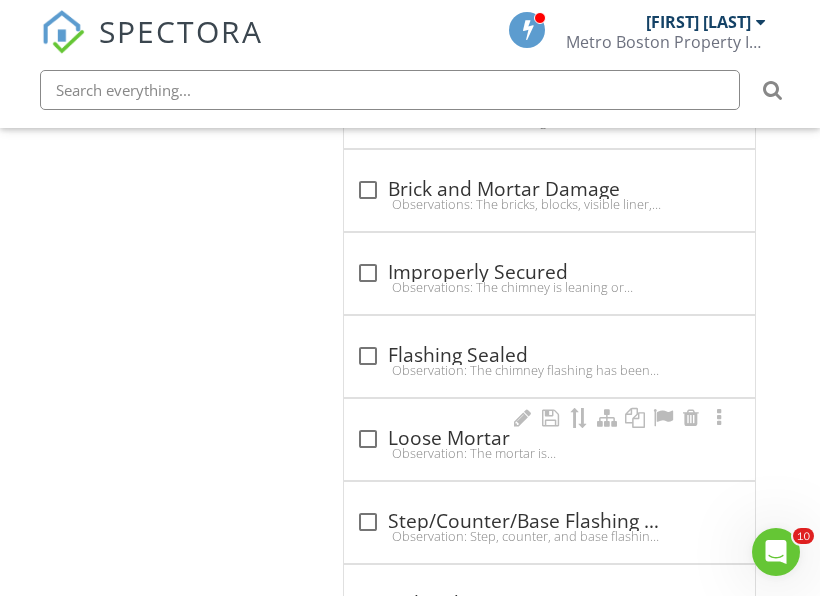 scroll, scrollTop: 3378, scrollLeft: 0, axis: vertical 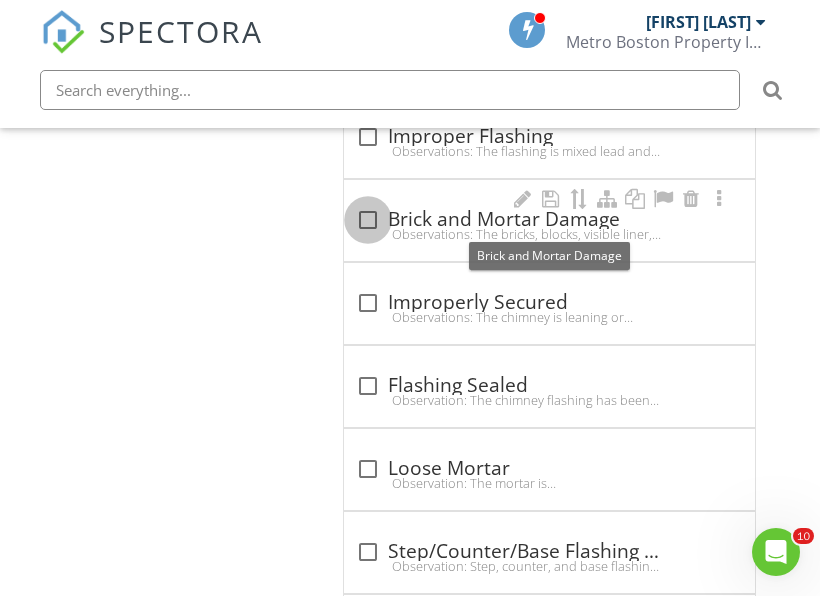 click at bounding box center [368, 220] 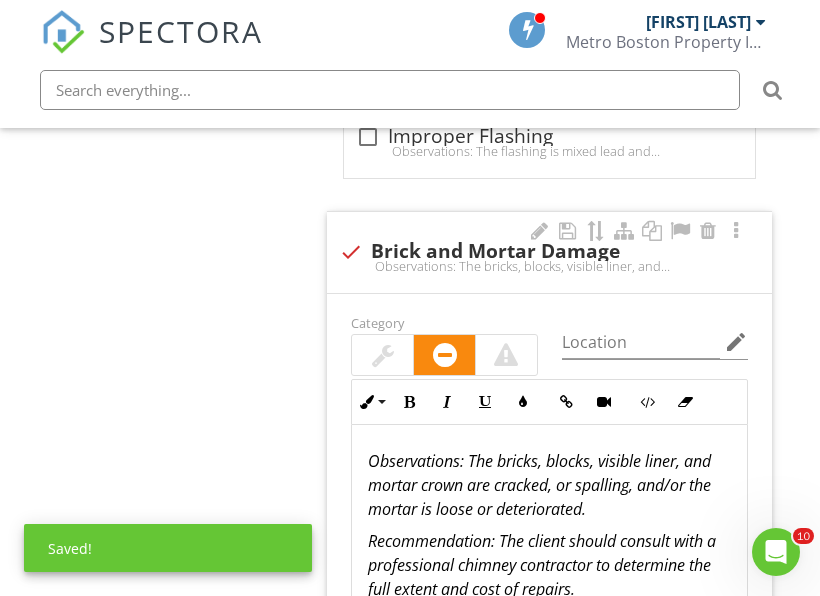 click at bounding box center (383, 355) 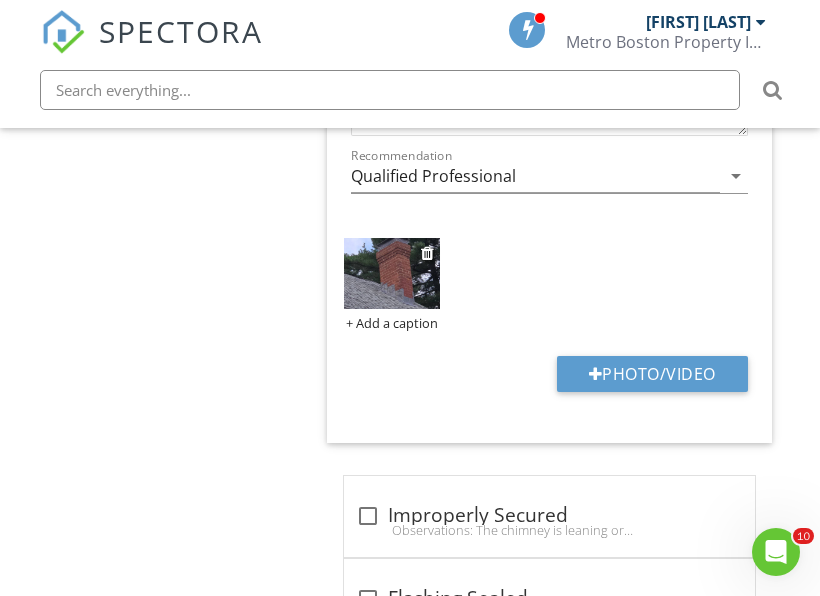 scroll, scrollTop: 3878, scrollLeft: 0, axis: vertical 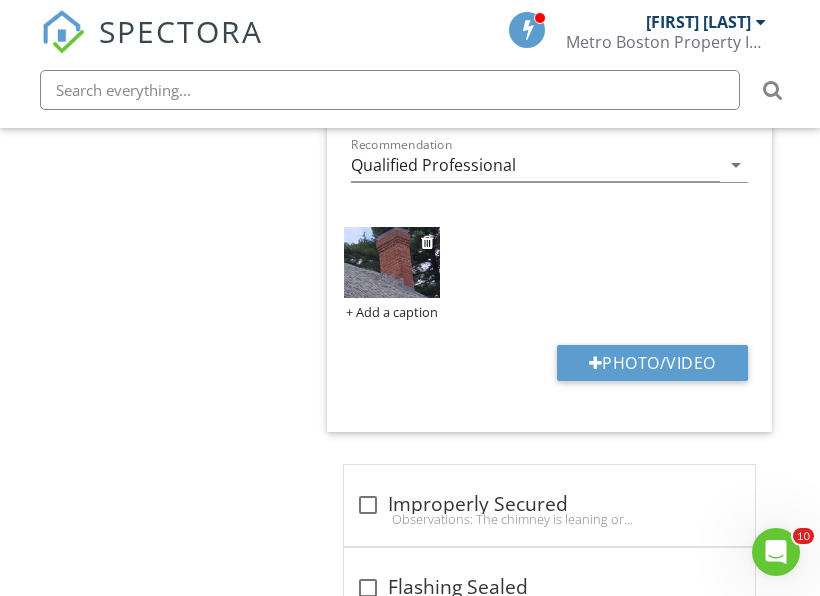 click at bounding box center (391, 262) 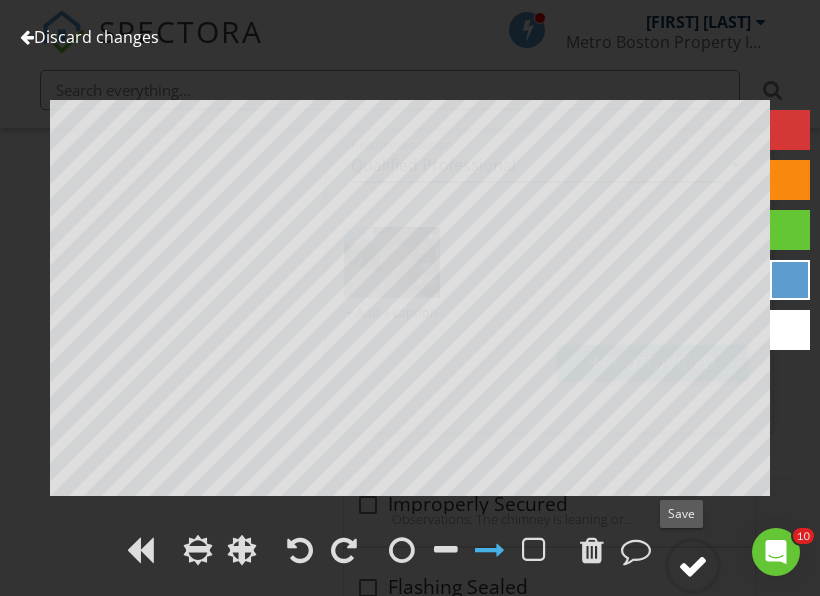 click at bounding box center (693, 566) 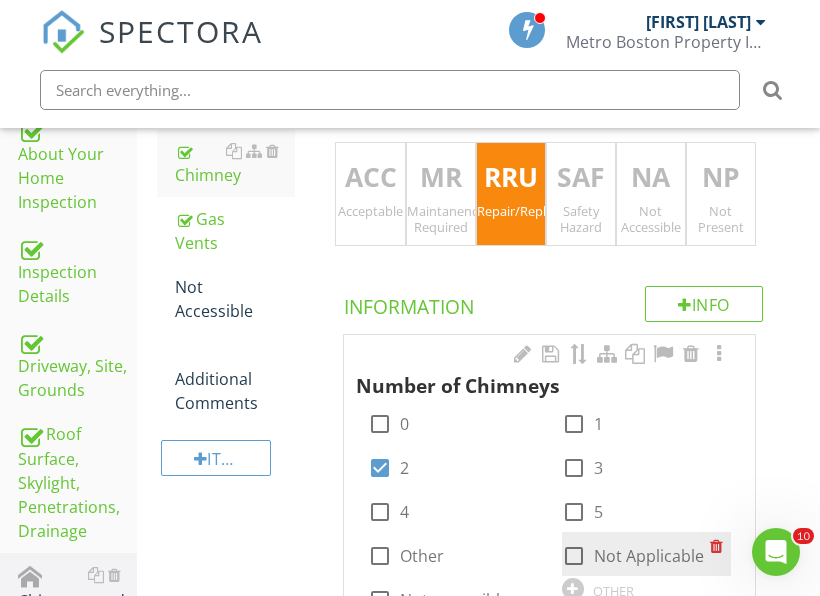 scroll, scrollTop: 409, scrollLeft: 0, axis: vertical 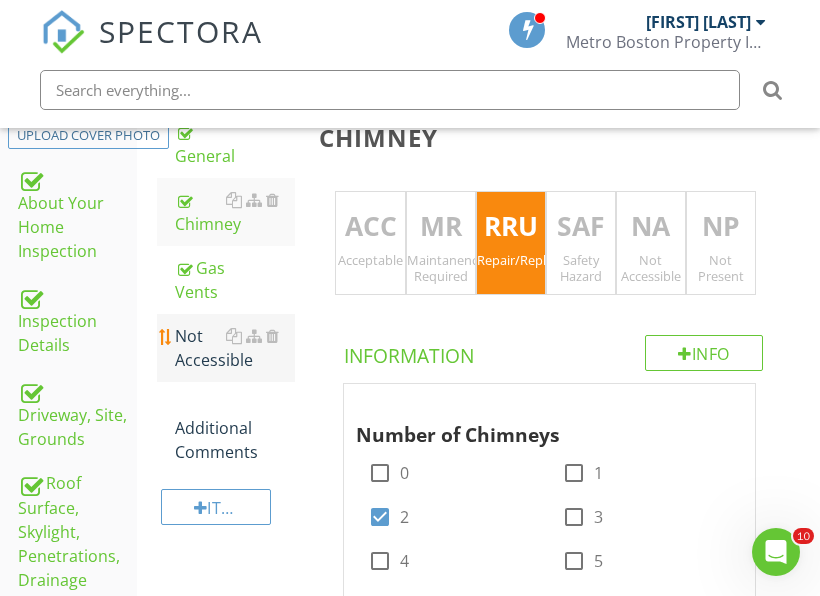 click on "Not Accessible" at bounding box center (235, 348) 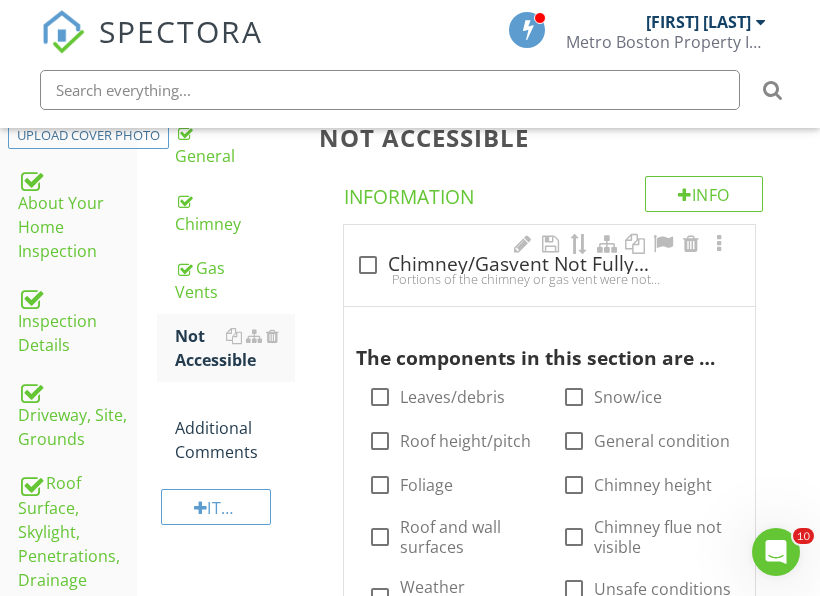 click on "Portions of the chimney or gas vent were not fully accessible. These areas should be inspected when access is possible. The client should consult with the seller or the seller's representative as to the age and any known issues with the inaccessible area of the chimney/gas vent." at bounding box center [549, 279] 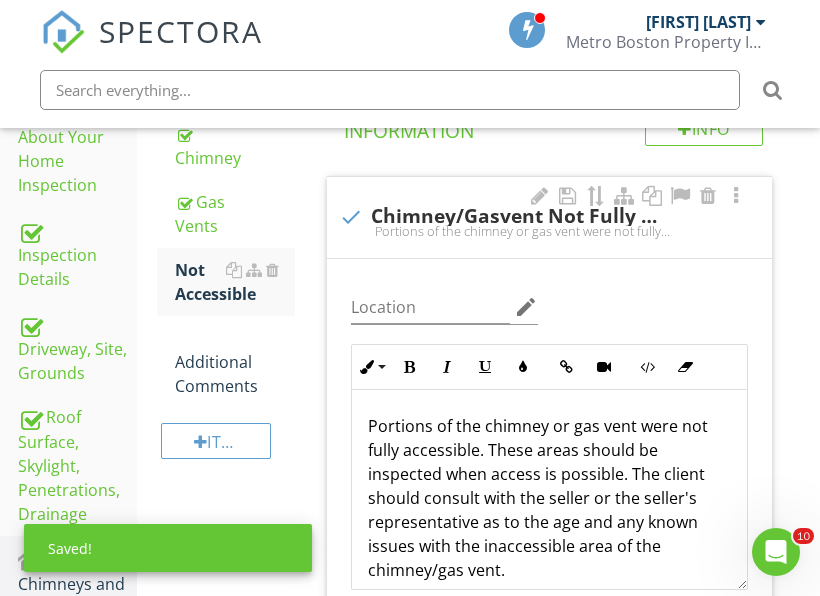 scroll, scrollTop: 509, scrollLeft: 0, axis: vertical 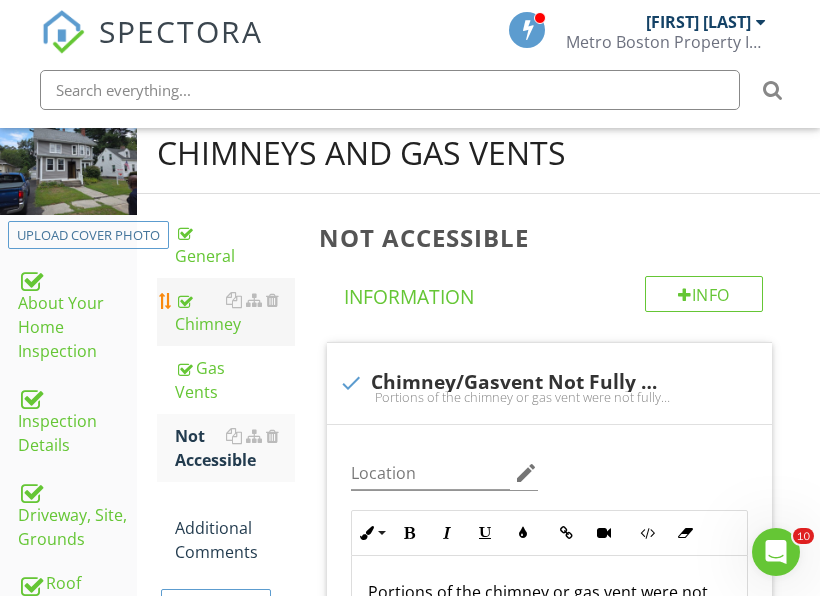 click on "Chimney" at bounding box center [235, 312] 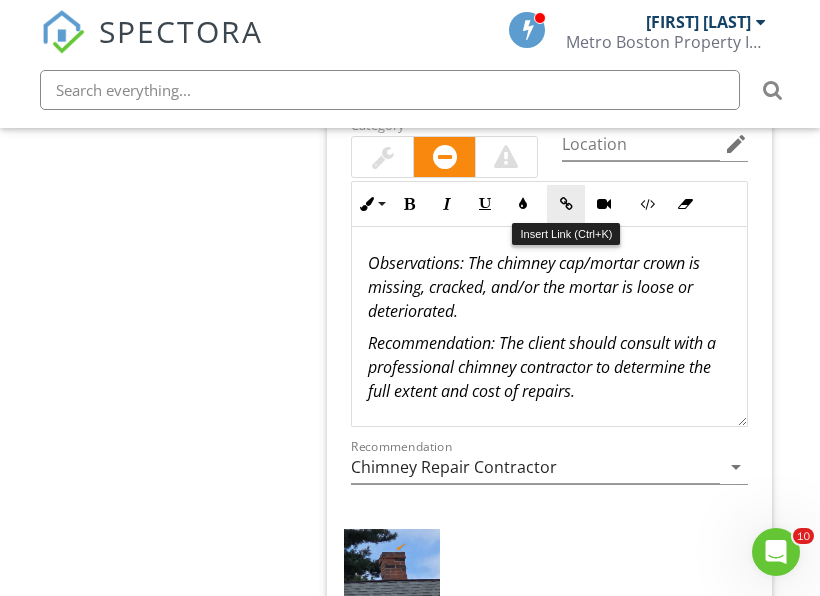 scroll, scrollTop: 2709, scrollLeft: 0, axis: vertical 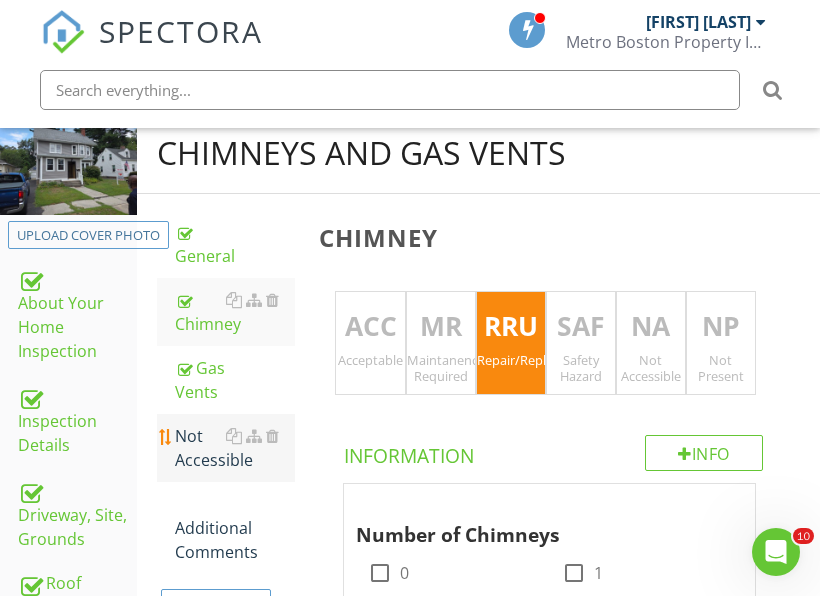 click on "Not Accessible" at bounding box center [235, 448] 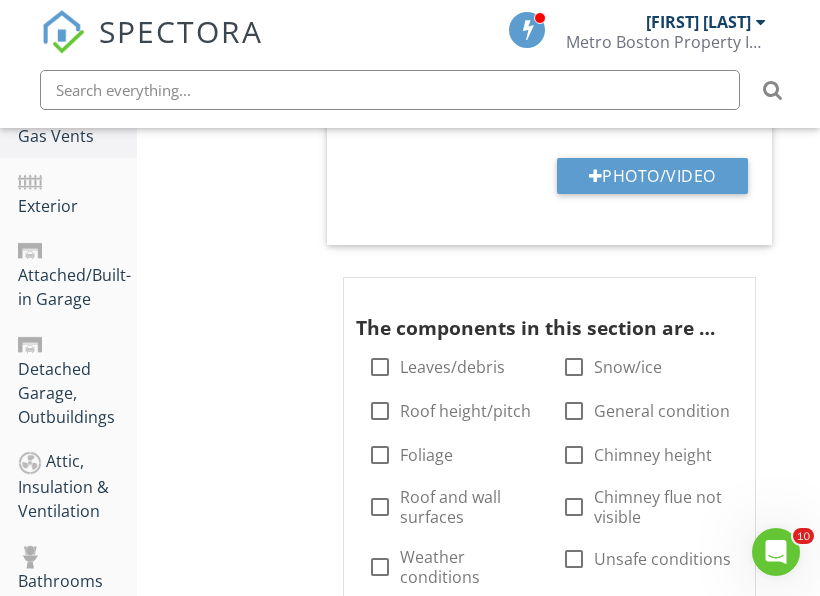 scroll, scrollTop: 1009, scrollLeft: 0, axis: vertical 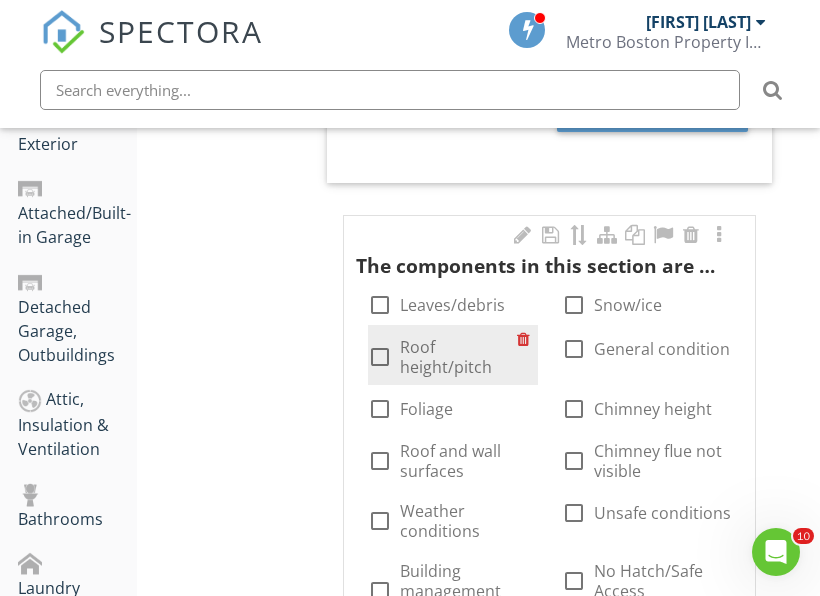 click on "Roof height/pitch" at bounding box center (458, 357) 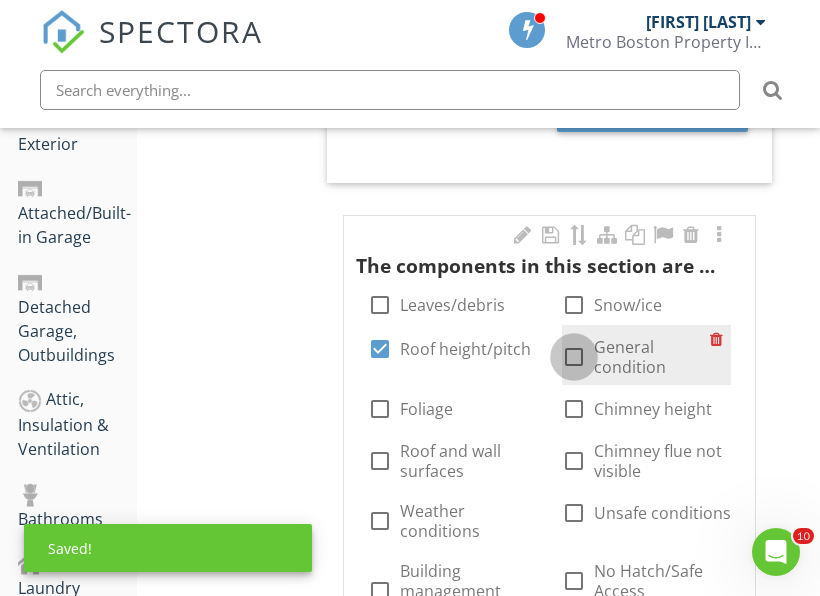 click at bounding box center [574, 357] 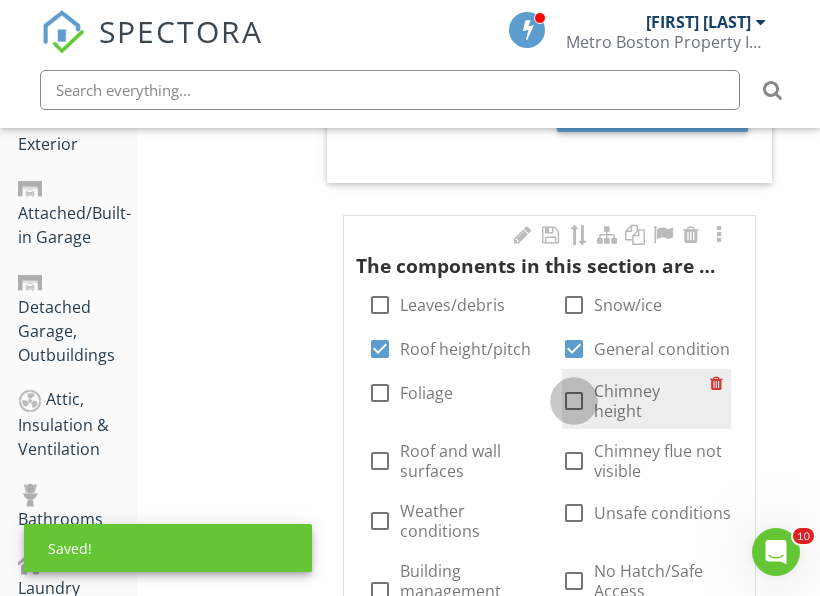 click at bounding box center (574, 401) 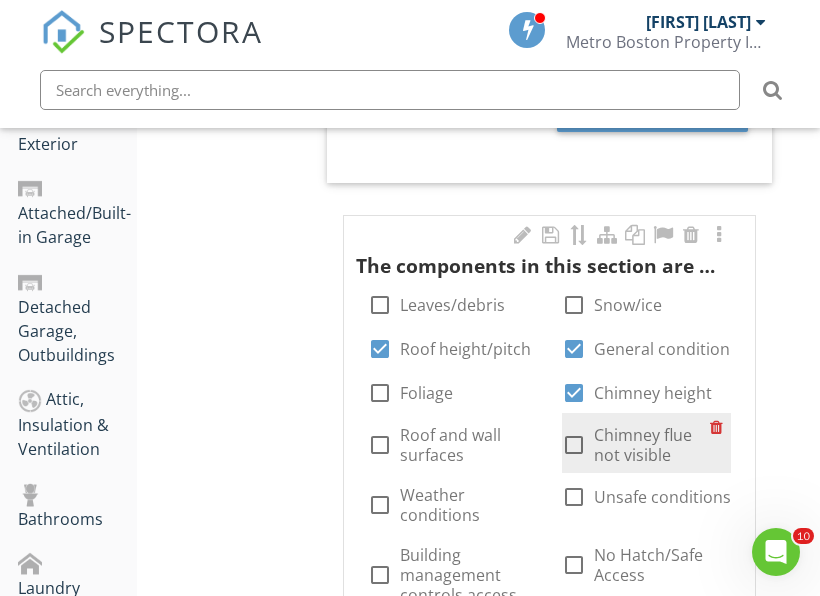 click at bounding box center [574, 445] 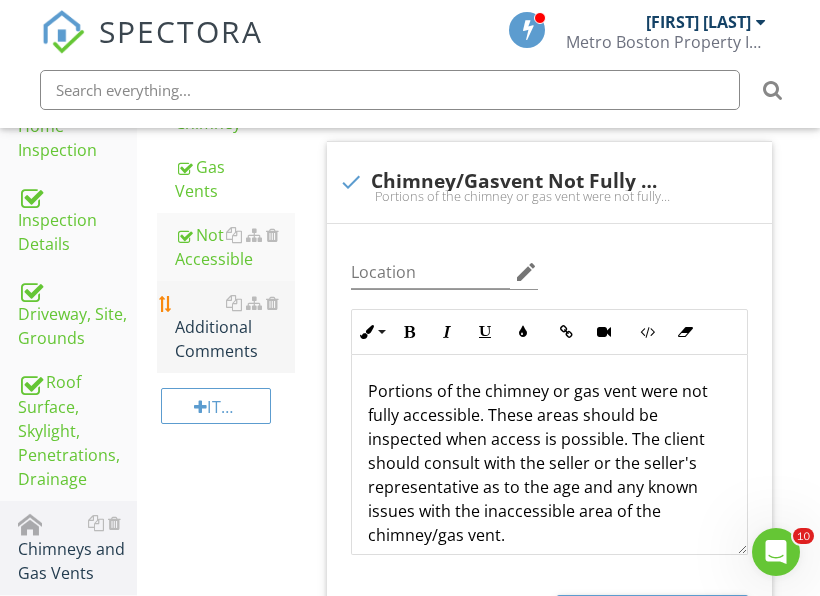 scroll, scrollTop: 509, scrollLeft: 0, axis: vertical 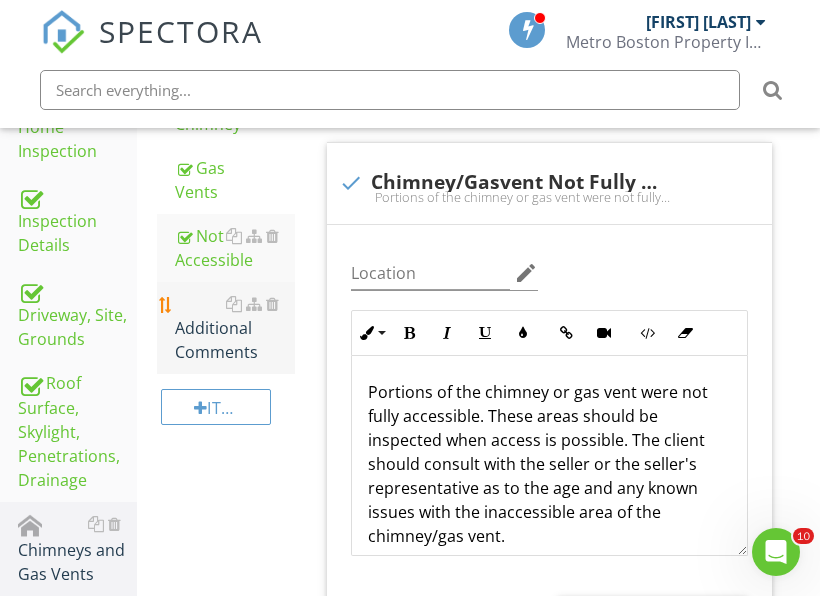 click on "Additional Comments" at bounding box center [235, 328] 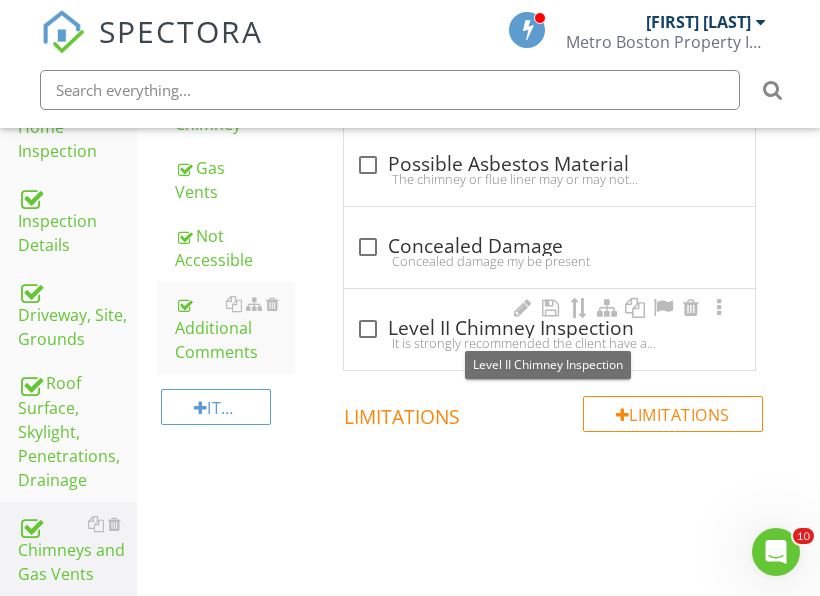 click on "check_box_outline_blank
Level II Chimney Inspection" at bounding box center [549, 329] 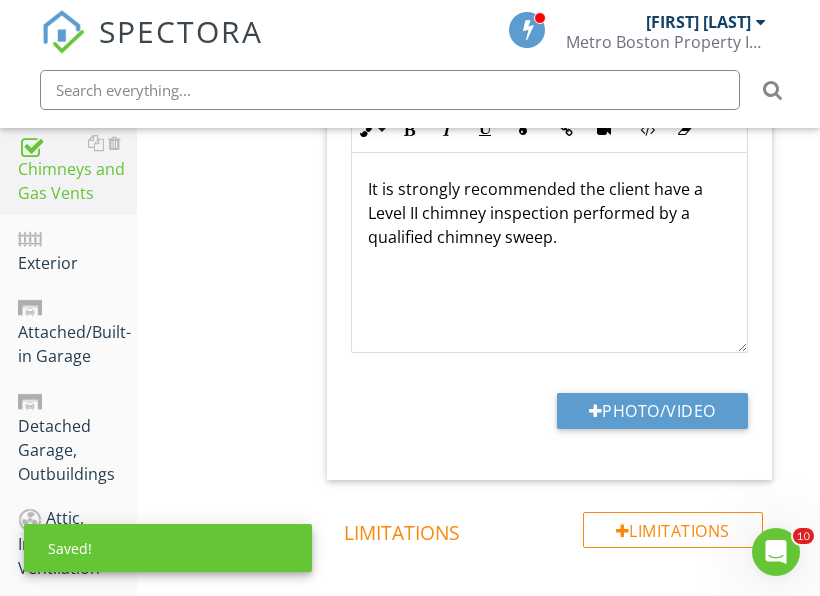 scroll, scrollTop: 909, scrollLeft: 0, axis: vertical 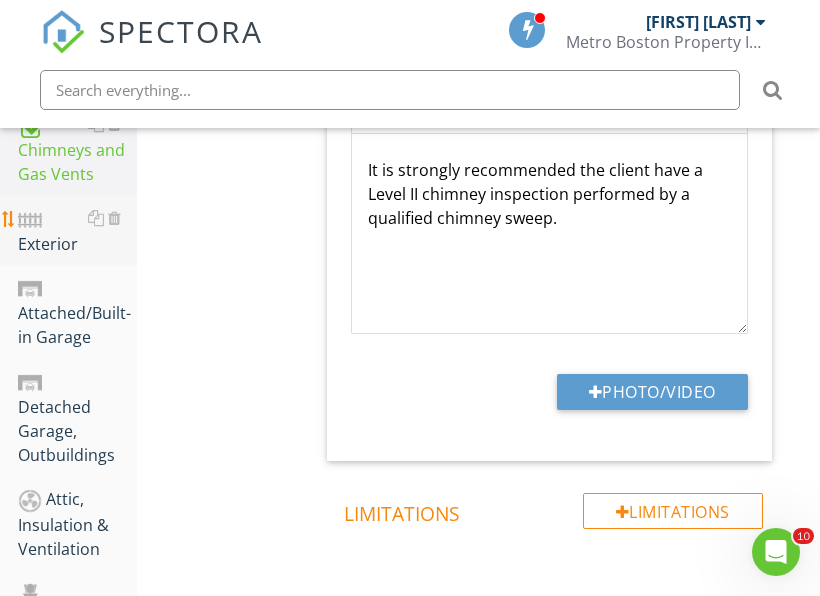 click on "Exterior" at bounding box center [77, 231] 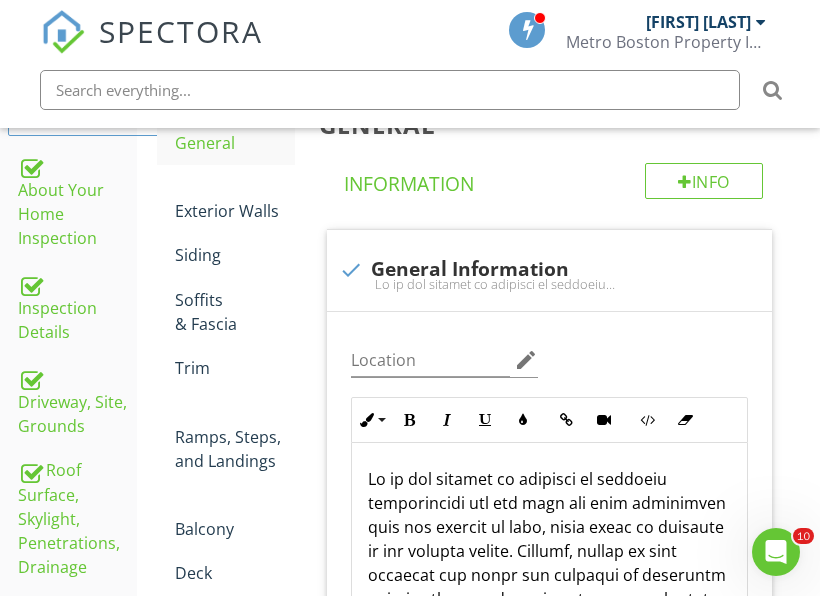 scroll, scrollTop: 409, scrollLeft: 0, axis: vertical 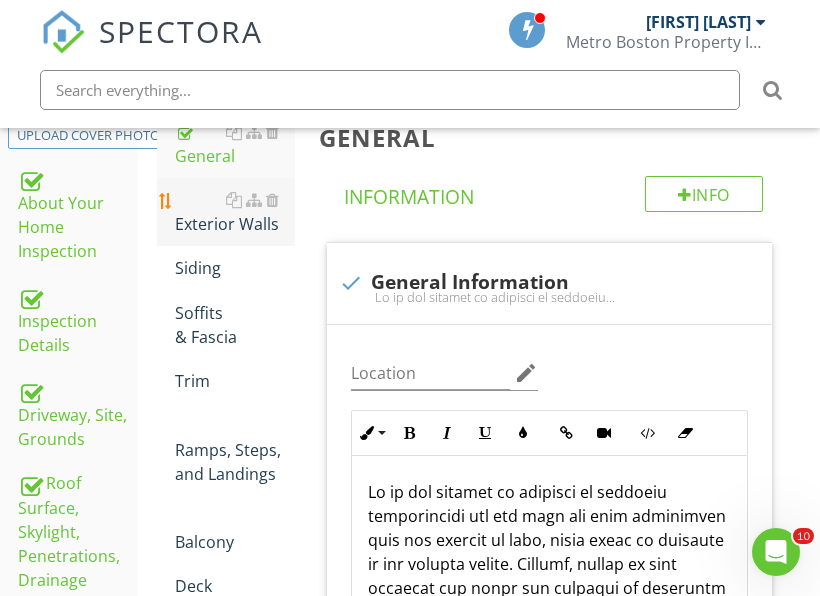 click on "Exterior Walls" at bounding box center [235, 212] 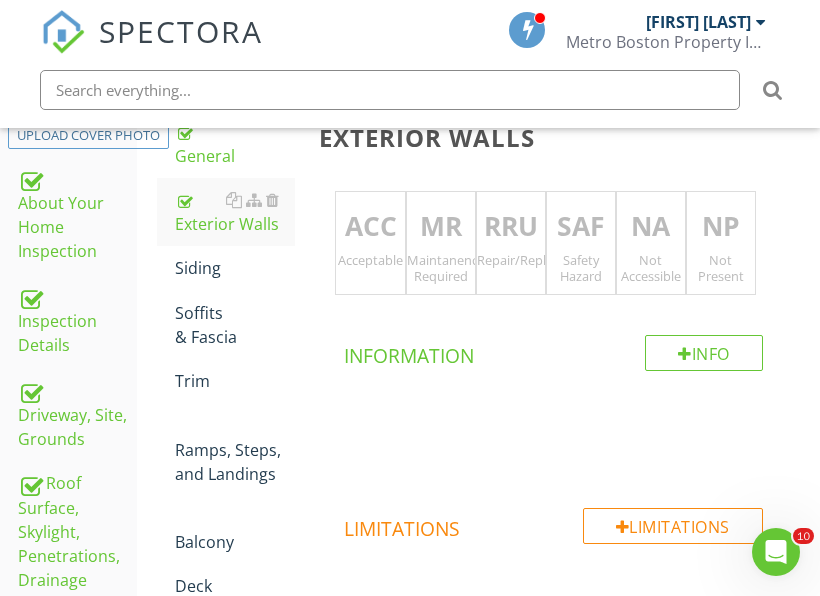 click on "ACC" at bounding box center [370, 227] 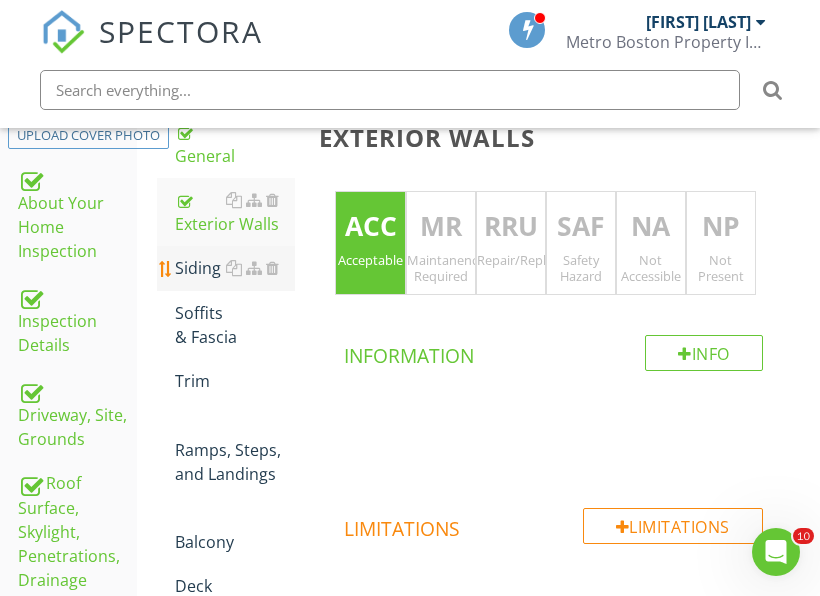click on "Siding" at bounding box center (235, 268) 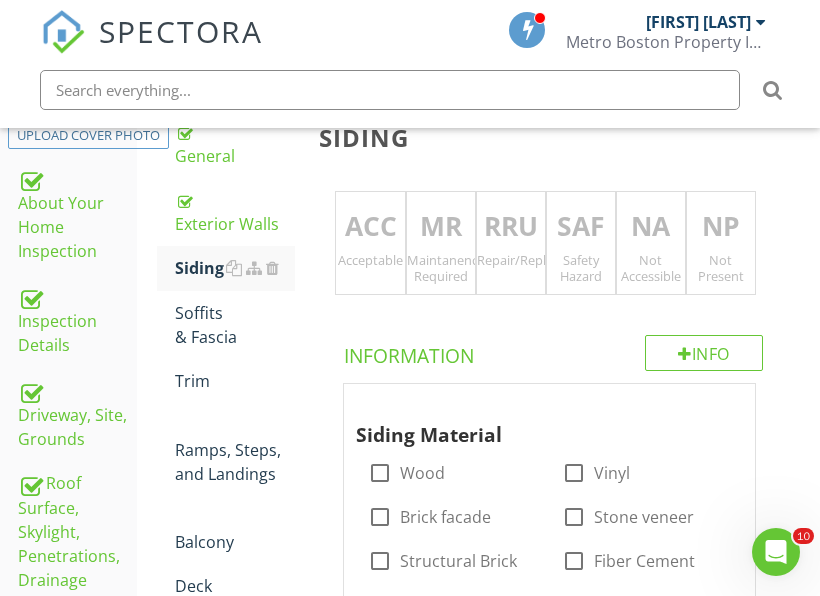 click on "Acceptable" at bounding box center (370, 260) 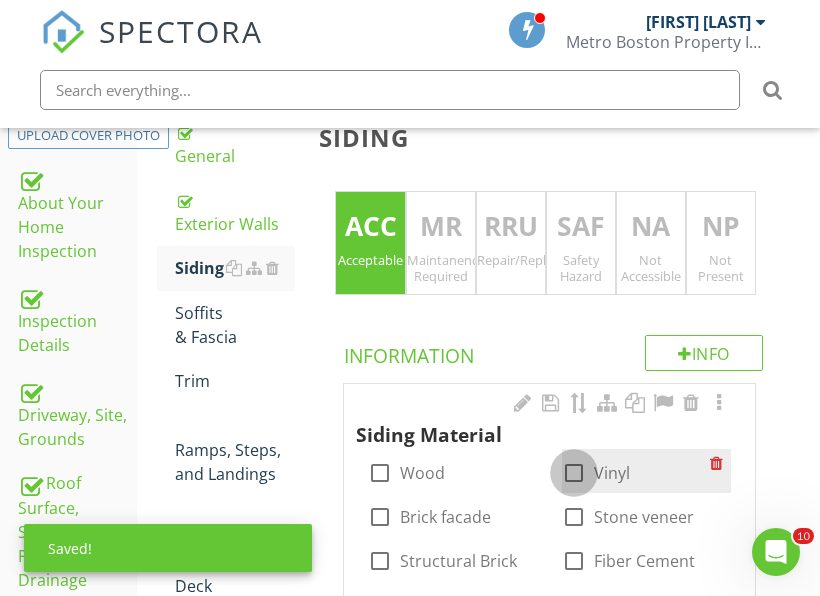 click at bounding box center [574, 473] 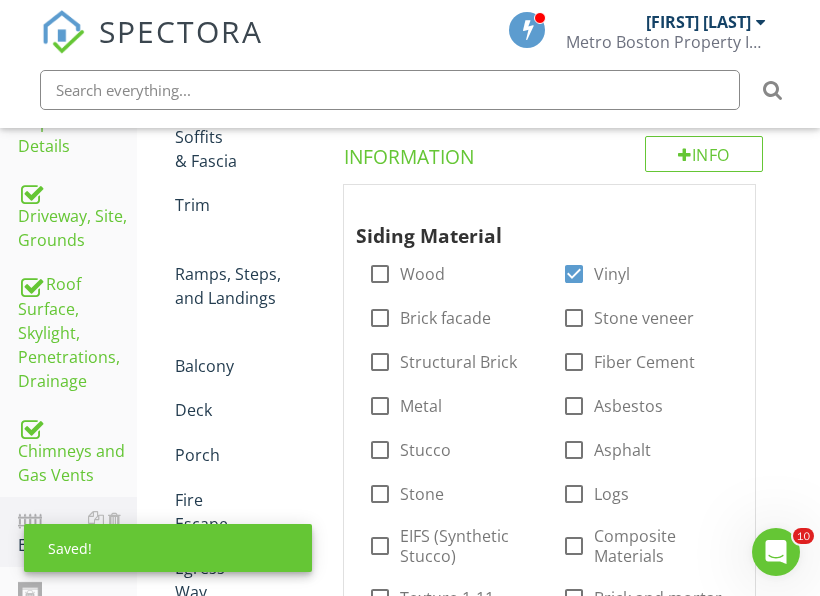 scroll, scrollTop: 409, scrollLeft: 0, axis: vertical 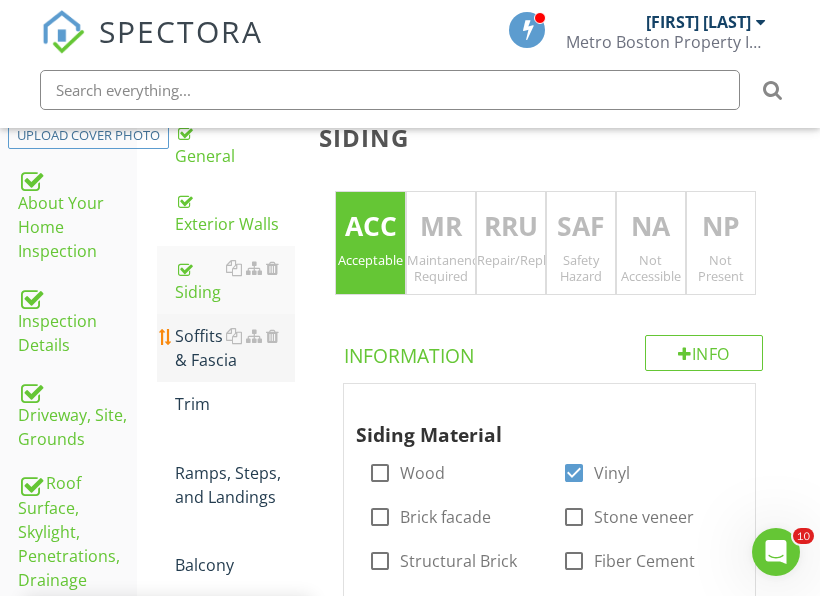click on "Soffits & Fascia" at bounding box center [235, 348] 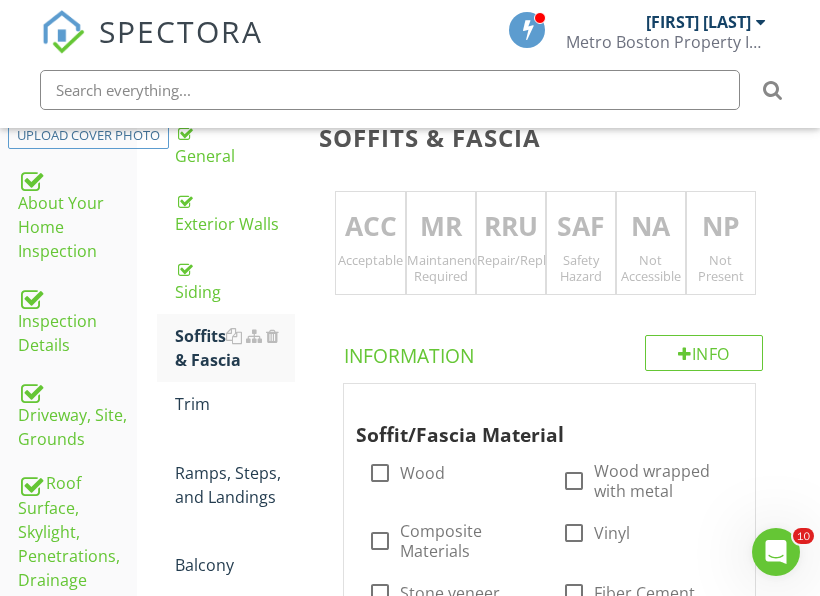 click on "Acceptable" at bounding box center (370, 260) 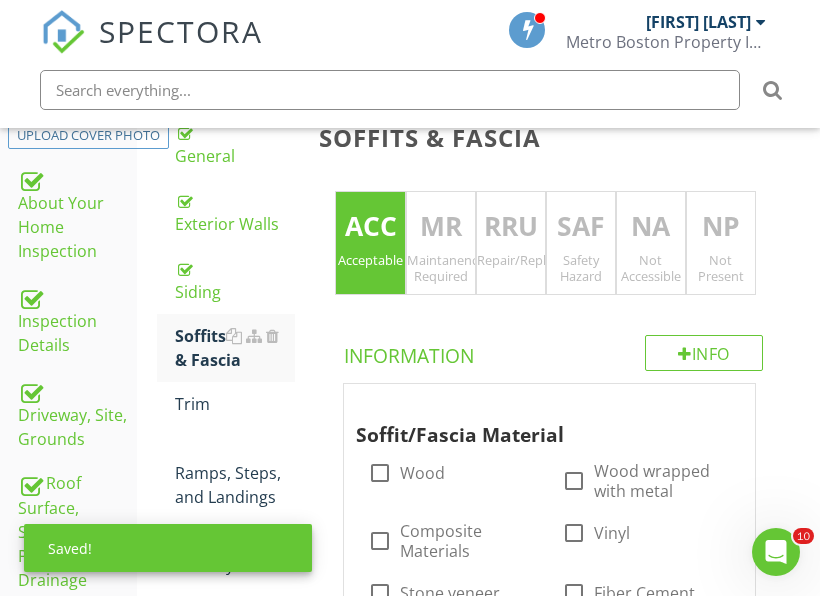 click on "Not Accessible" at bounding box center (651, 268) 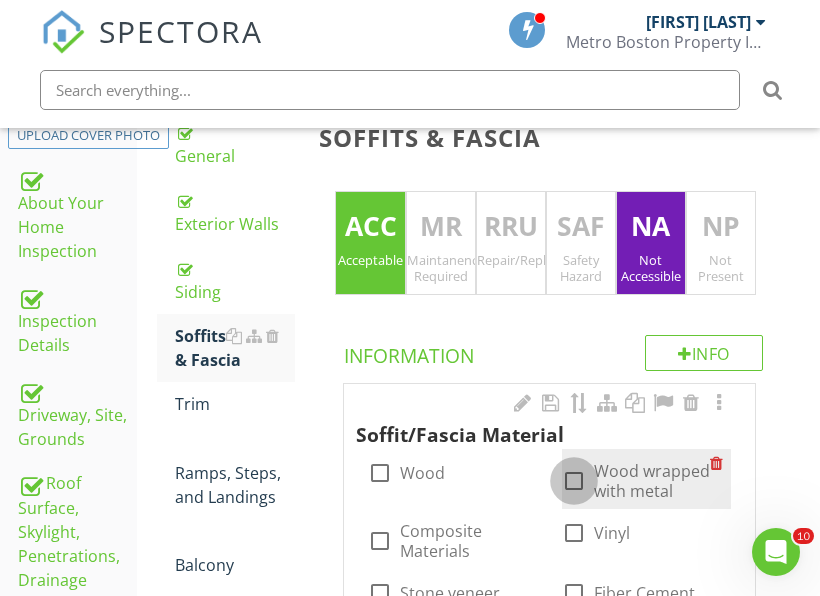 click at bounding box center (574, 481) 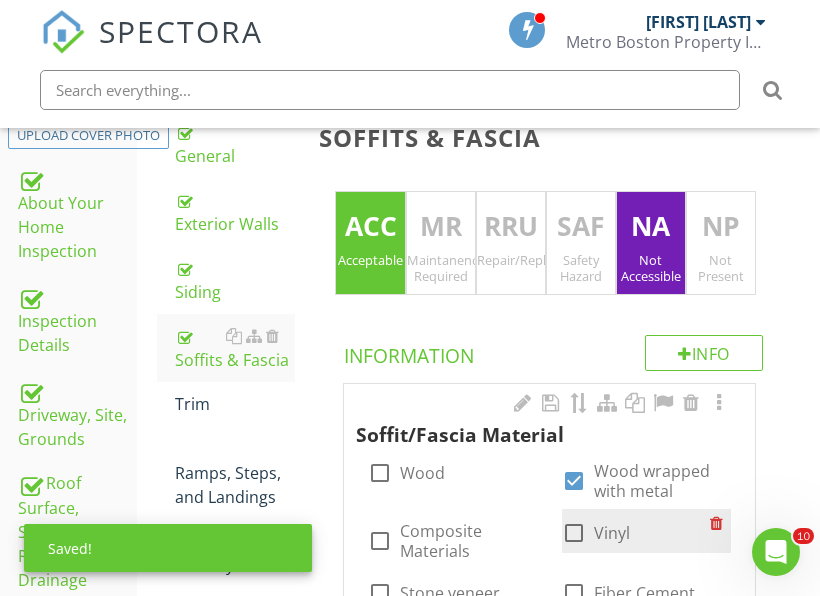 click at bounding box center [574, 533] 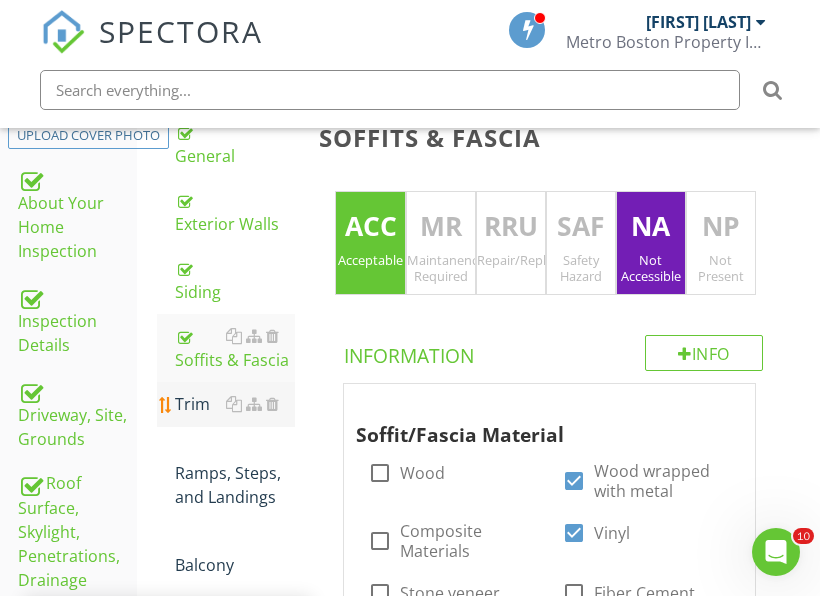 click on "Trim" at bounding box center (235, 404) 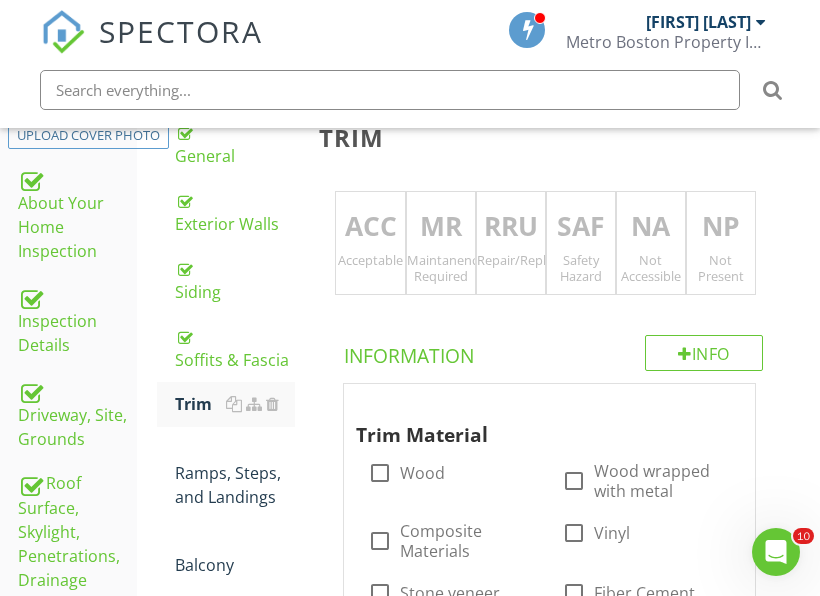 click on "ACC   Acceptable" at bounding box center (370, 243) 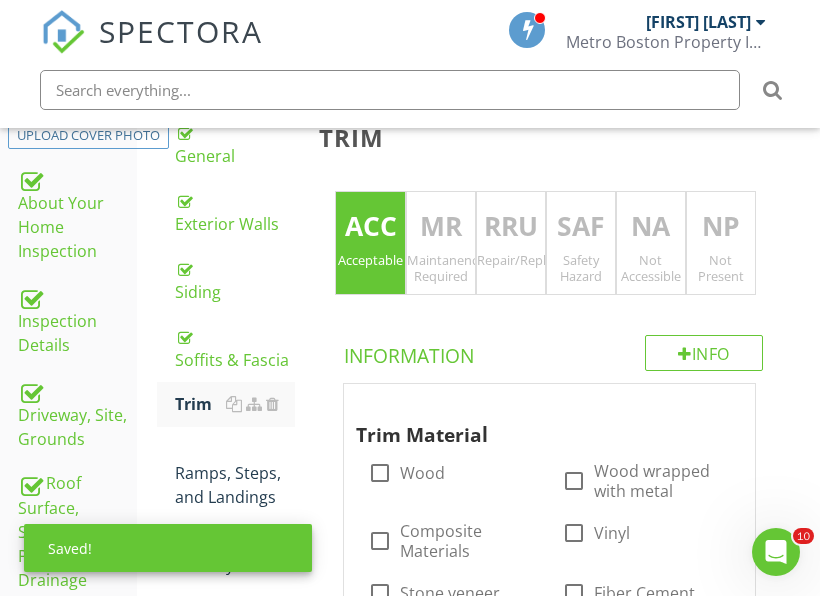 click on "Not Accessible" at bounding box center (651, 268) 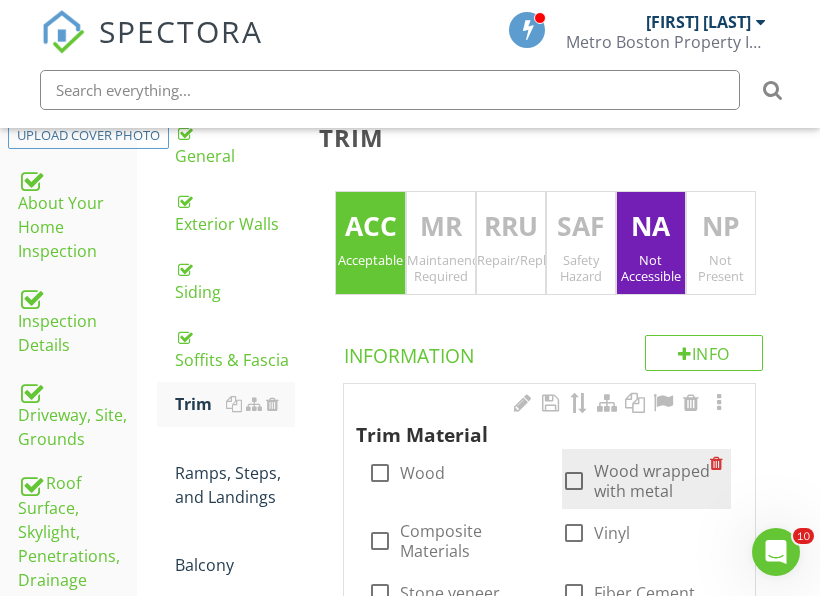 click on "Wood wrapped with metal" at bounding box center (652, 481) 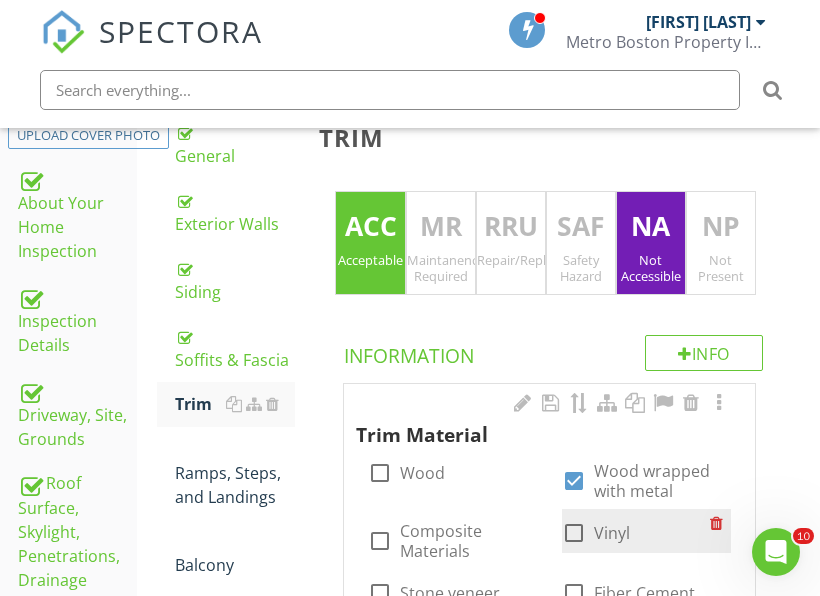 click at bounding box center [574, 533] 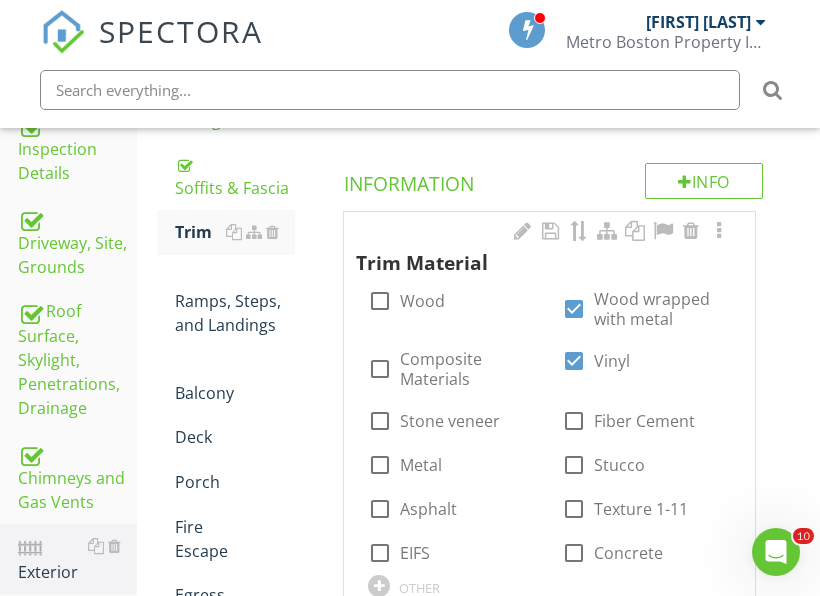 scroll, scrollTop: 609, scrollLeft: 0, axis: vertical 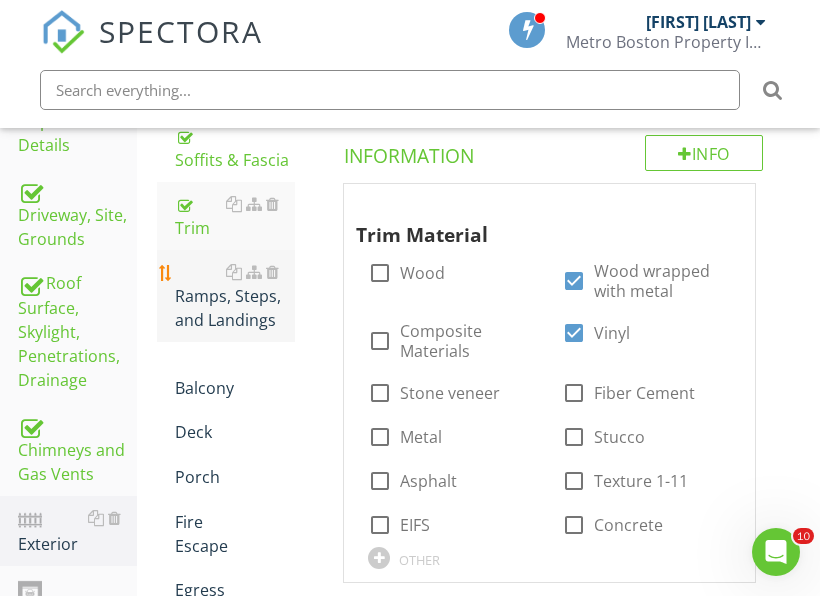 click on "Ramps, Steps, and Landings" at bounding box center (235, 296) 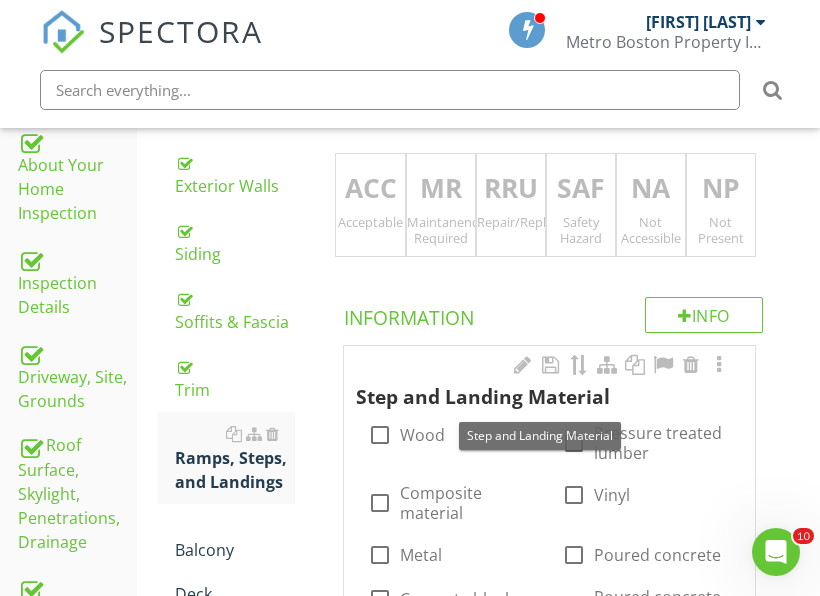 scroll, scrollTop: 409, scrollLeft: 0, axis: vertical 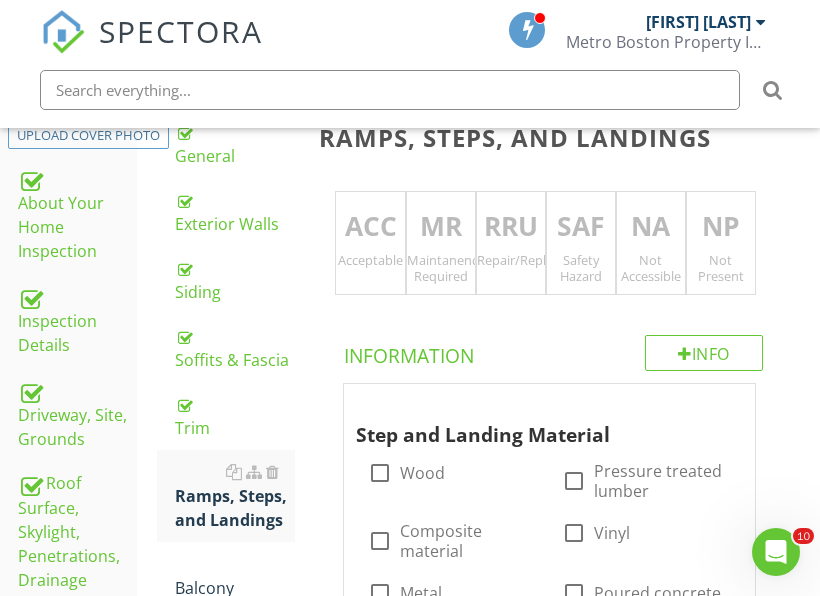 click on "RRU" at bounding box center (511, 227) 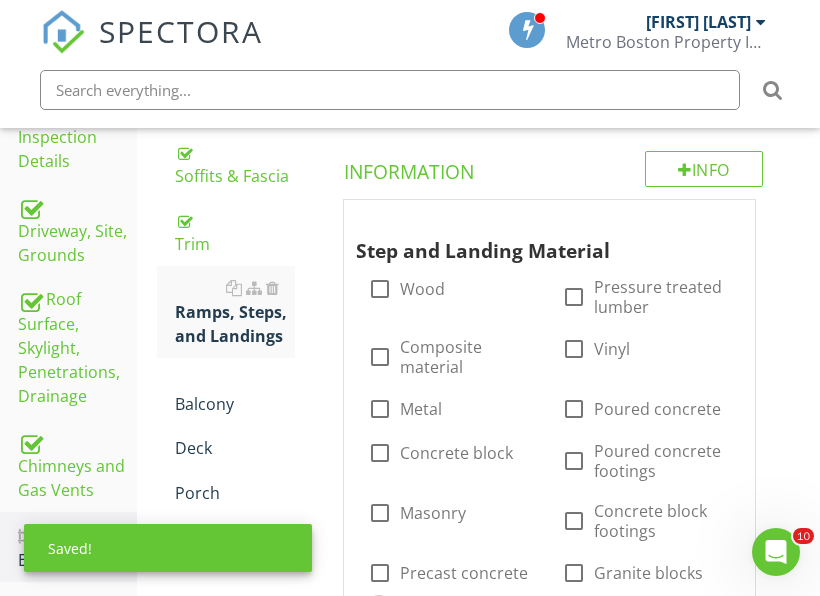 scroll, scrollTop: 609, scrollLeft: 0, axis: vertical 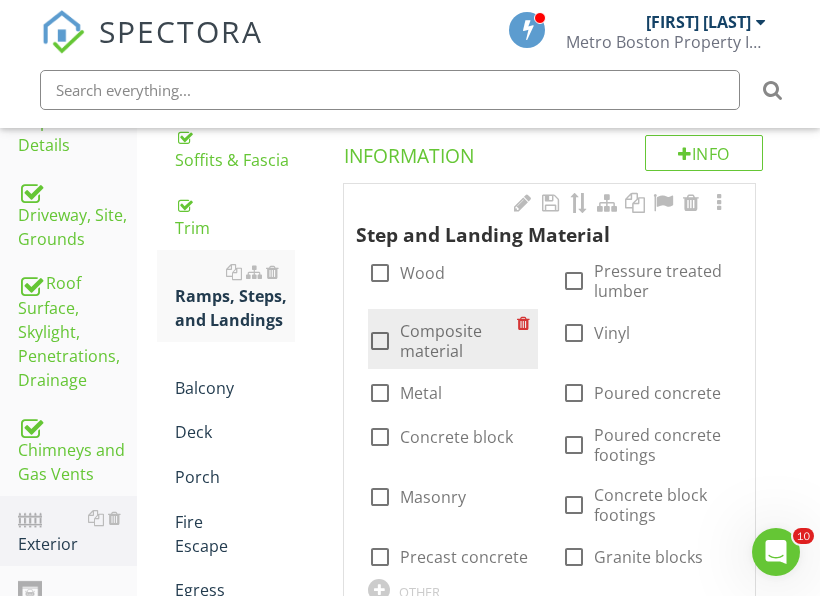 click on "Composite material" at bounding box center (458, 341) 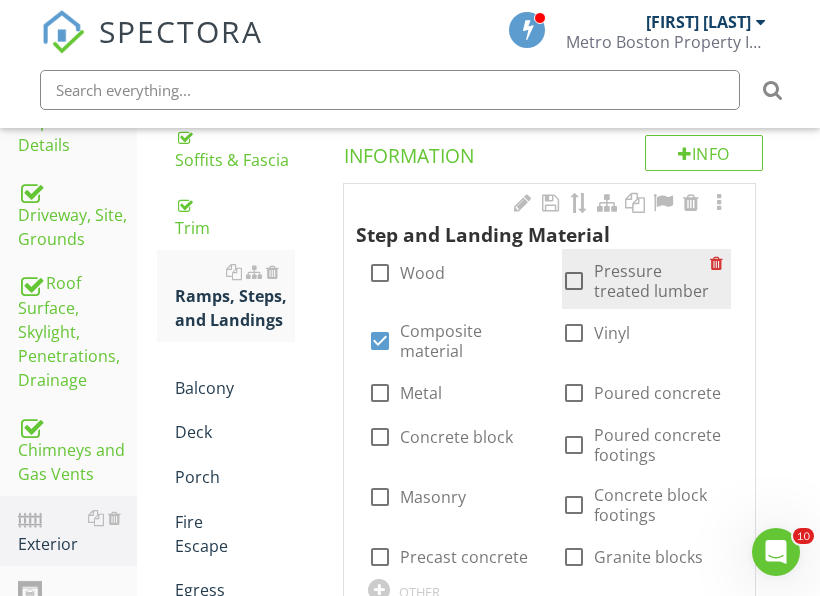 click at bounding box center [574, 281] 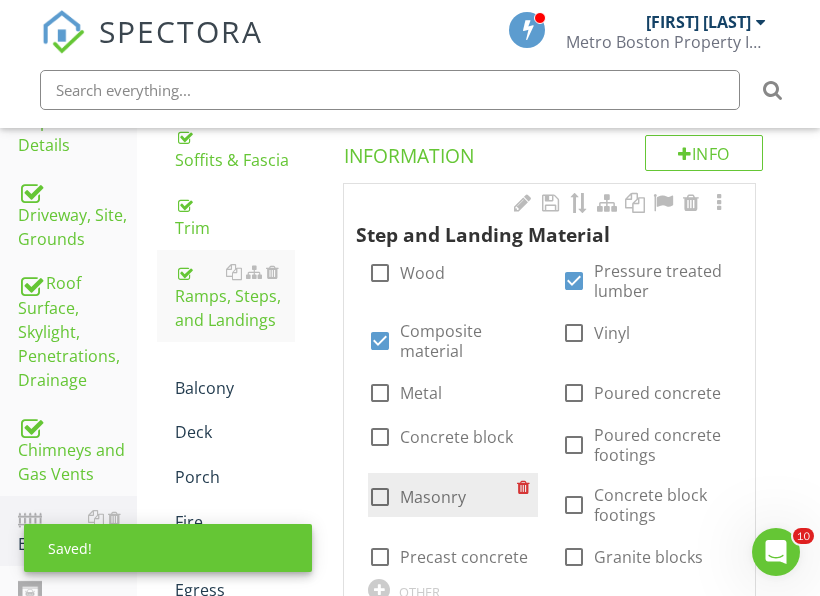 click on "Masonry" at bounding box center (433, 497) 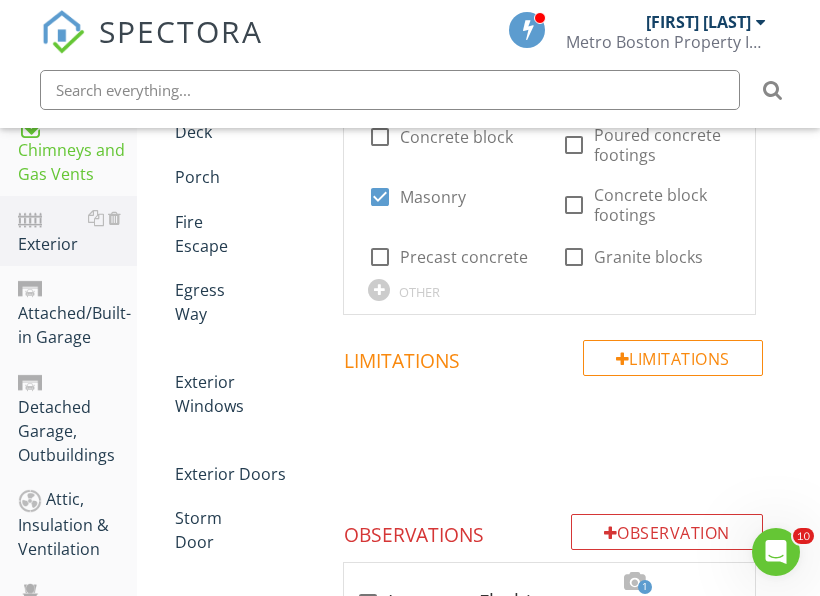 scroll, scrollTop: 809, scrollLeft: 0, axis: vertical 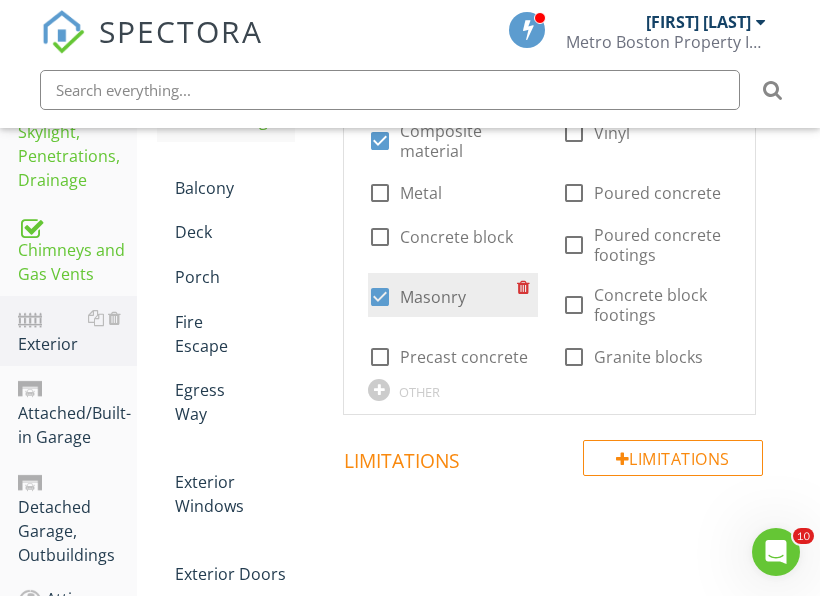 click on "Masonry" at bounding box center (433, 297) 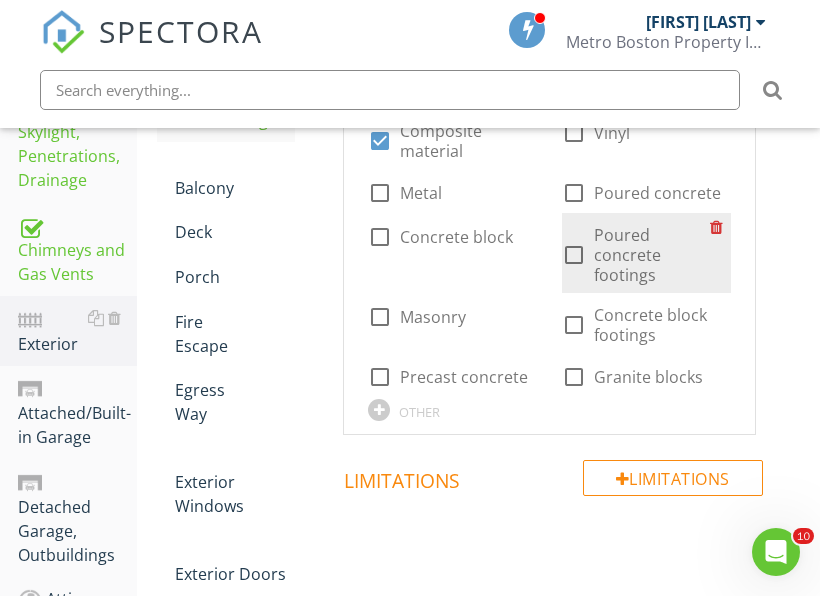 click on "Poured concrete footings" at bounding box center (652, 255) 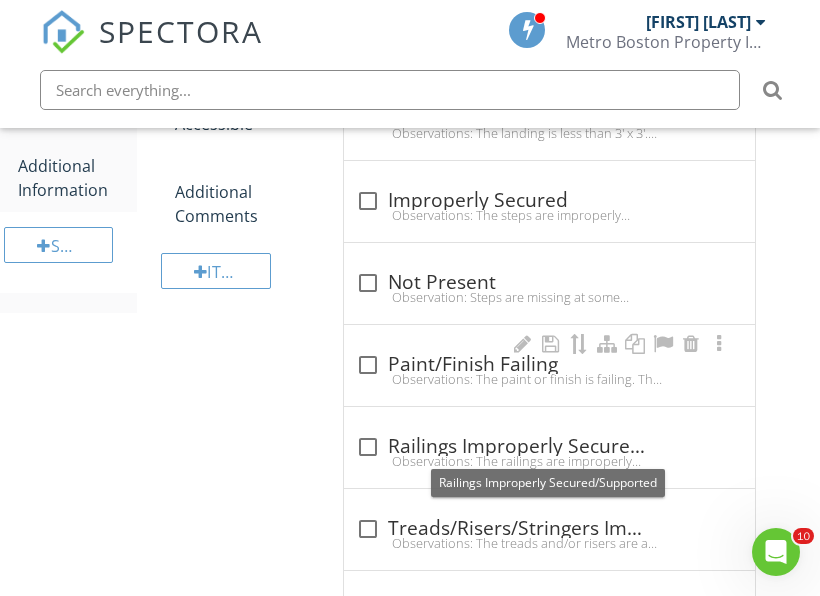 scroll, scrollTop: 1920, scrollLeft: 0, axis: vertical 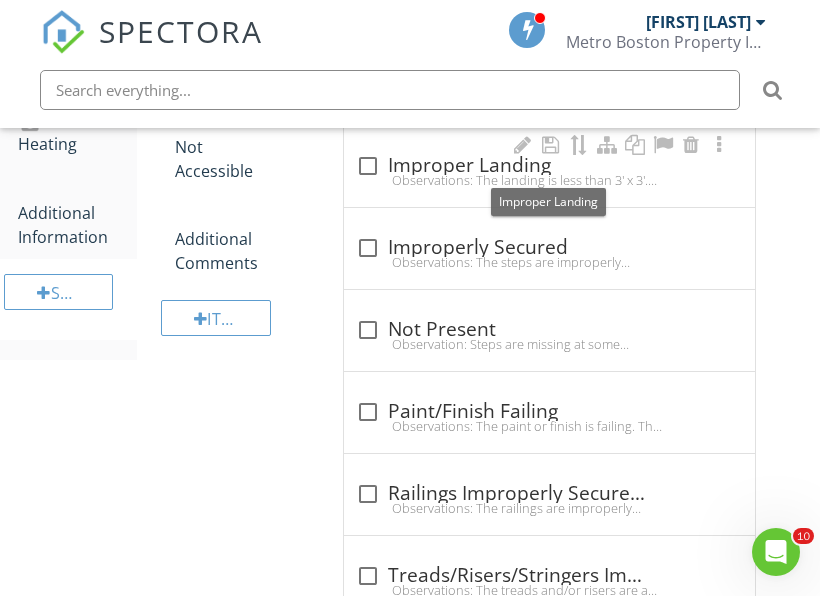 click at bounding box center (368, 166) 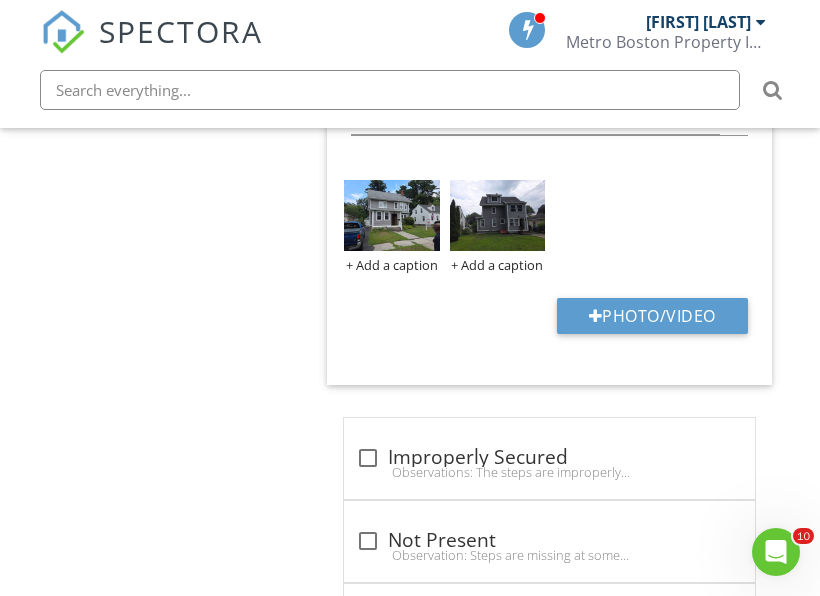scroll, scrollTop: 2420, scrollLeft: 0, axis: vertical 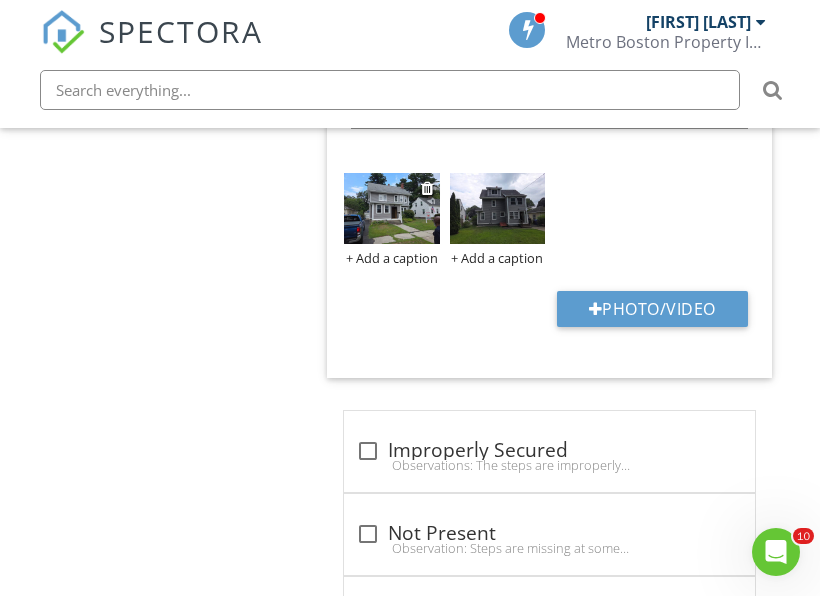 click at bounding box center (391, 208) 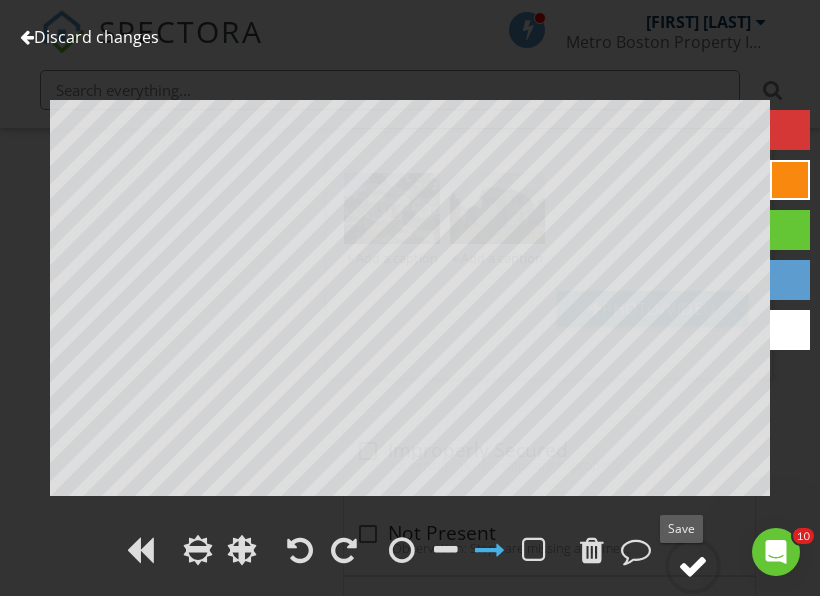 click at bounding box center [693, 566] 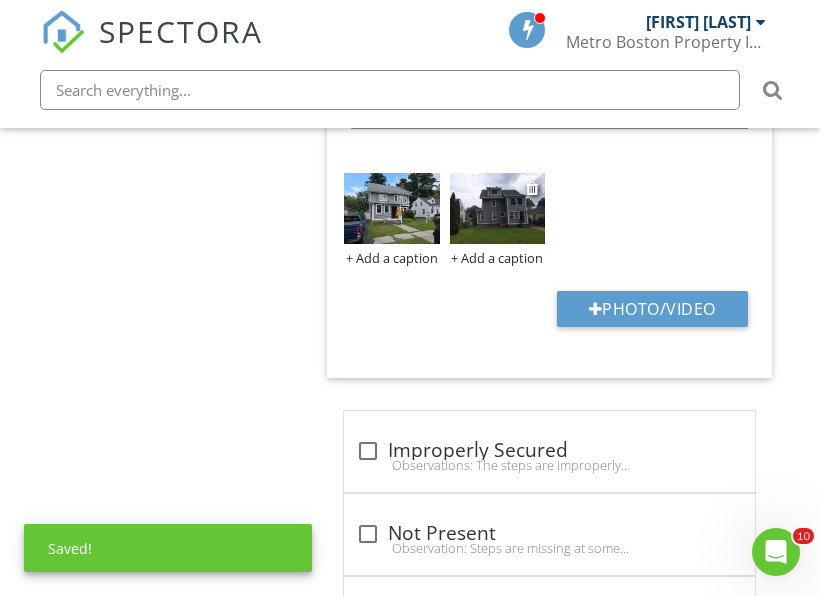 click at bounding box center [497, 208] 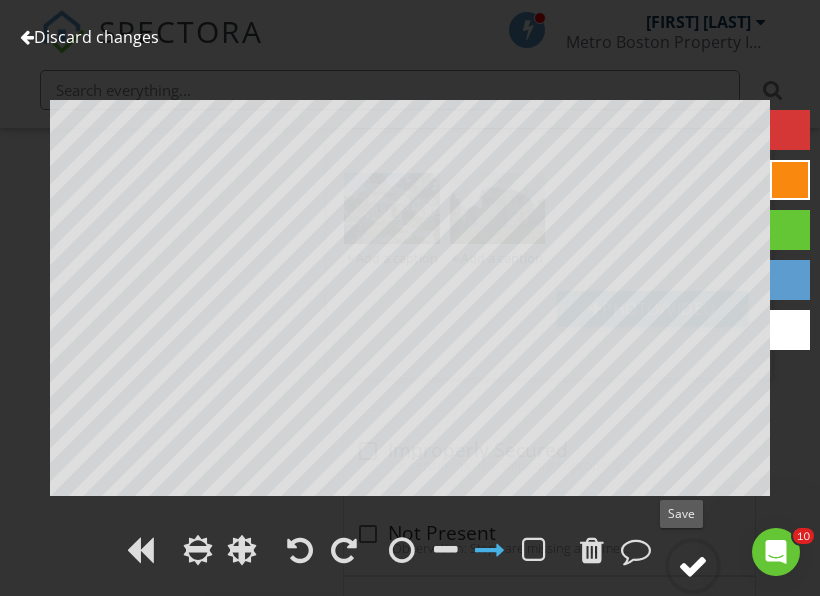 click at bounding box center (693, 566) 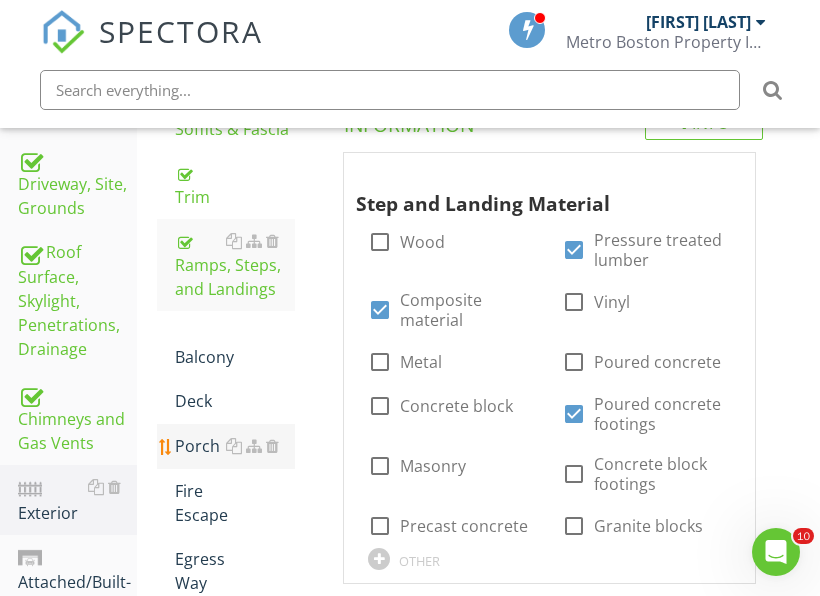 scroll, scrollTop: 620, scrollLeft: 0, axis: vertical 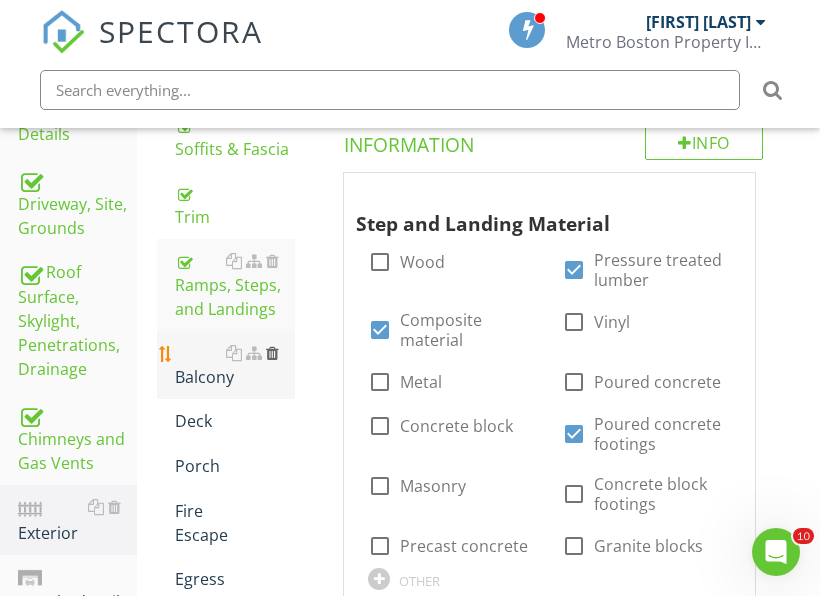 click at bounding box center (272, 353) 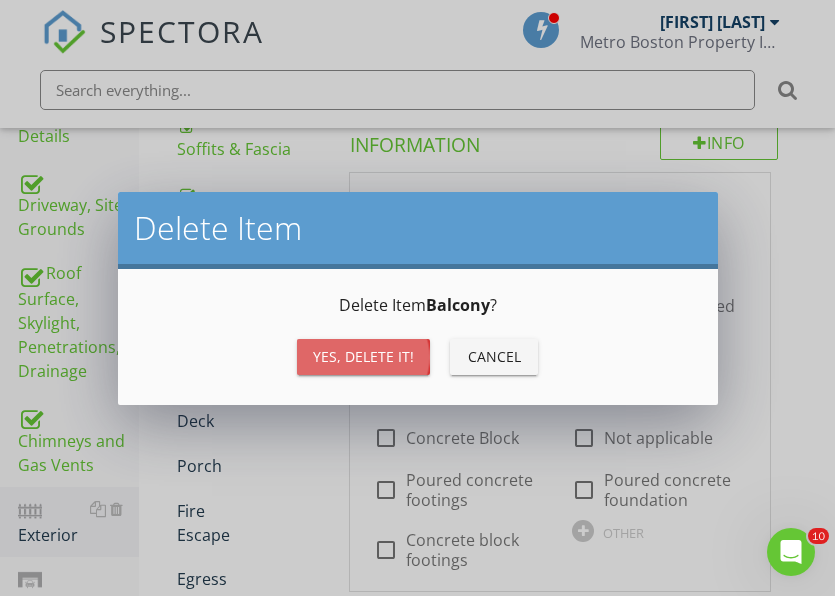 click on "Yes, Delete it!" at bounding box center [363, 356] 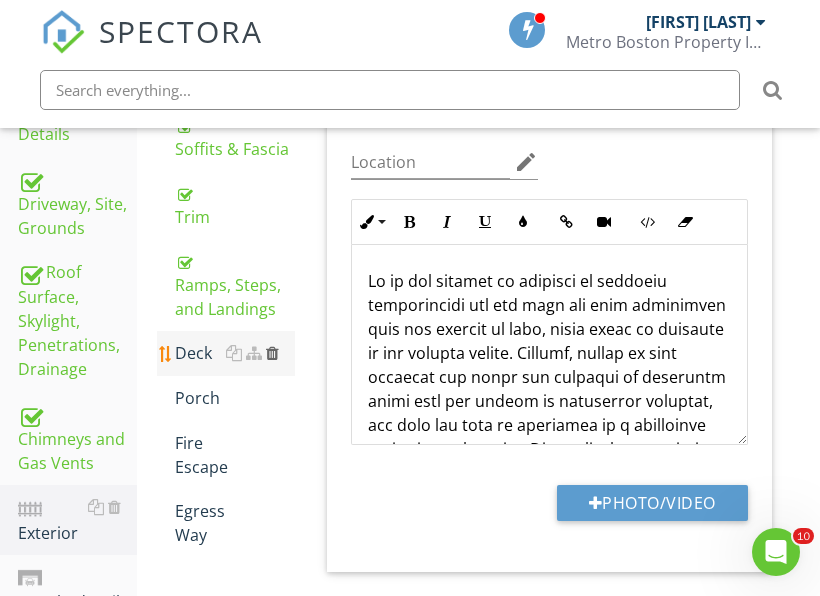 click at bounding box center (272, 353) 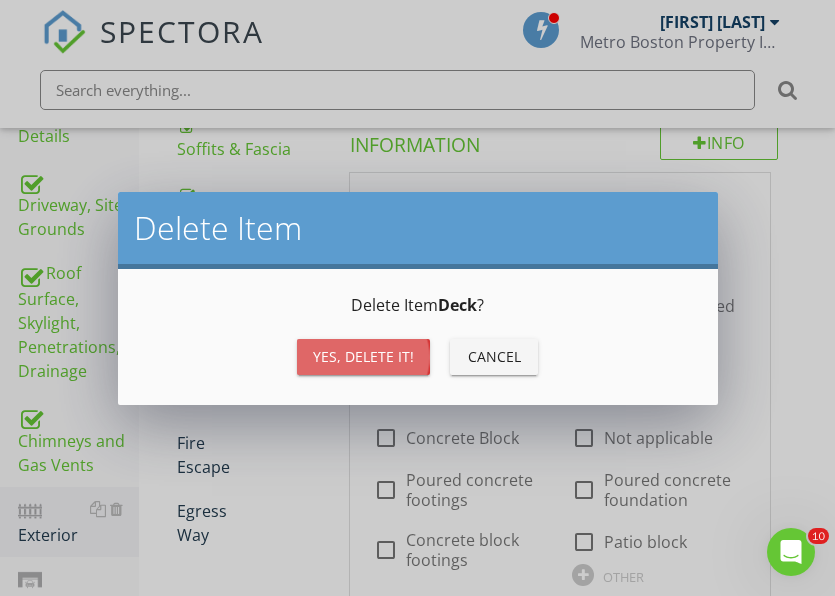 drag, startPoint x: 338, startPoint y: 371, endPoint x: 316, endPoint y: 392, distance: 30.413813 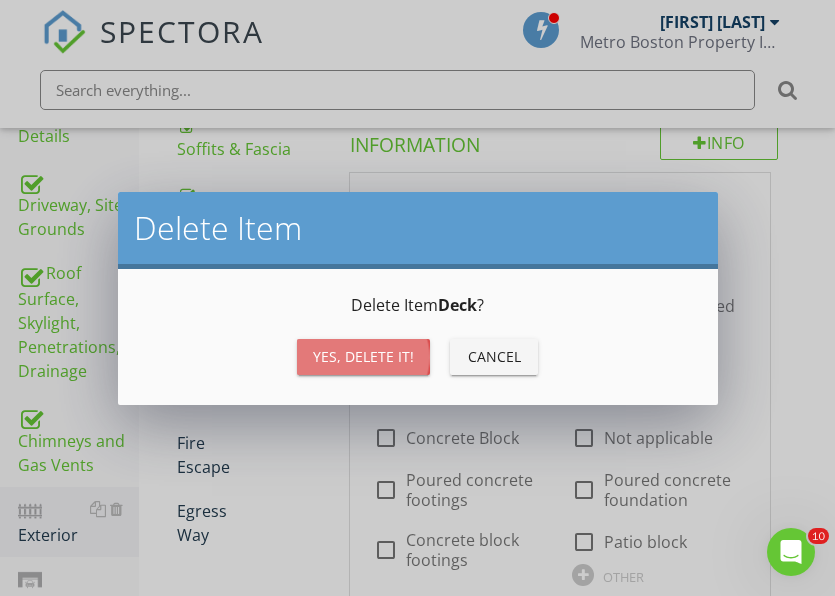 click on "Yes, Delete it!" at bounding box center [363, 357] 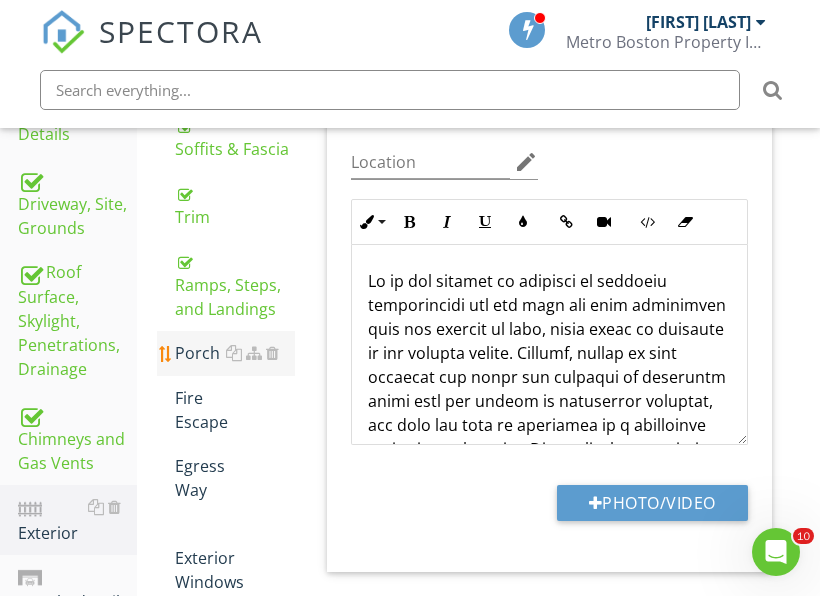 click on "Porch" at bounding box center [235, 353] 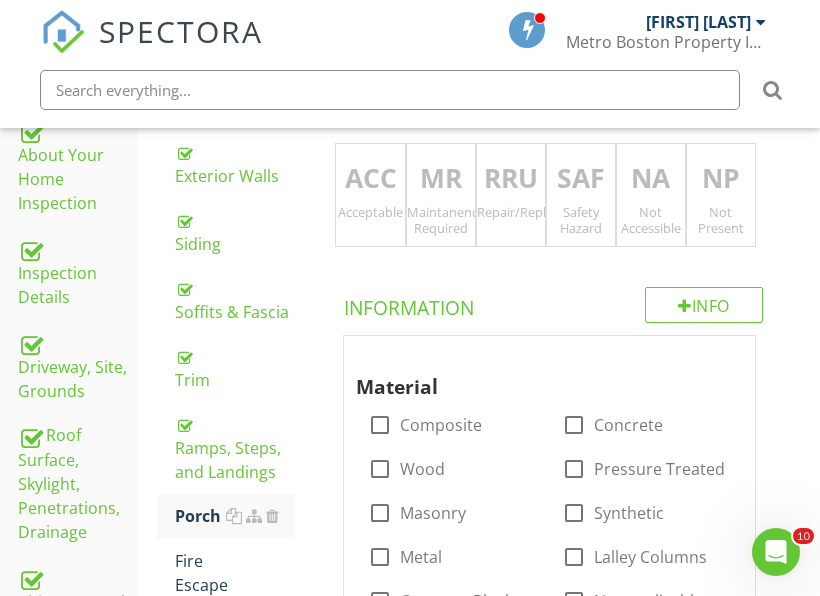 scroll, scrollTop: 220, scrollLeft: 0, axis: vertical 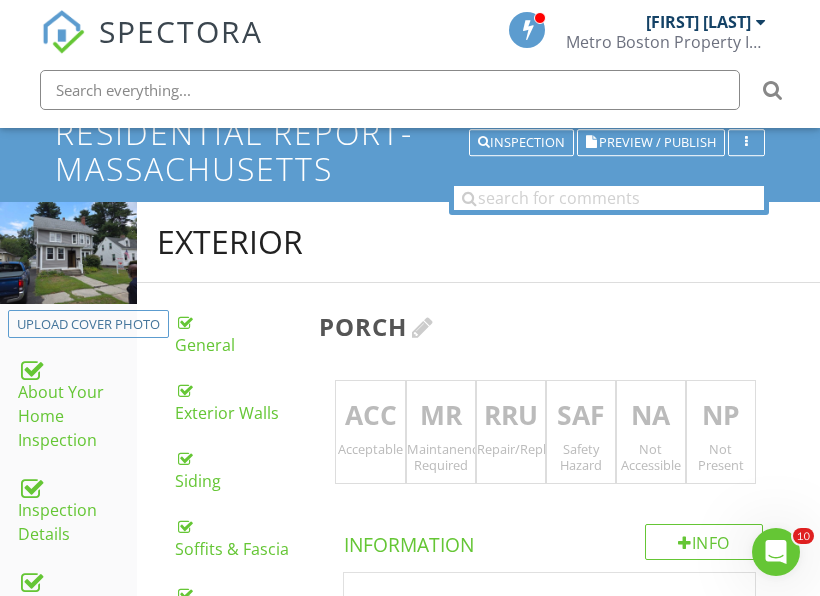 click at bounding box center [423, 327] 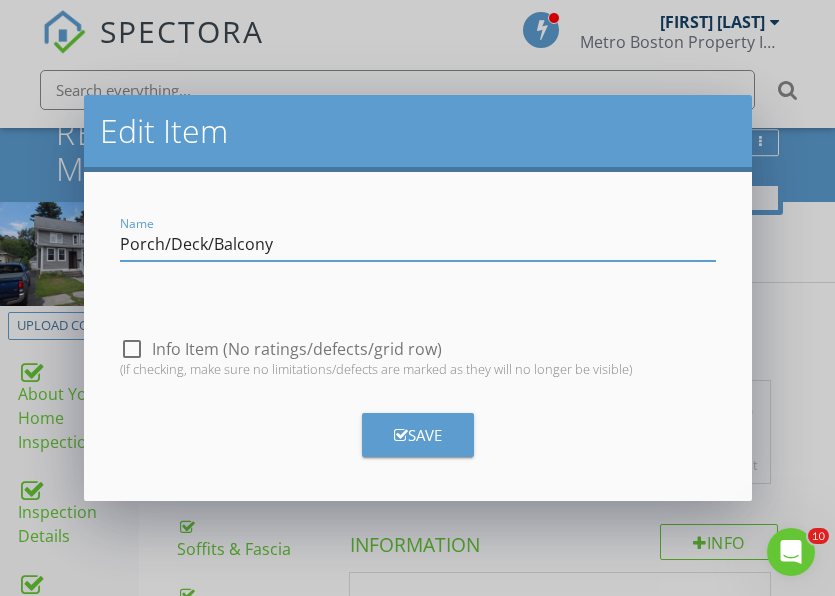 type on "Porch/Deck/Balcony" 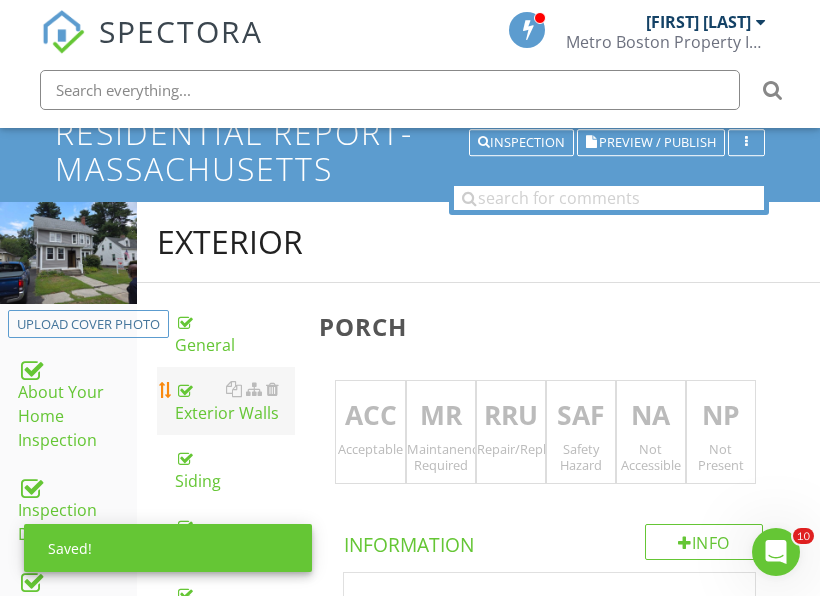 click on "Exterior Walls" at bounding box center (235, 401) 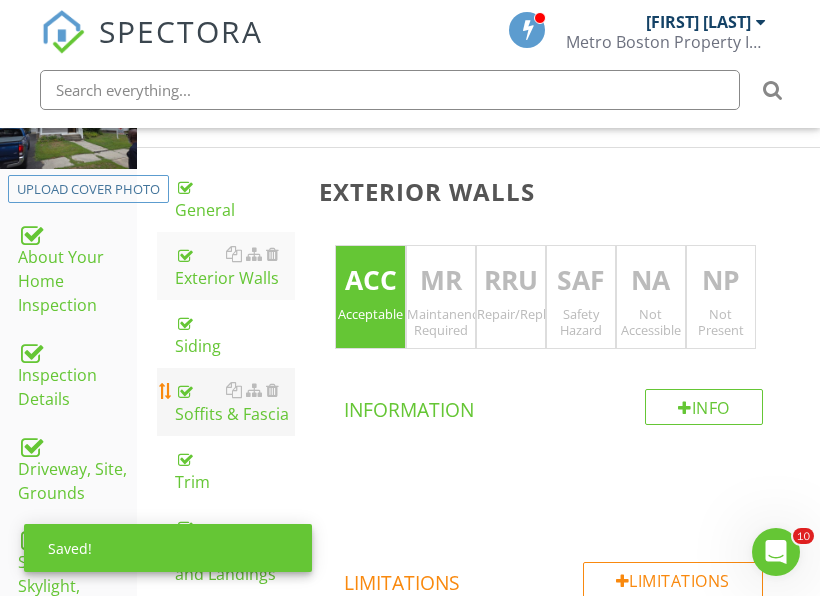 scroll, scrollTop: 520, scrollLeft: 0, axis: vertical 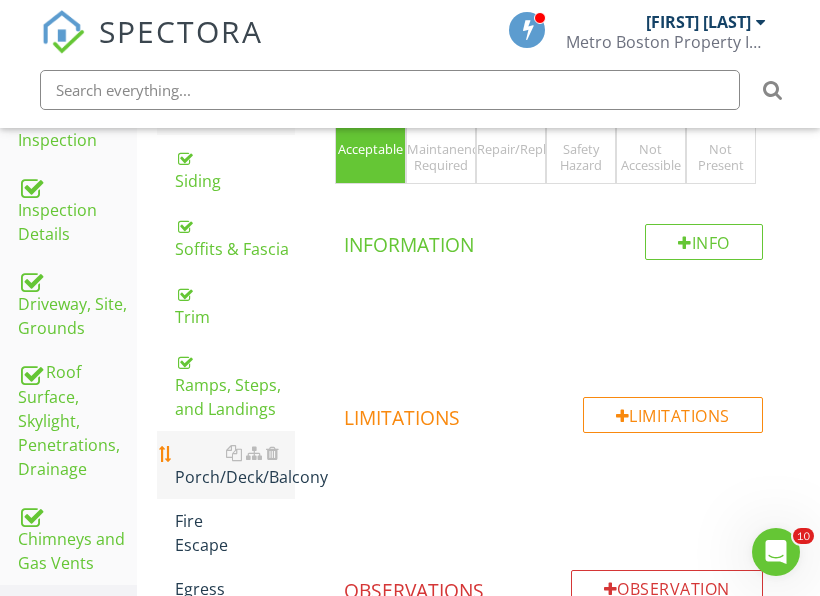 click on "Porch/Deck/Balcony" at bounding box center (235, 465) 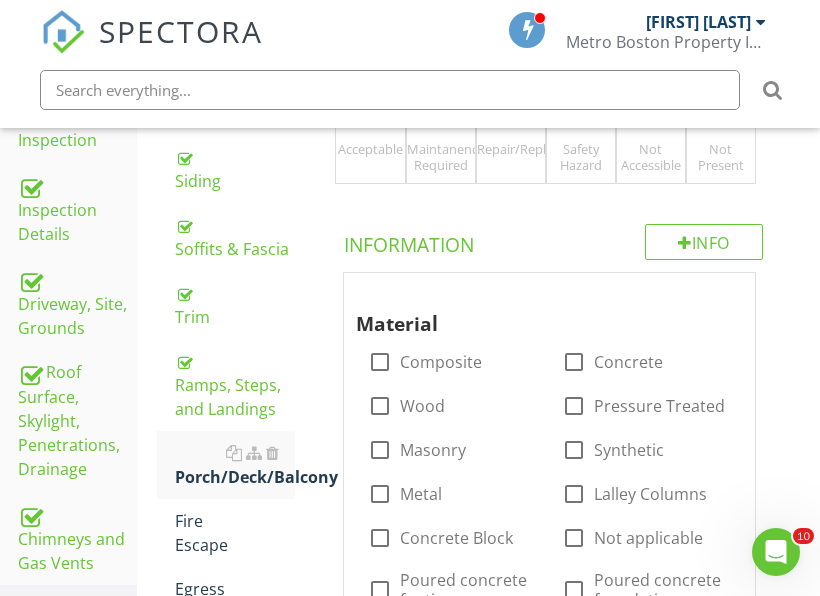 click on "Not Present" at bounding box center (721, 157) 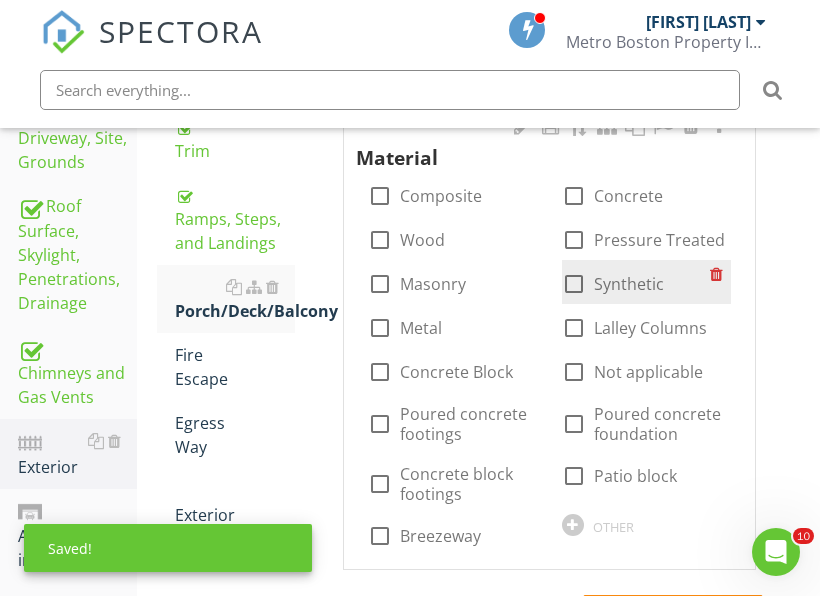 scroll, scrollTop: 720, scrollLeft: 0, axis: vertical 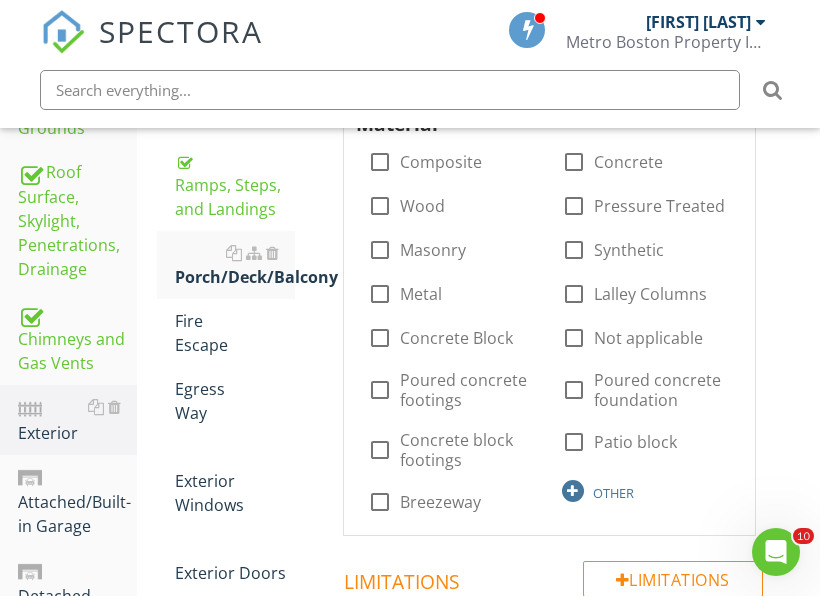 click at bounding box center (573, 491) 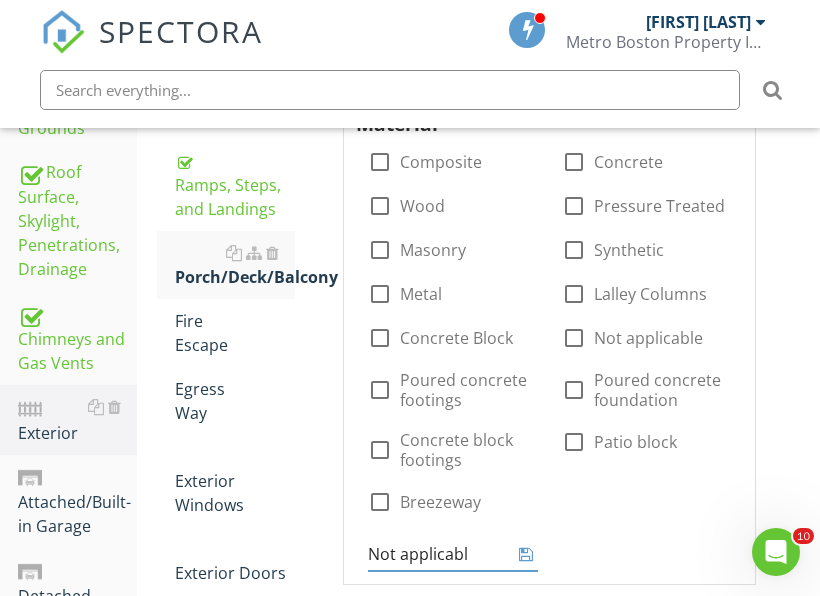 type on "Not applicable" 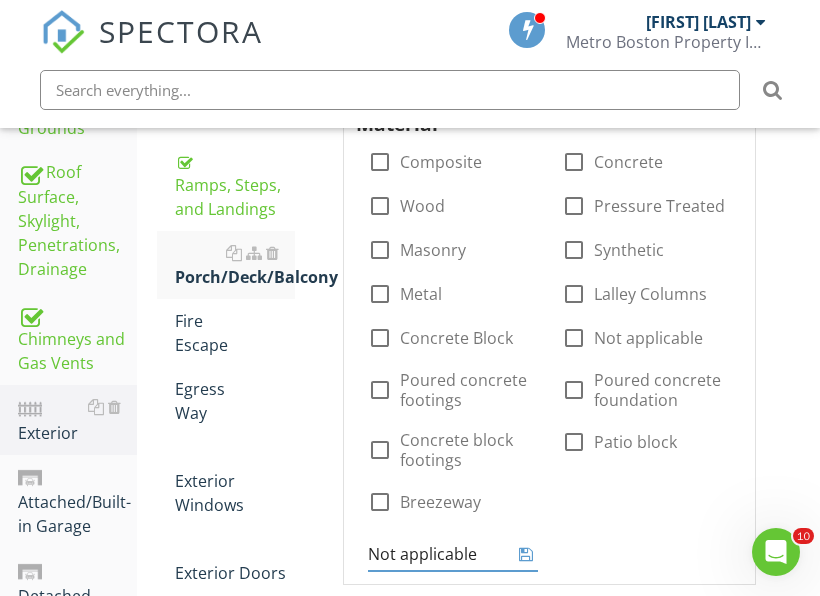 click on "Not applicable" at bounding box center [438, 554] 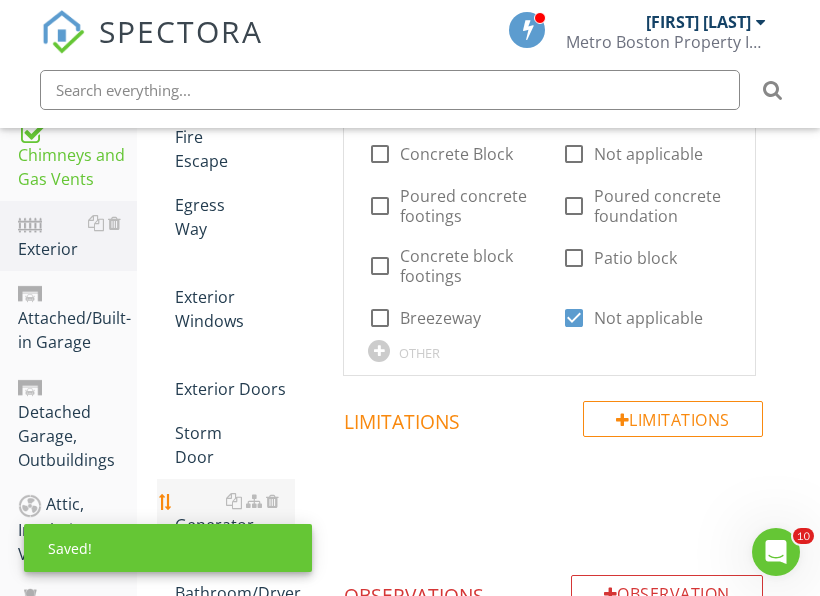 scroll, scrollTop: 720, scrollLeft: 0, axis: vertical 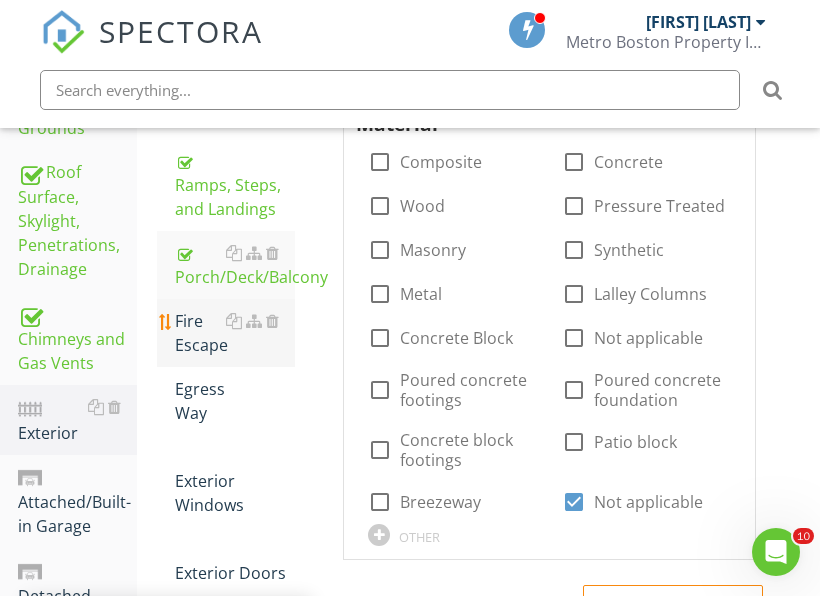 click on "Fire Escape" at bounding box center (235, 333) 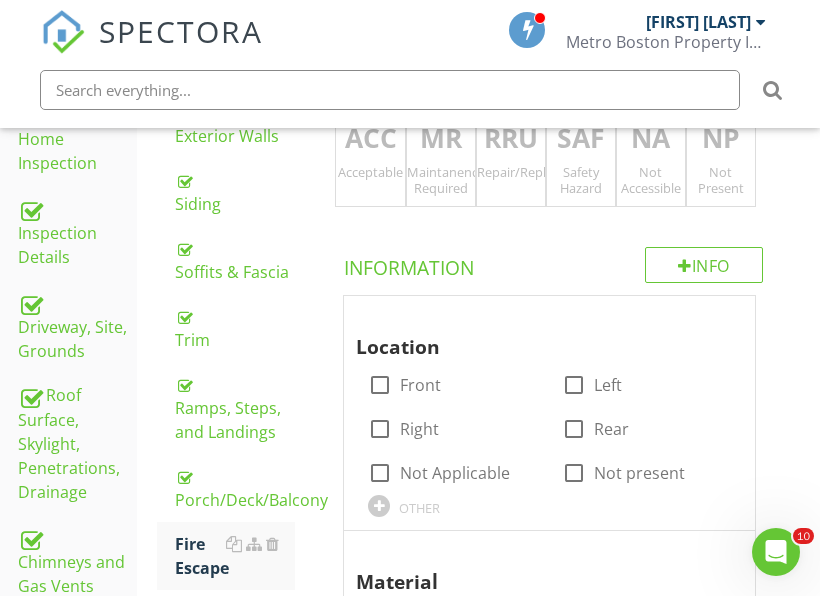 scroll, scrollTop: 420, scrollLeft: 0, axis: vertical 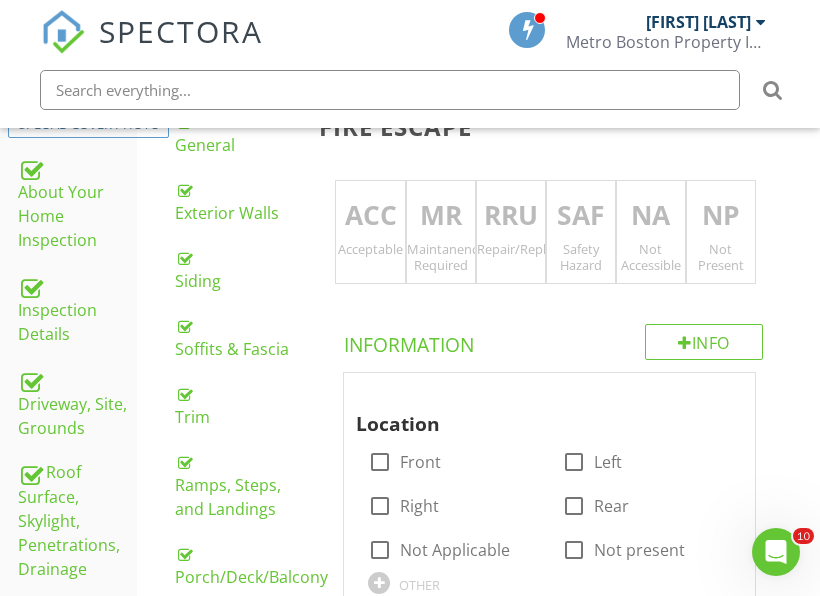 click on "Not Present" at bounding box center [721, 257] 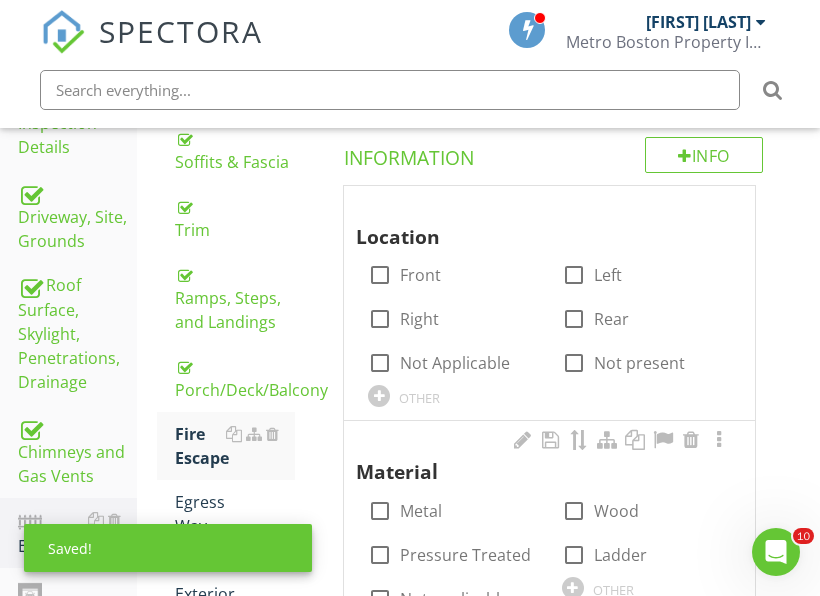 scroll, scrollTop: 620, scrollLeft: 0, axis: vertical 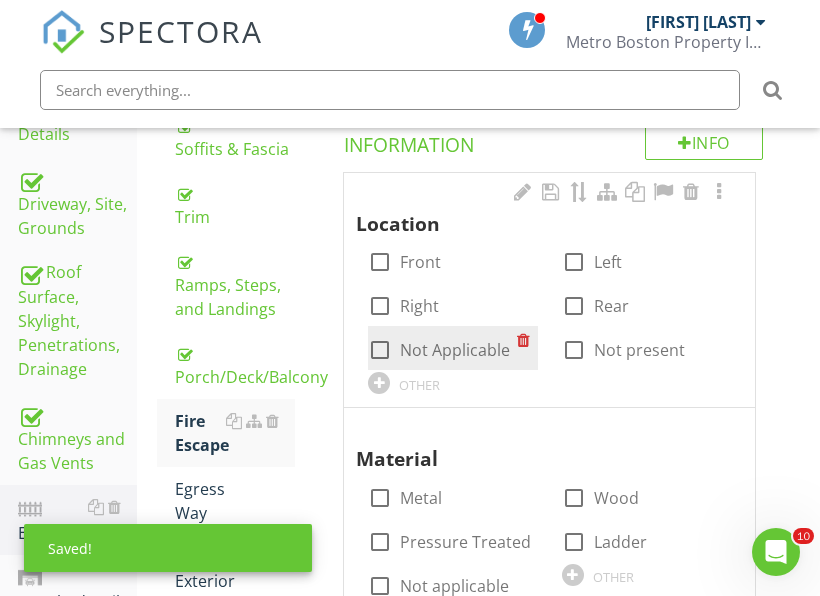 click on "Not Applicable" at bounding box center (455, 350) 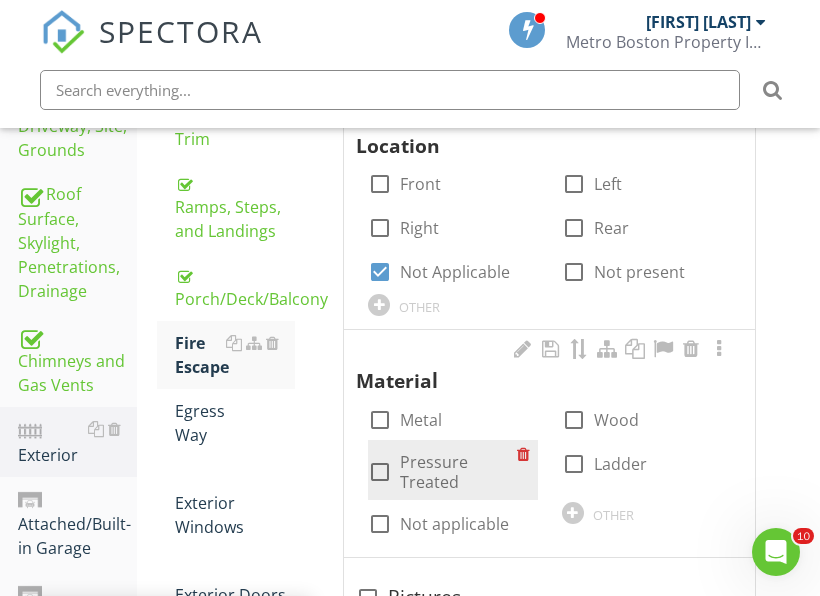 scroll, scrollTop: 720, scrollLeft: 0, axis: vertical 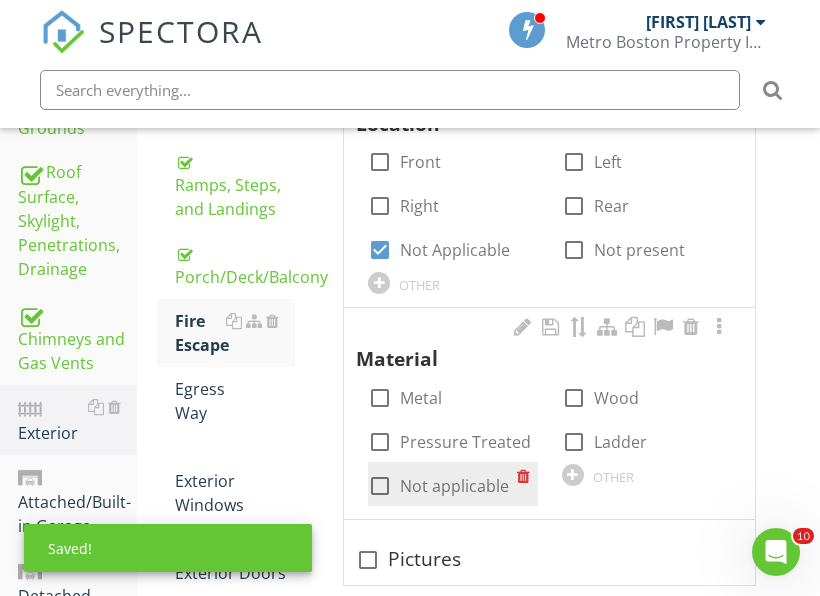 click on "Not applicable" at bounding box center (454, 486) 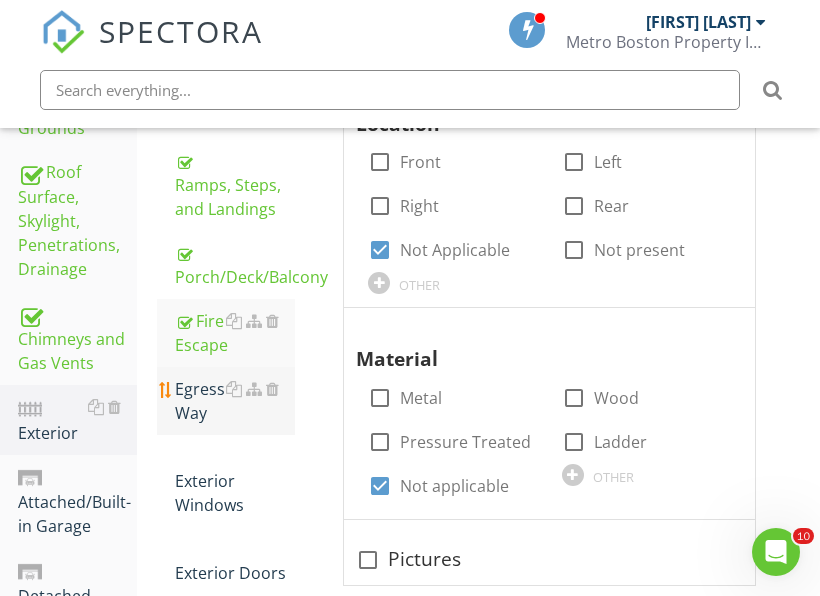 click on "Egress Way" at bounding box center [235, 401] 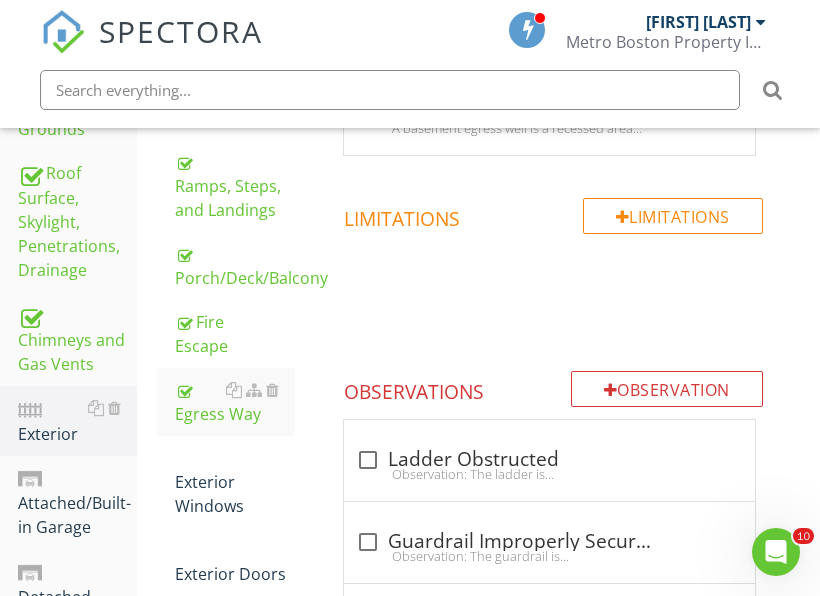 scroll, scrollTop: 720, scrollLeft: 0, axis: vertical 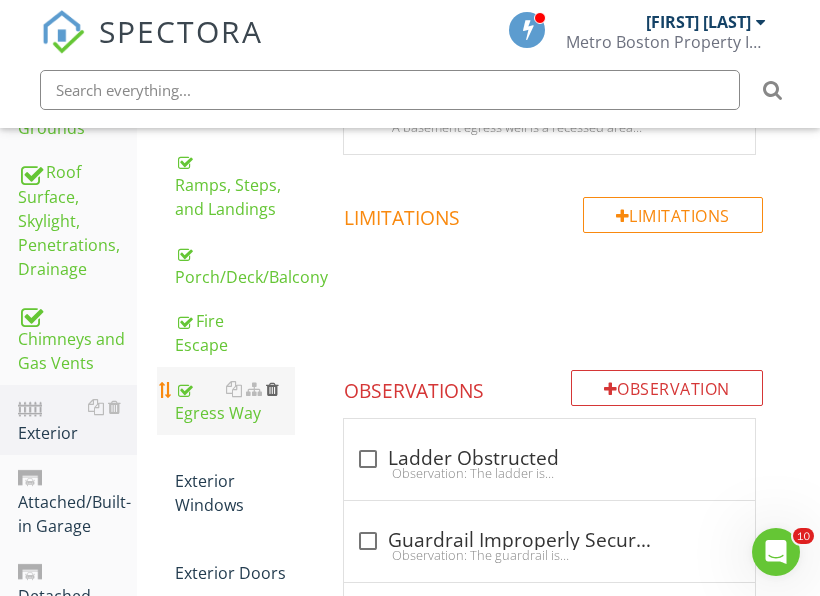 click at bounding box center [272, 389] 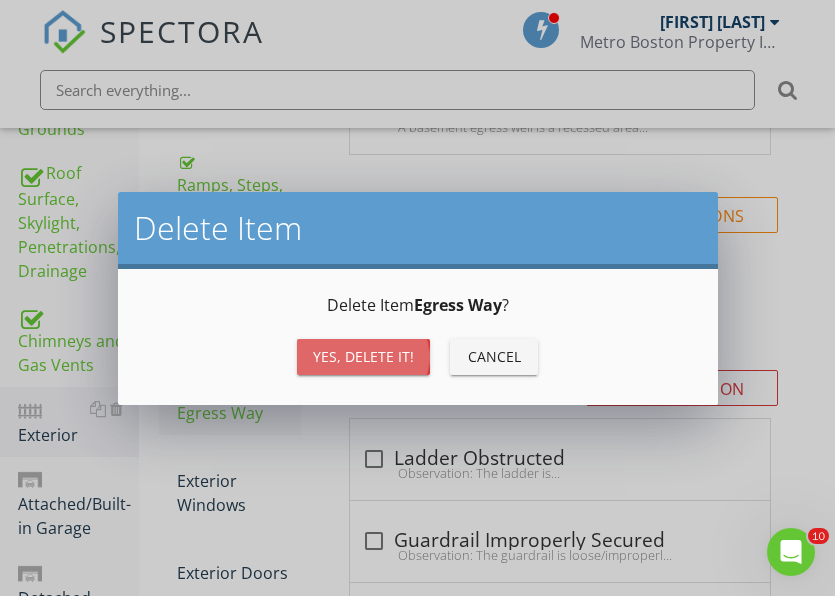 click on "Yes, Delete it!" at bounding box center [363, 356] 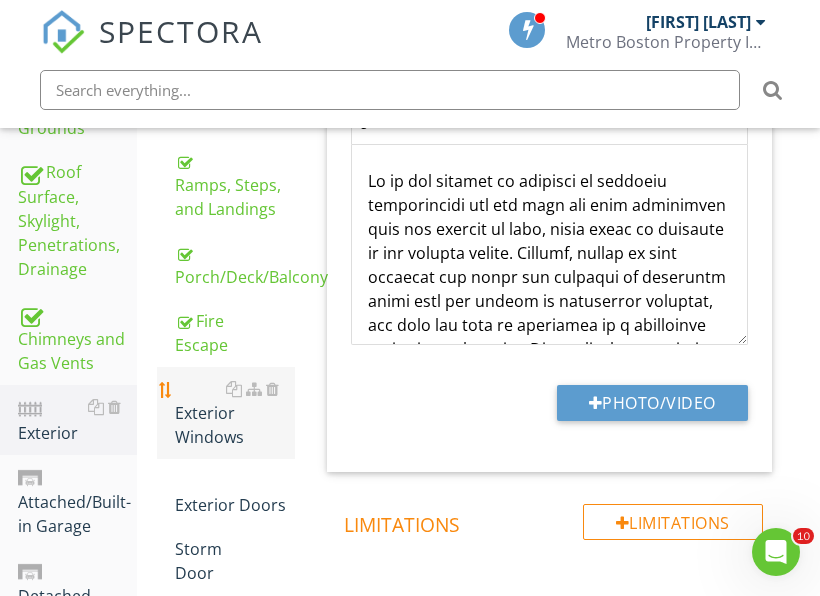 click on "Exterior Windows" at bounding box center [235, 413] 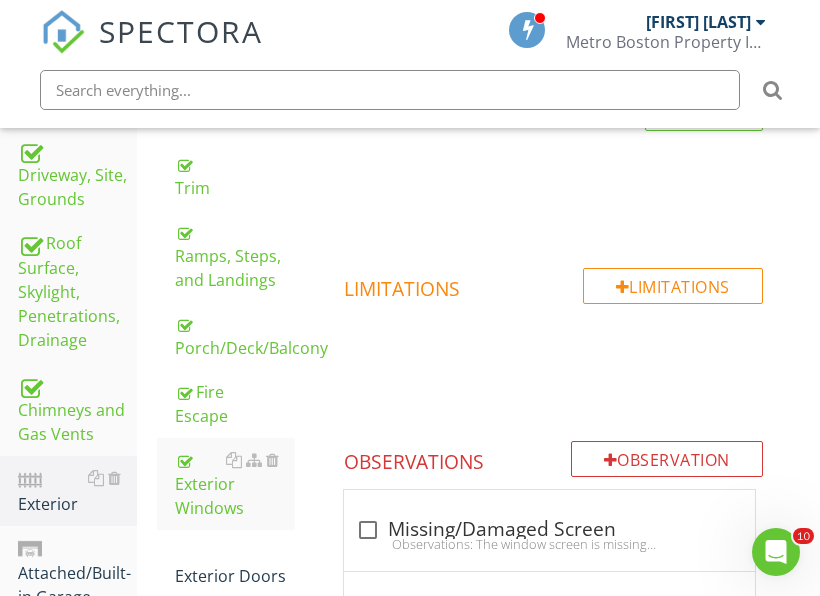 scroll, scrollTop: 520, scrollLeft: 0, axis: vertical 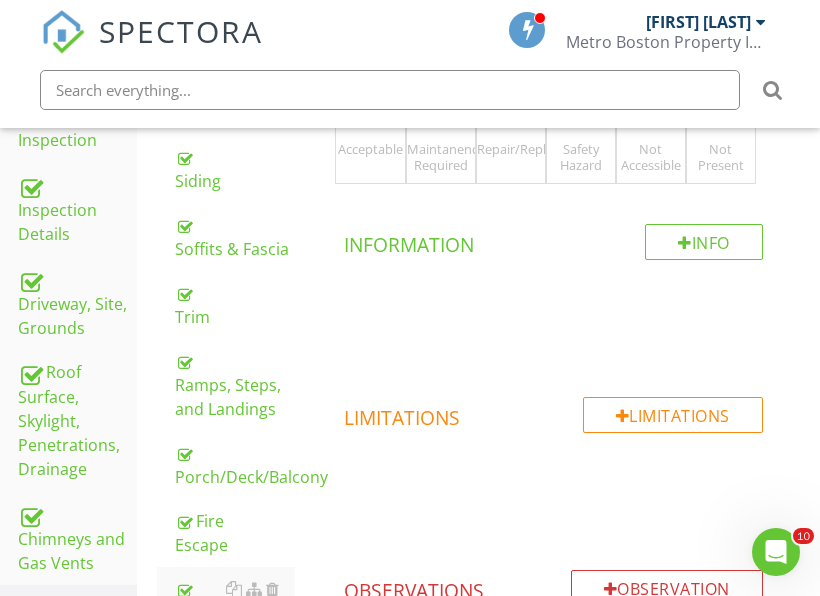 click on "Maintanence Required" at bounding box center [441, 157] 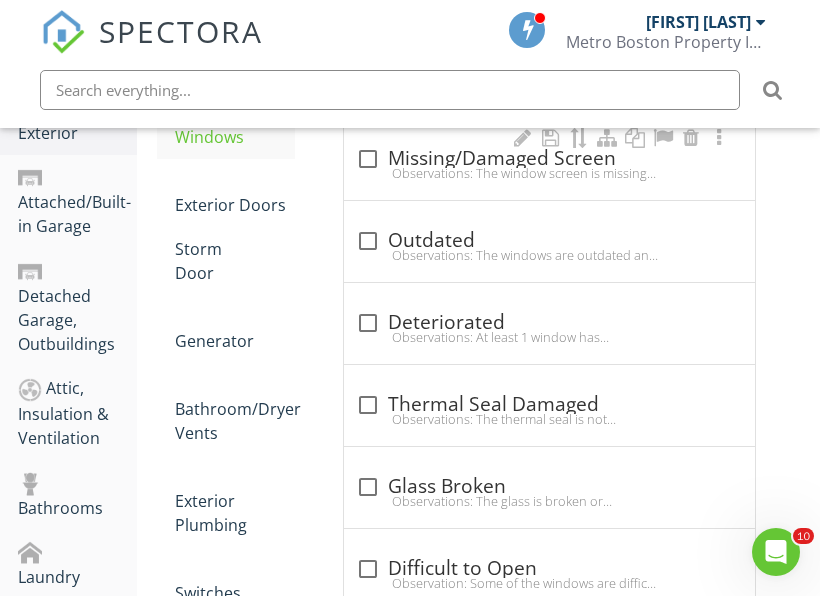 scroll, scrollTop: 1120, scrollLeft: 0, axis: vertical 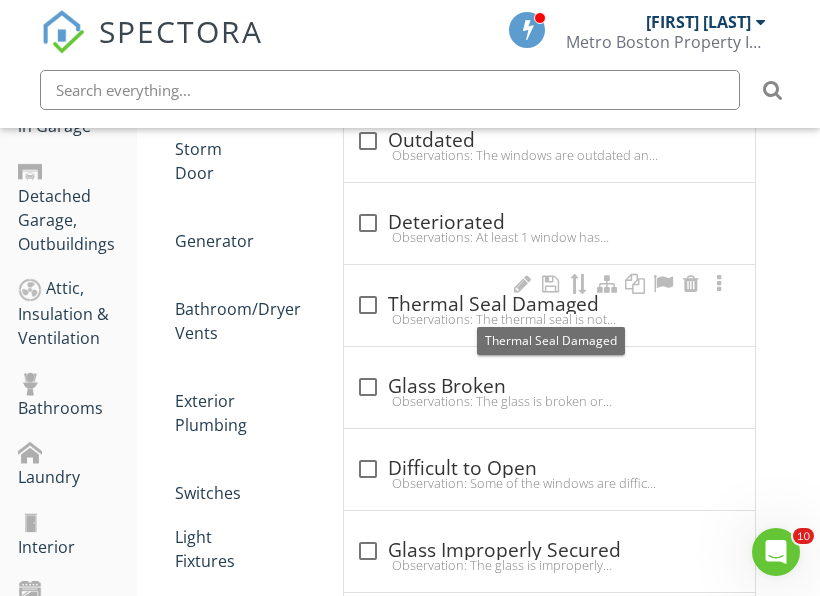 click on "check_box_outline_blank
Thermal Seal Damaged" at bounding box center [549, 305] 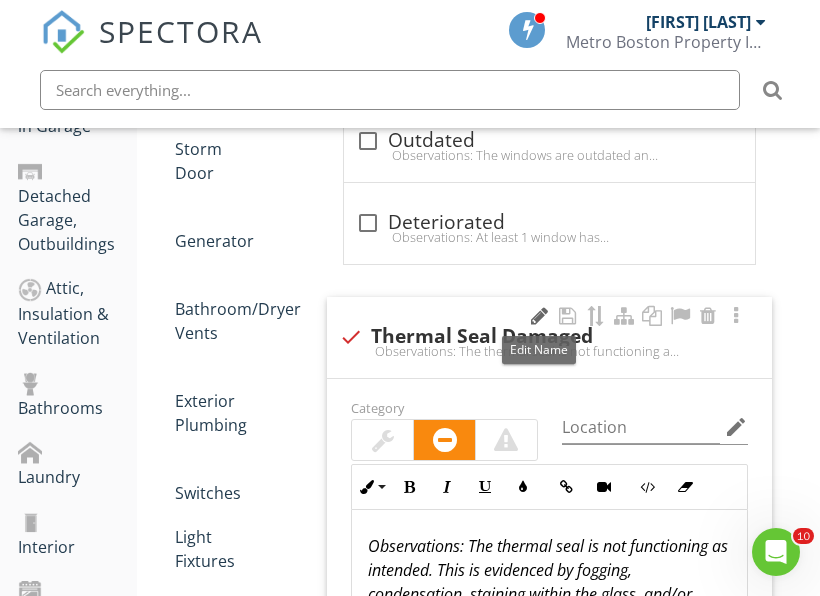 click at bounding box center [540, 316] 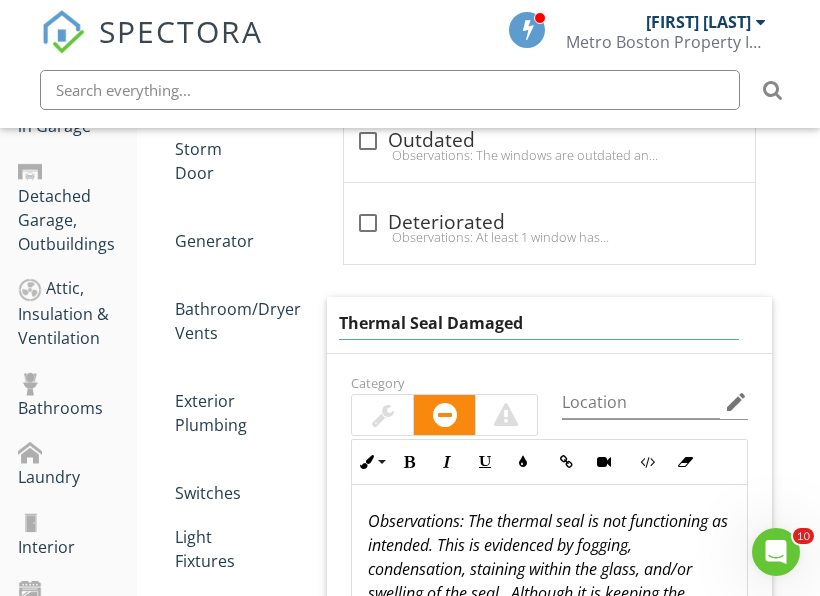 drag, startPoint x: 533, startPoint y: 318, endPoint x: 325, endPoint y: 319, distance: 208.00241 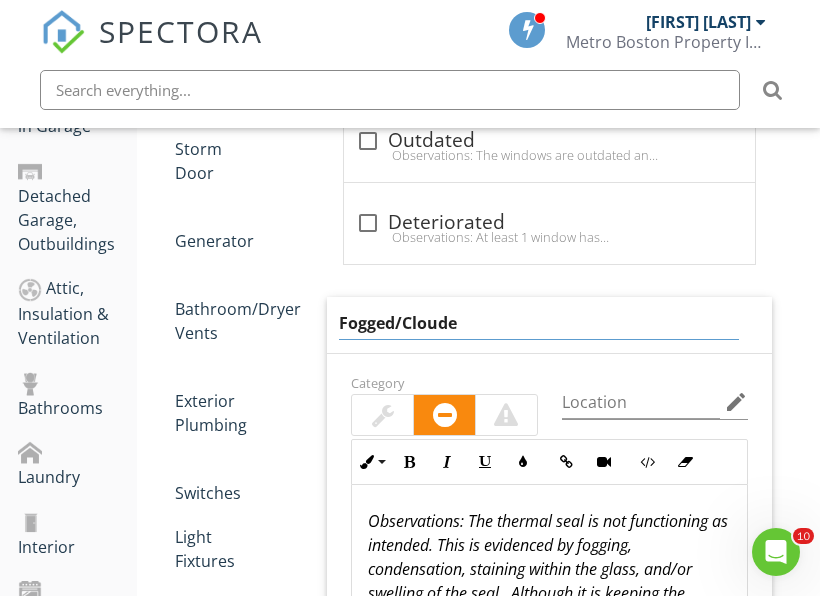 type on "Fogged/Clouded" 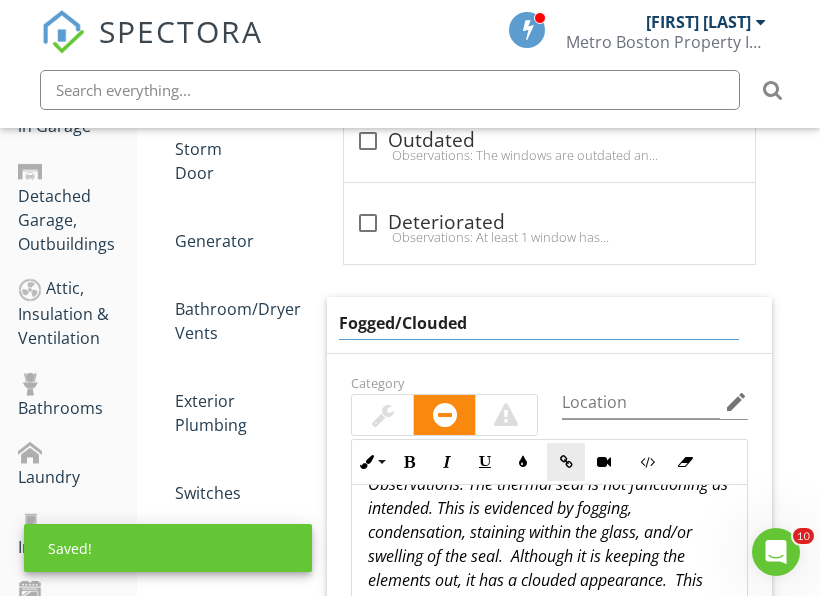 scroll, scrollTop: 73, scrollLeft: 0, axis: vertical 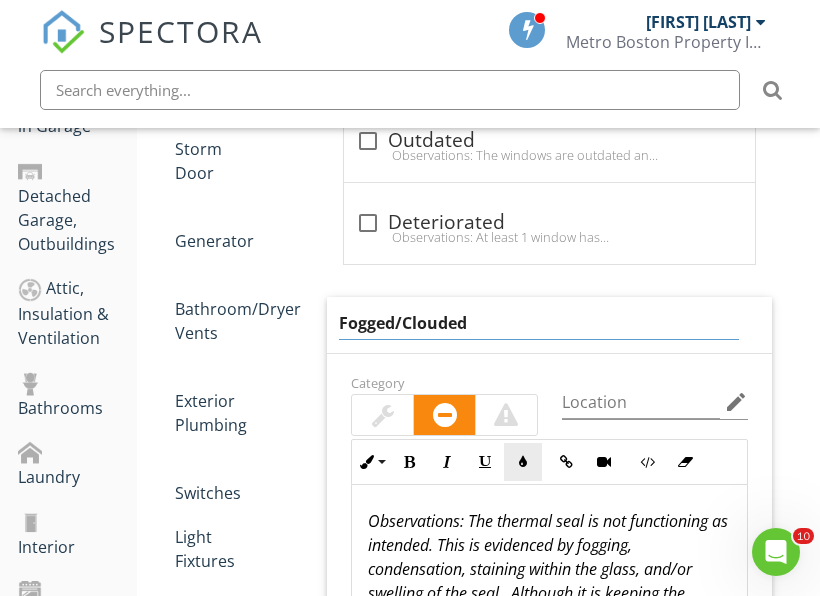 click on "Inline Style XLarge Large Normal Small Light Small/Light Bold Italic Underline Colors Insert Link Insert Video Code View Clear Formatting Ordered List Unordered List Insert Image Insert Table Observations : The thermal seal is not functioning as intended. This is evidenced by fogging, condensation, staining within the glass, and/or swelling of the seal.  Although it is keeping the elements out, it has a clouded appearance.  This condition is likely to worsen. Recommendation: The clients should consult with a qualified contractor to determine the full extent and cost of repair. Enter text here" at bounding box center (549, 562) 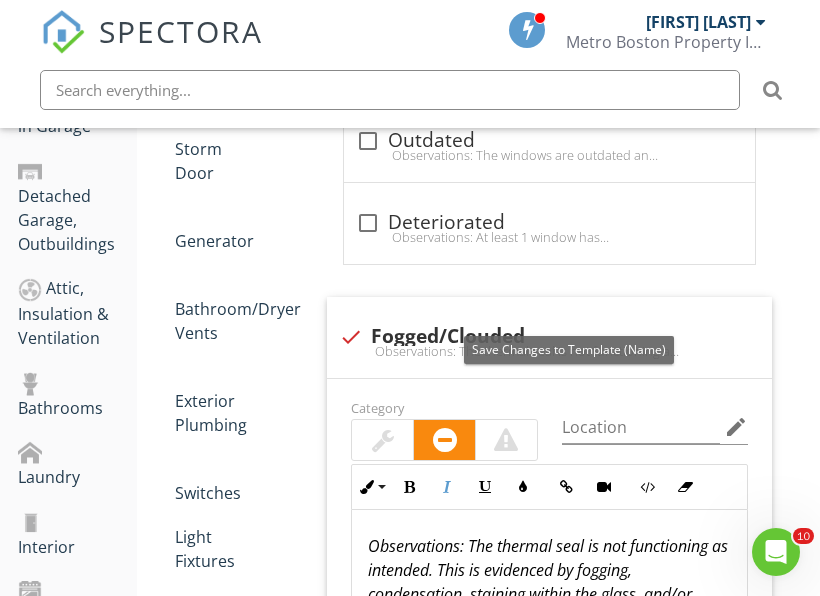 click at bounding box center (568, 316) 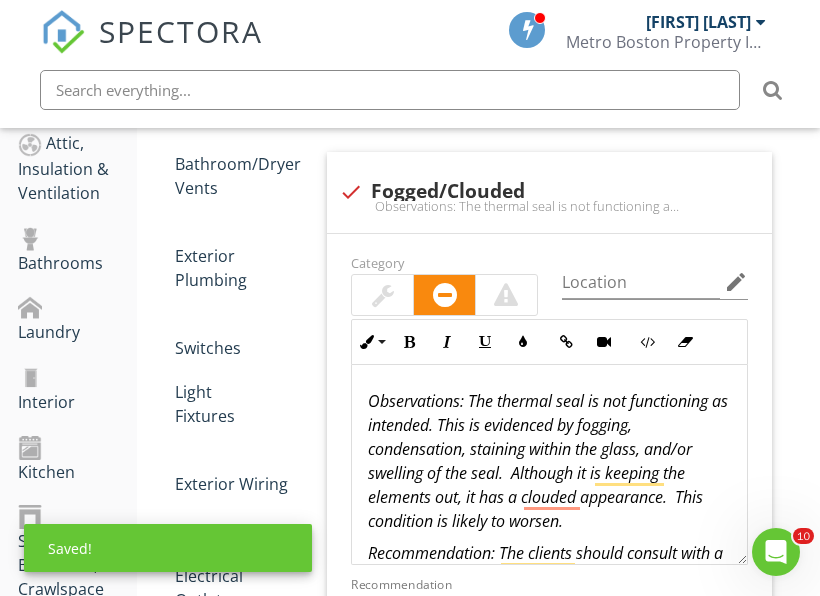 scroll, scrollTop: 1320, scrollLeft: 0, axis: vertical 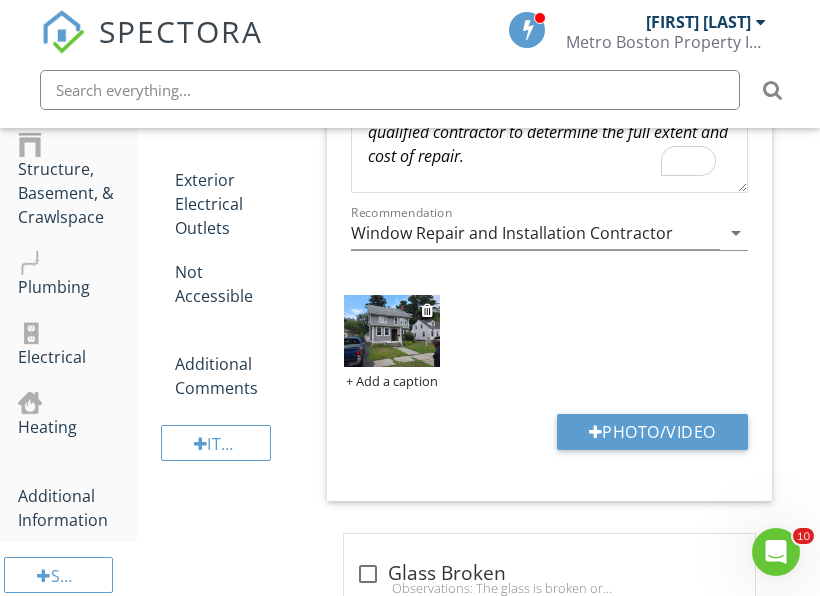 click at bounding box center (391, 330) 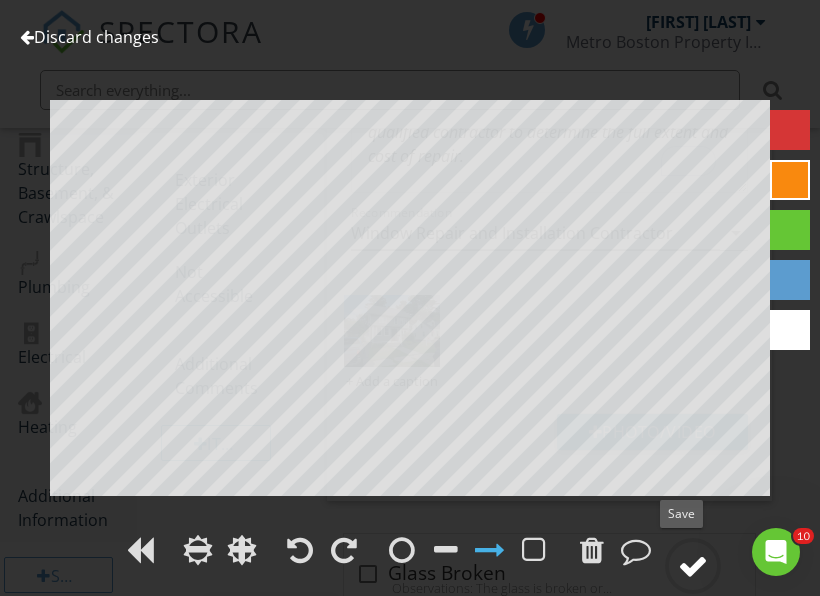 click at bounding box center (693, 566) 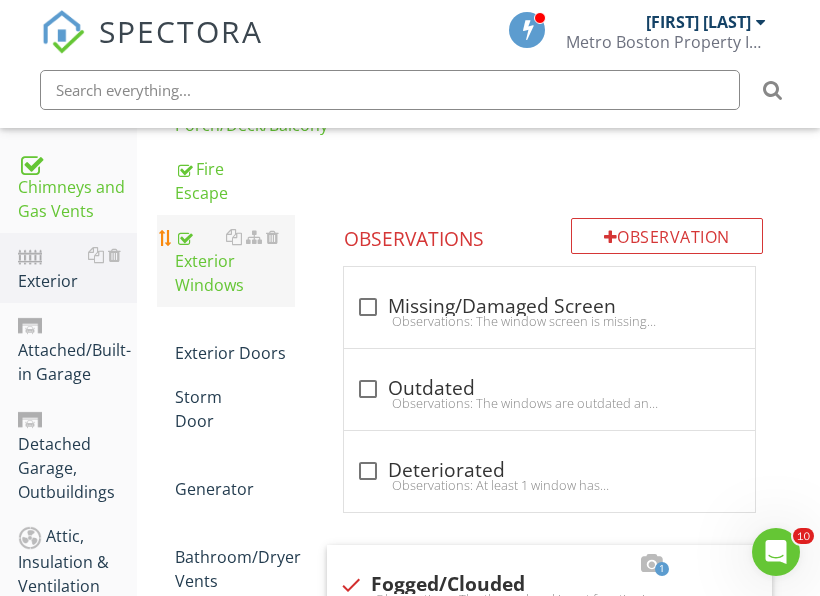 scroll, scrollTop: 837, scrollLeft: 0, axis: vertical 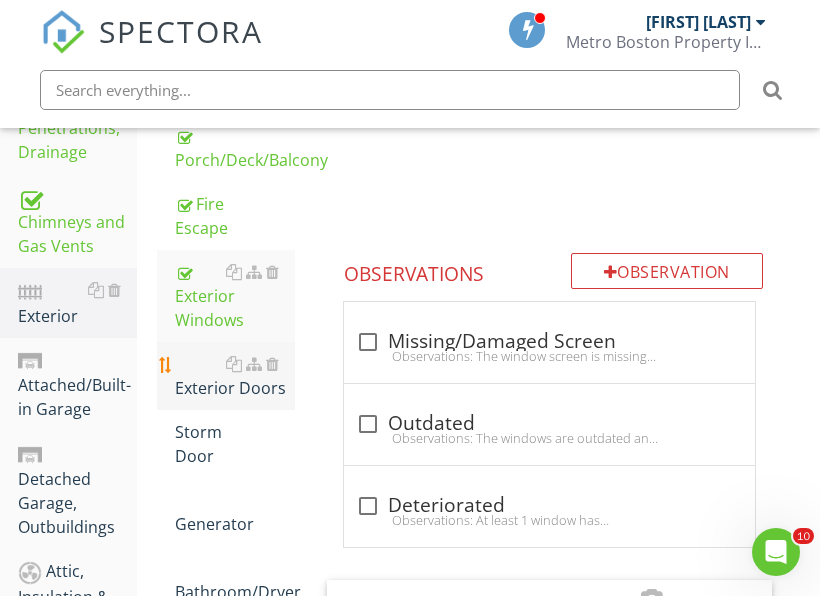 click on "Exterior Doors" at bounding box center [235, 376] 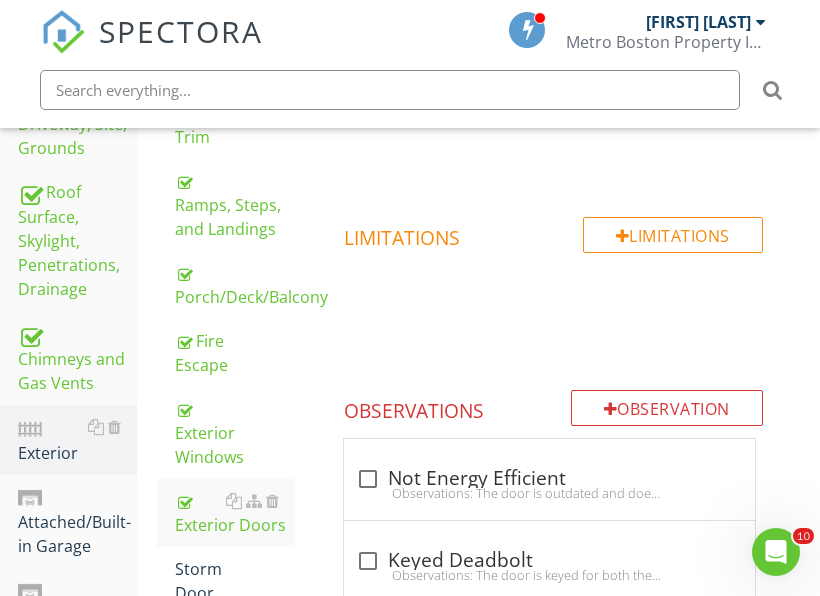scroll, scrollTop: 537, scrollLeft: 0, axis: vertical 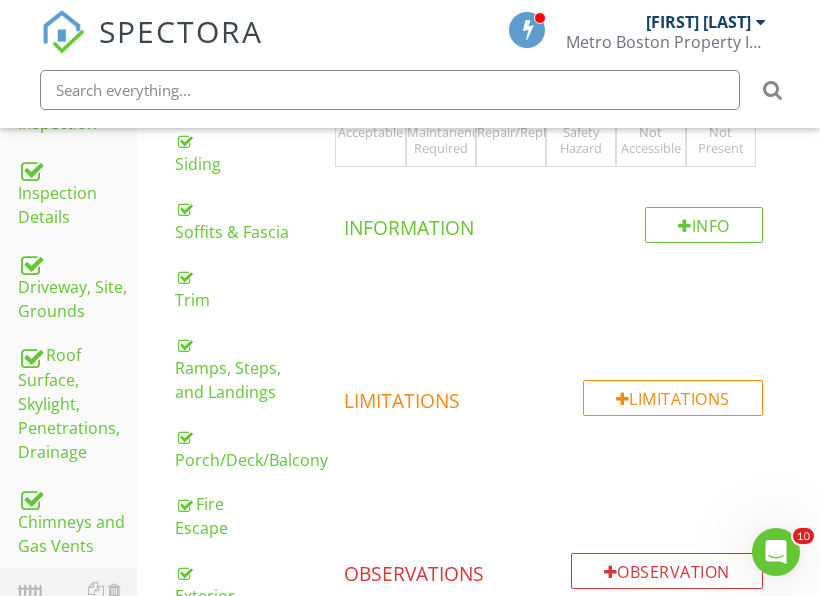 click on "ACC   Acceptable" at bounding box center [370, 115] 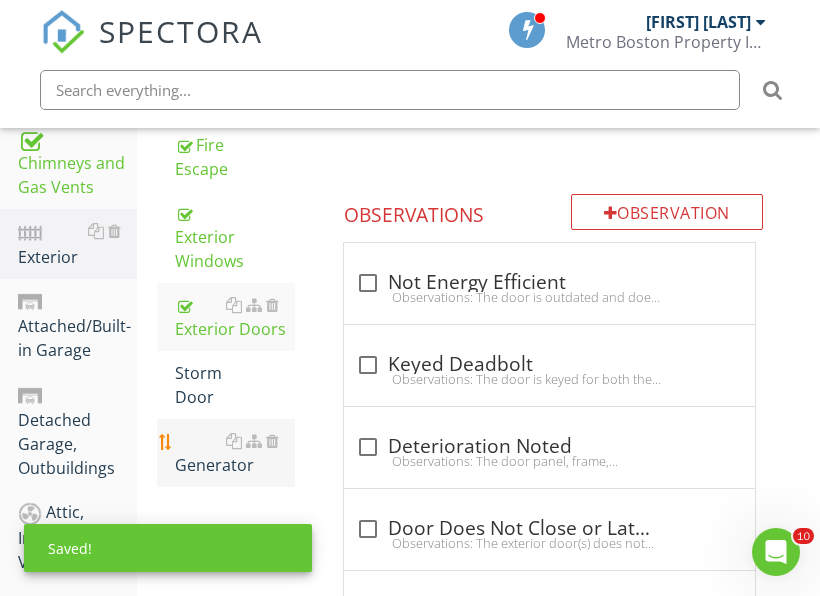 scroll, scrollTop: 937, scrollLeft: 0, axis: vertical 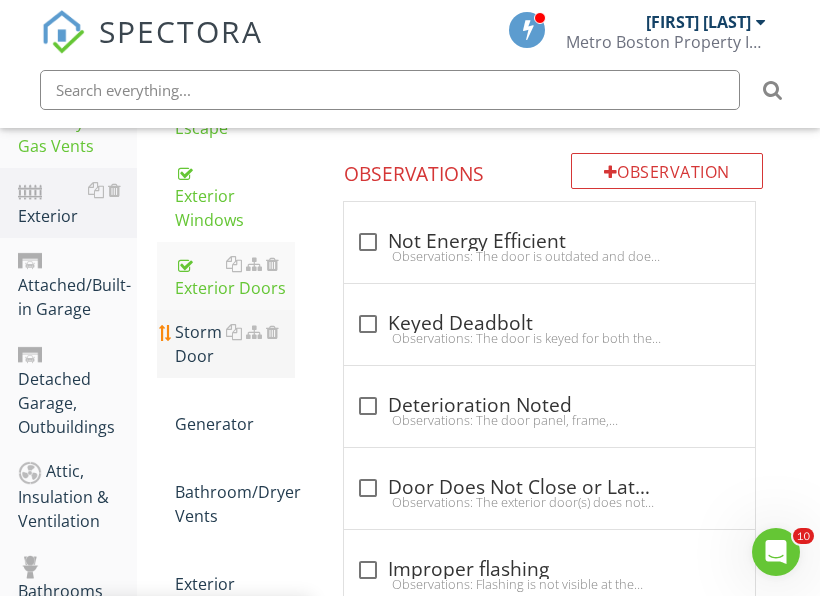 click on "Storm Door" at bounding box center (235, 344) 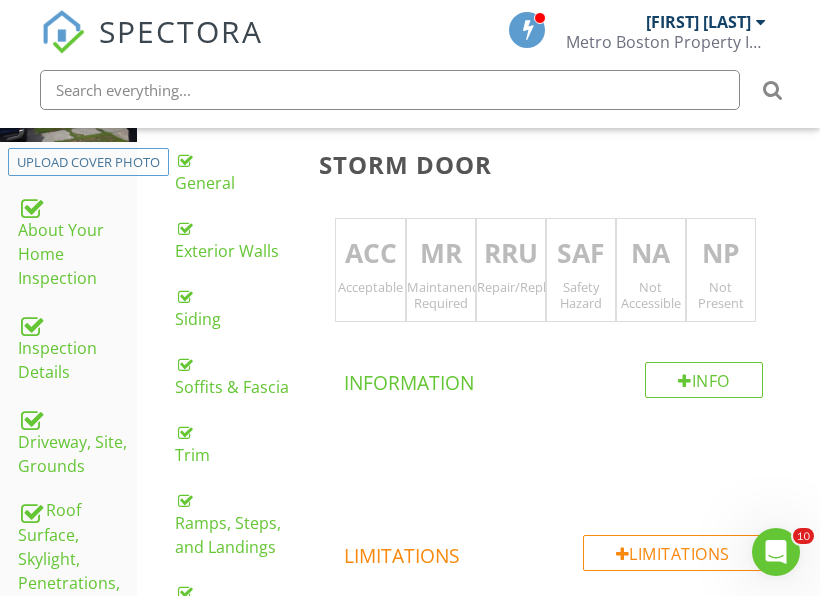 scroll, scrollTop: 337, scrollLeft: 0, axis: vertical 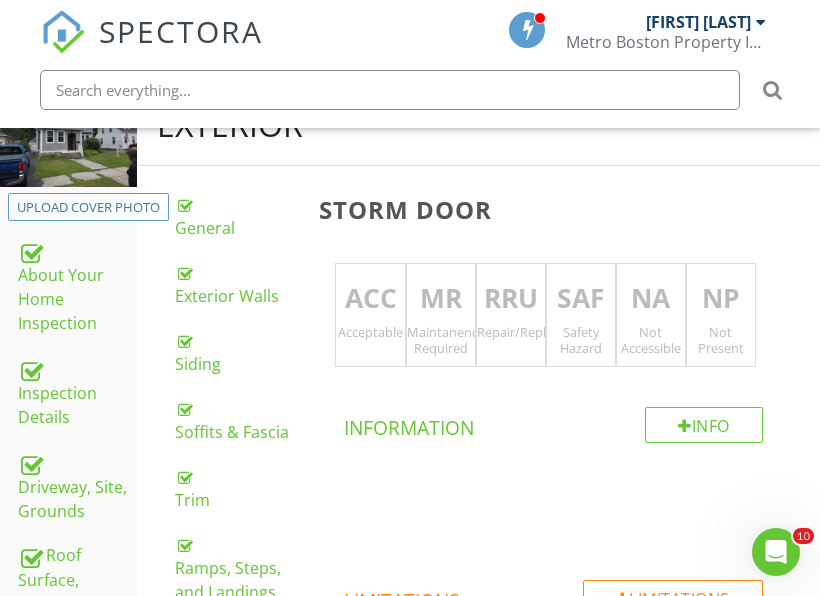 click on "Storm Door
ACC   Acceptable MR   Maintanence Required RRU   Repair/Replace/Upgrade SAF   Safety Hazard NA   Not Accessible NP   Not Present
Info
Information
Limitations
Limitations
Observation
Observations
check_box_outline_blank
Storm Door Damaged
Observations: The storm door is damaged.Recommendation: Repair or replace as needed.
check_box_outline_blank
Storm Door Stuck
Observations: The storm door is stuck, rubbing, and does not latch properly. The door requires adjustment.Recommendations: Repair or replace as needed.
check_box_outline_blank" at bounding box center [563, 935] 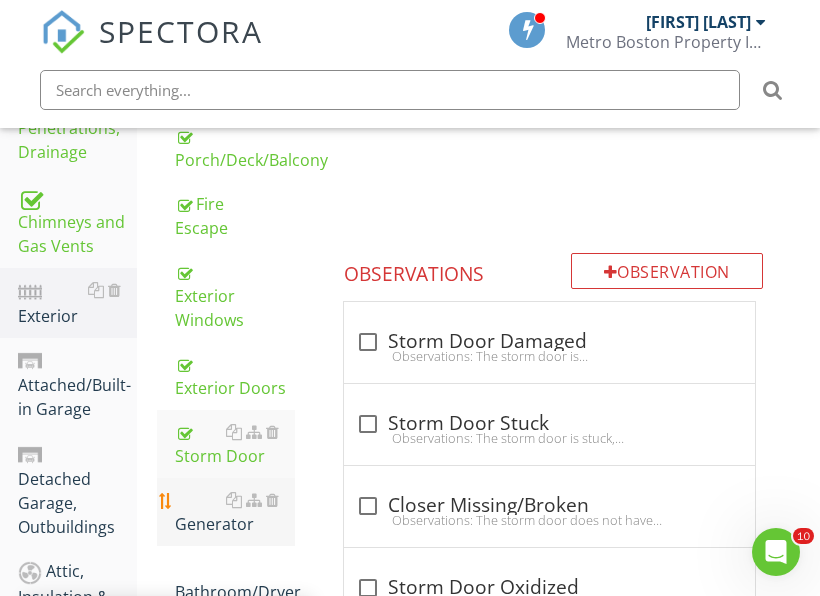 scroll, scrollTop: 937, scrollLeft: 0, axis: vertical 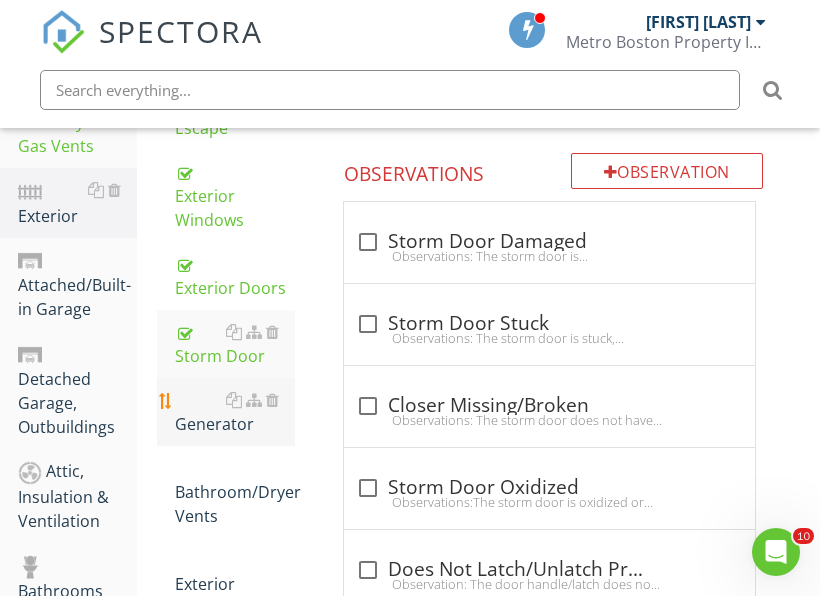 click on "Generator" at bounding box center (235, 412) 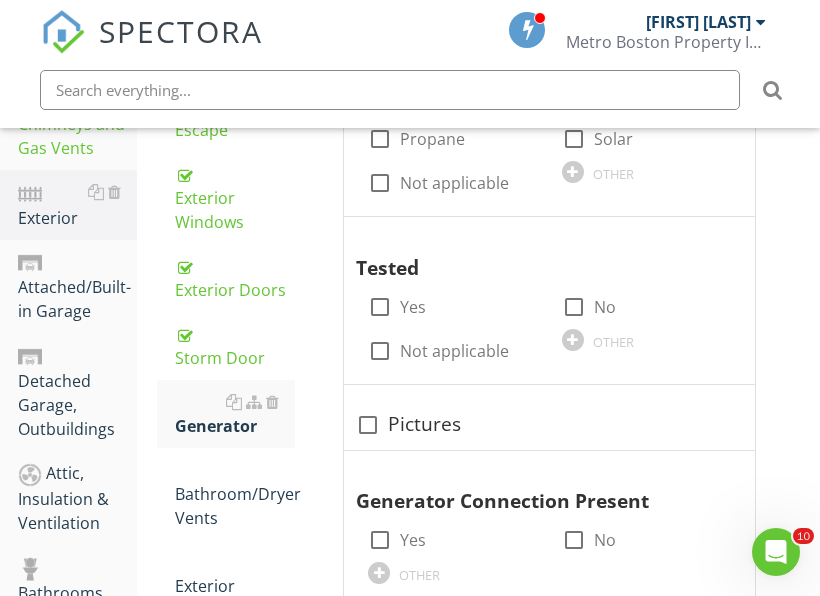 scroll, scrollTop: 537, scrollLeft: 0, axis: vertical 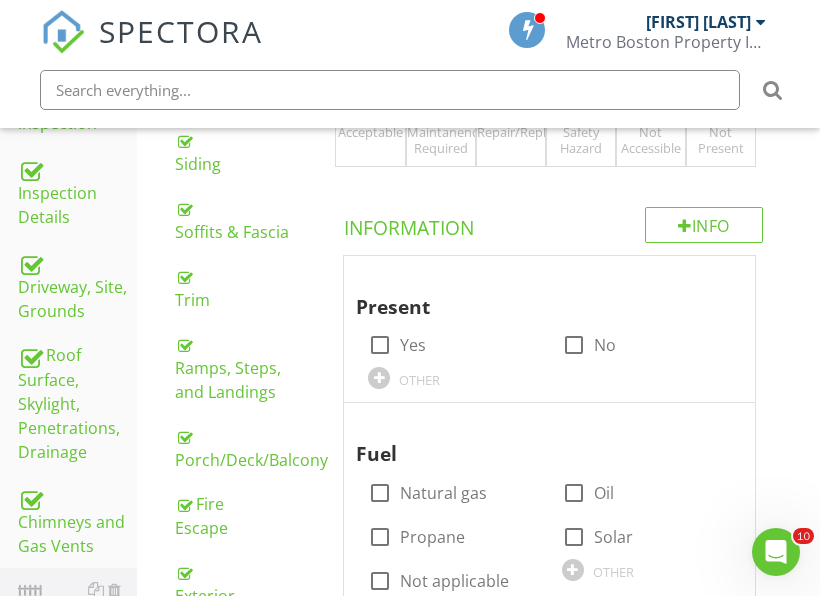 click on "NP   Not Present" at bounding box center (721, 115) 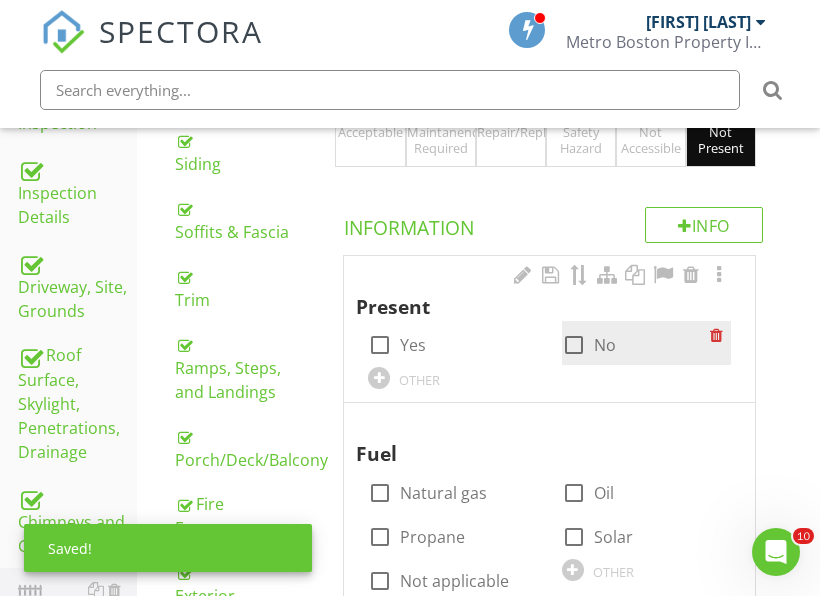 click at bounding box center [574, 345] 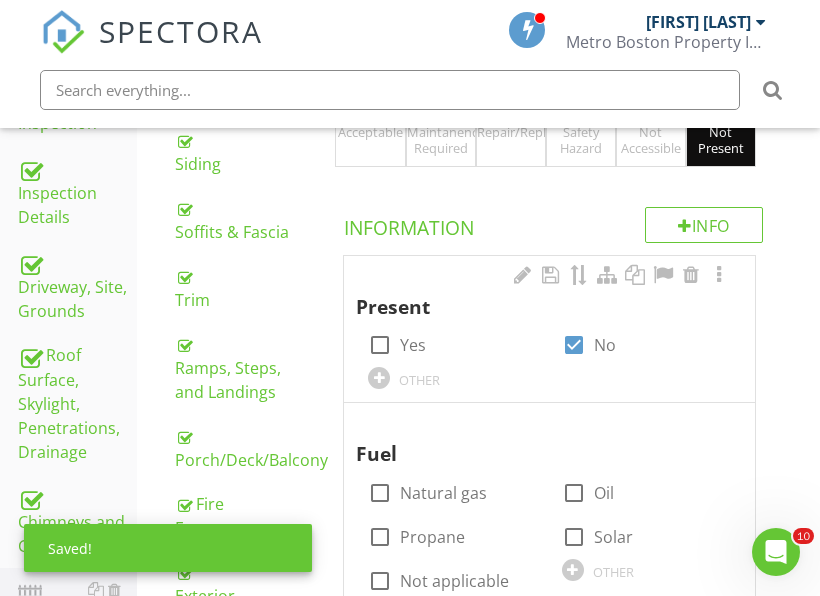scroll, scrollTop: 637, scrollLeft: 0, axis: vertical 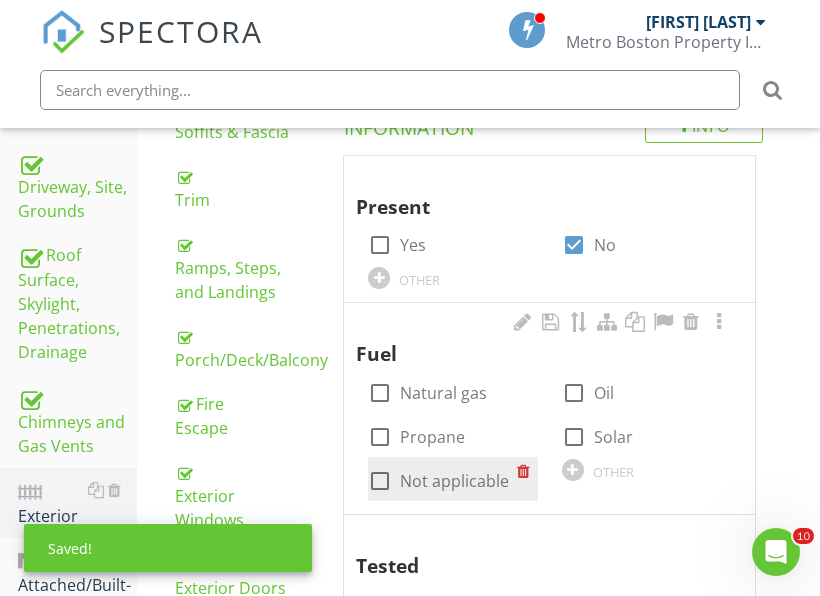 click on "Not applicable" at bounding box center (454, 481) 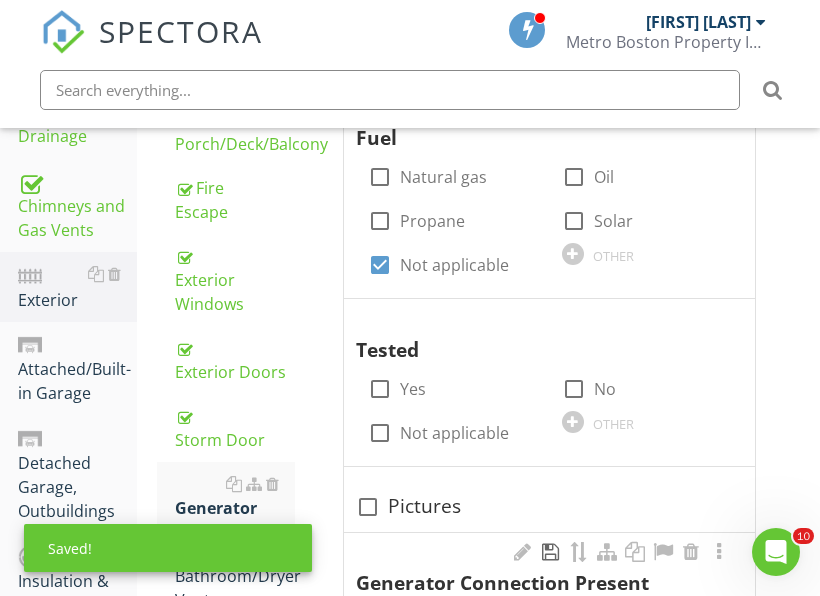 scroll, scrollTop: 937, scrollLeft: 0, axis: vertical 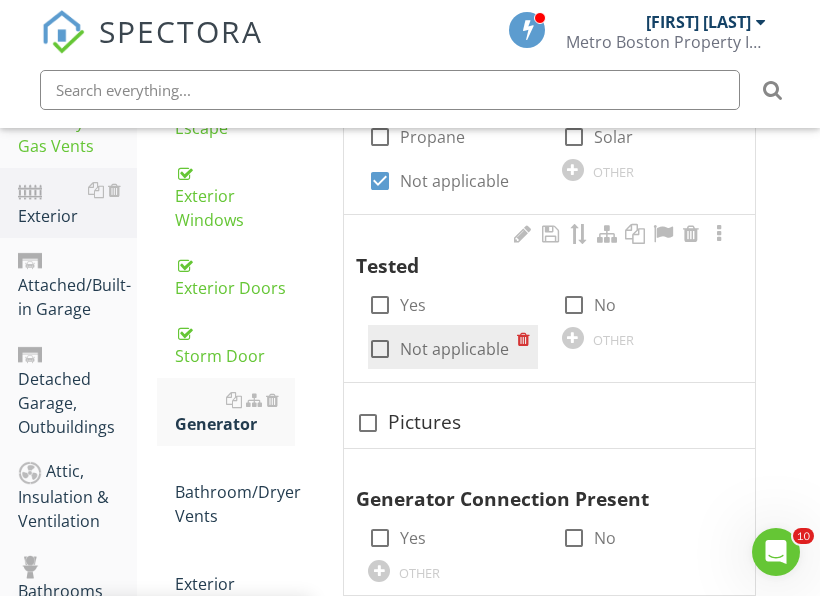 click on "Not applicable" at bounding box center (454, 349) 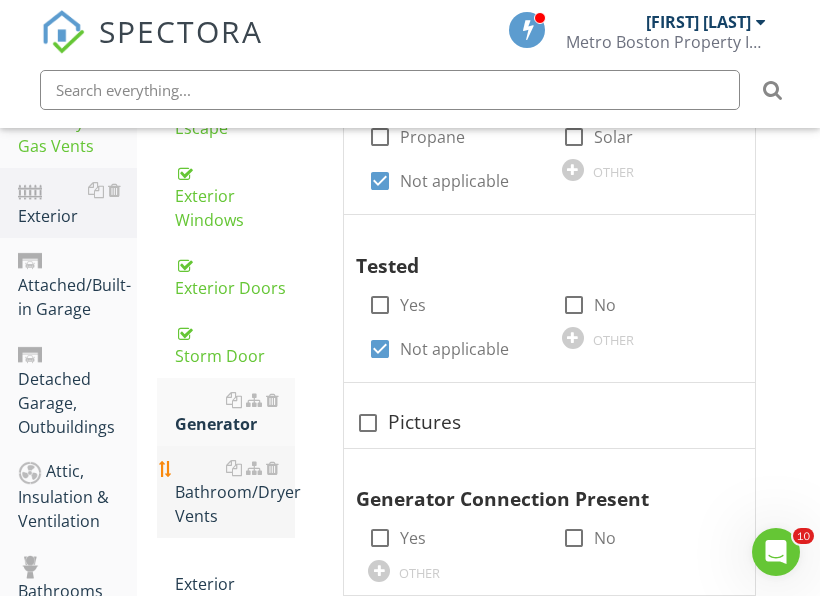 click on "Bathroom/Dryer Vents" at bounding box center (235, 492) 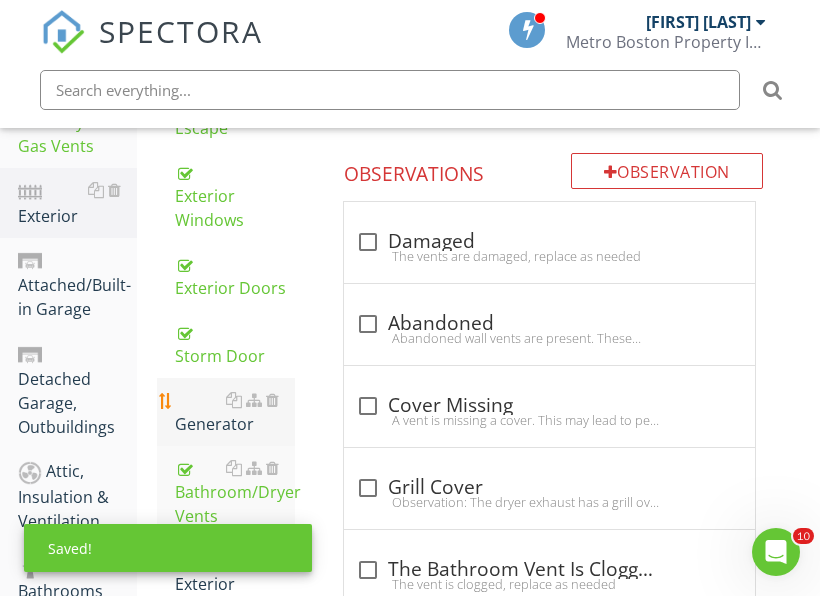 click on "Generator" at bounding box center [235, 412] 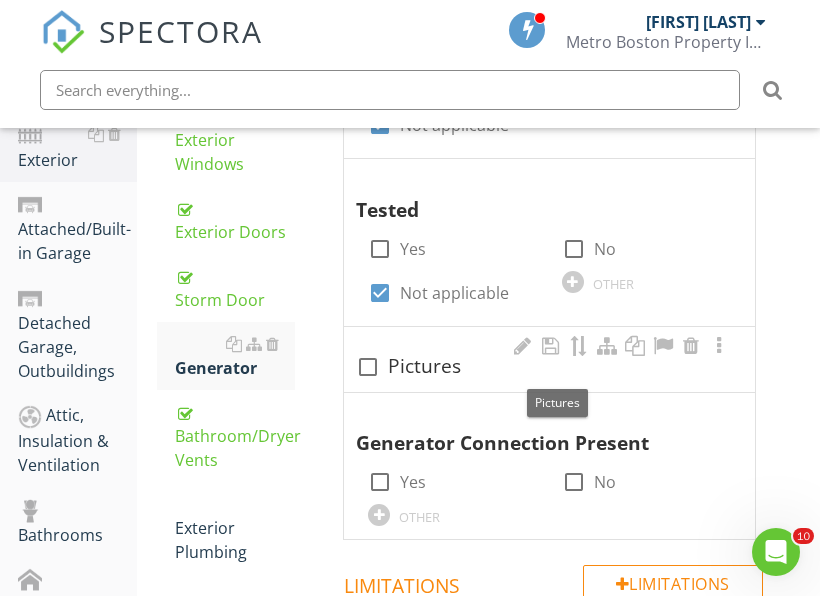 scroll, scrollTop: 1037, scrollLeft: 0, axis: vertical 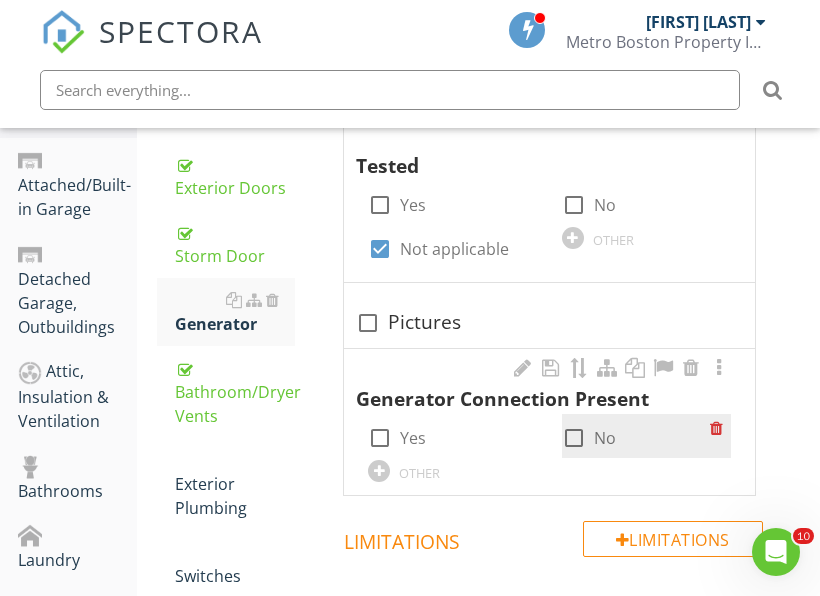 click at bounding box center (574, 438) 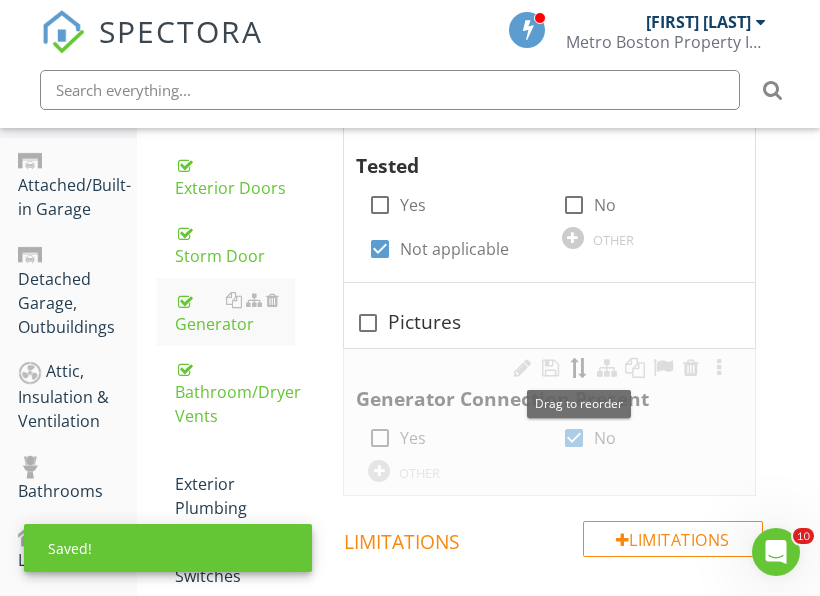 type 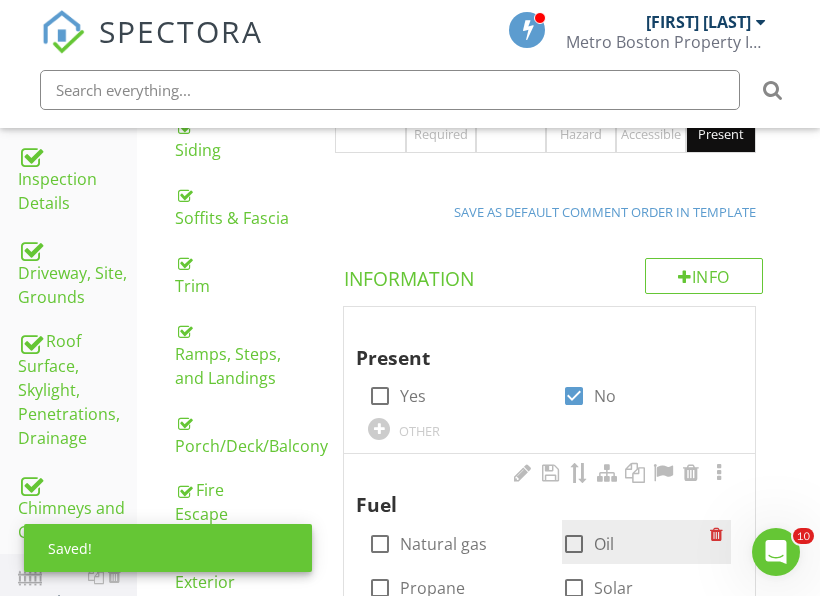 scroll, scrollTop: 537, scrollLeft: 0, axis: vertical 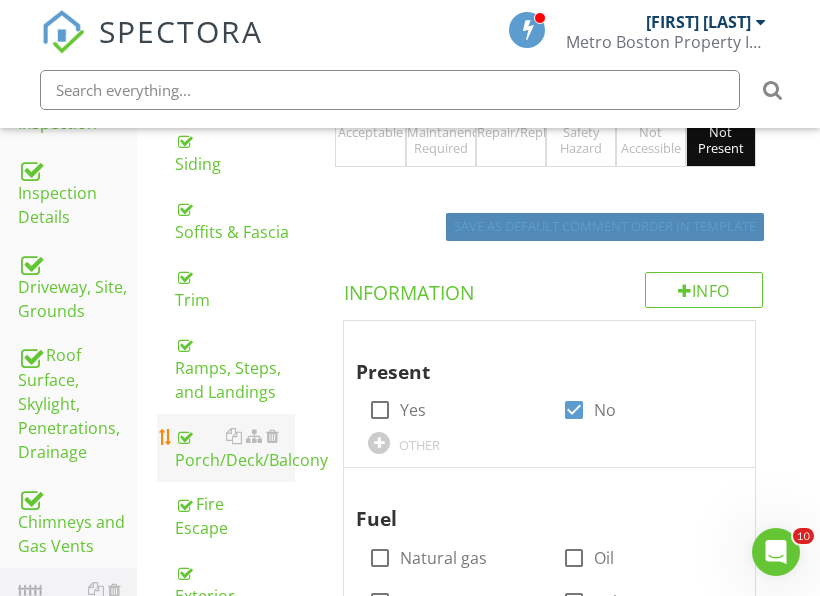 drag, startPoint x: 626, startPoint y: 228, endPoint x: 287, endPoint y: 418, distance: 388.6142 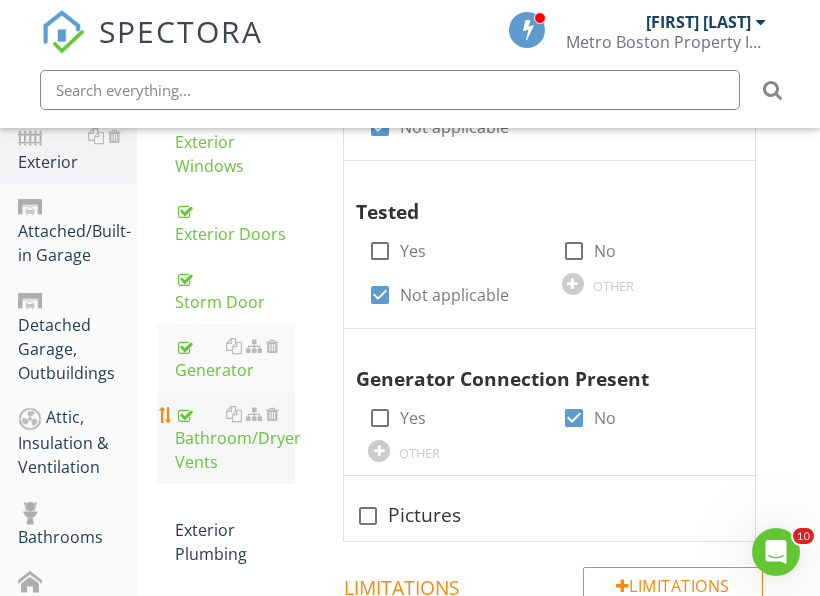 scroll, scrollTop: 1037, scrollLeft: 0, axis: vertical 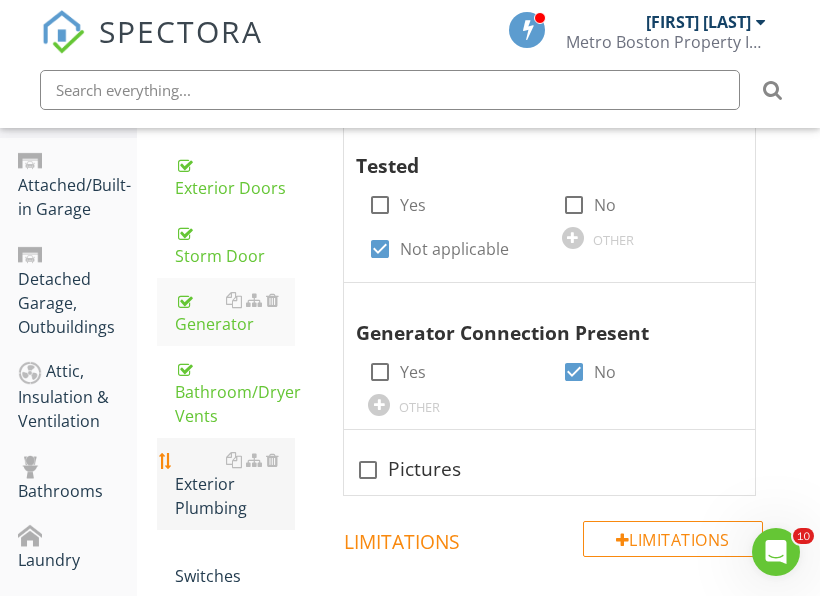 click on "Exterior Plumbing" at bounding box center (235, 484) 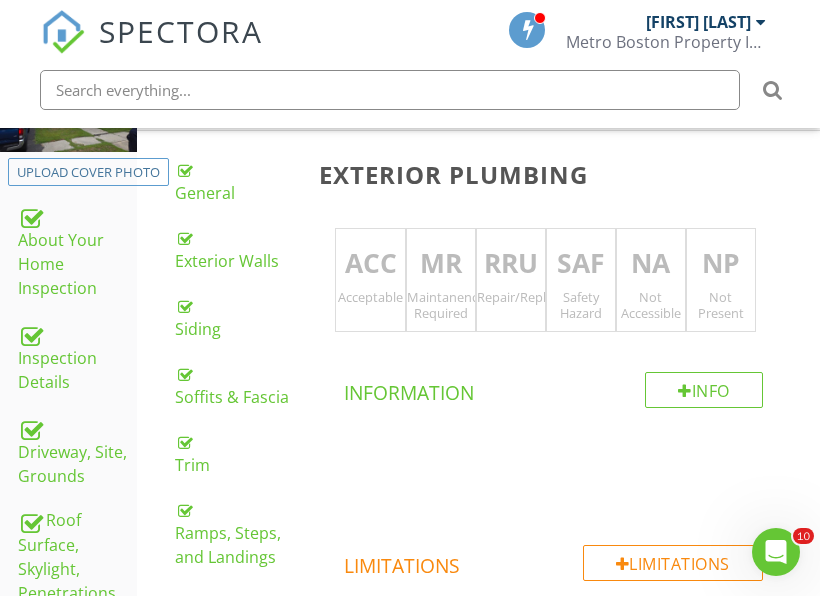 scroll, scrollTop: 337, scrollLeft: 0, axis: vertical 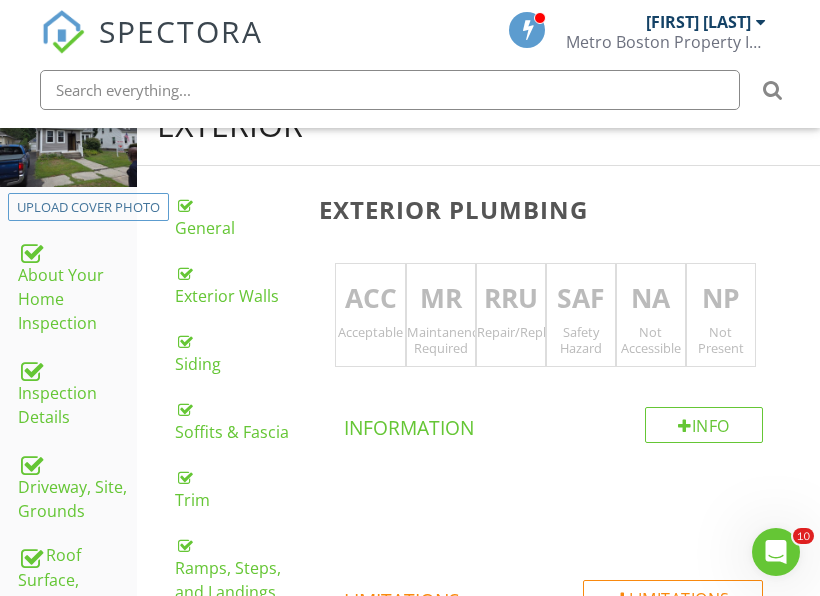 click on "Repair/Replace/Upgrade" at bounding box center (511, 332) 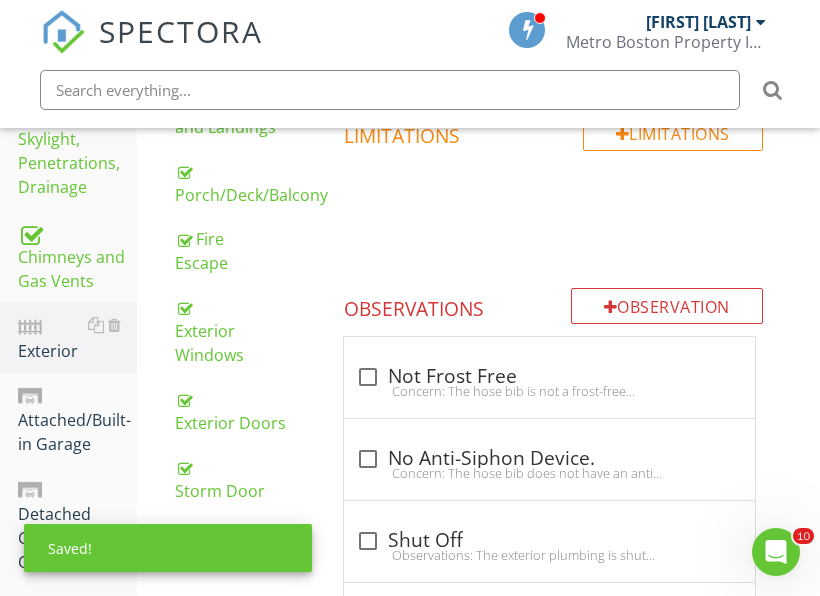 scroll, scrollTop: 837, scrollLeft: 0, axis: vertical 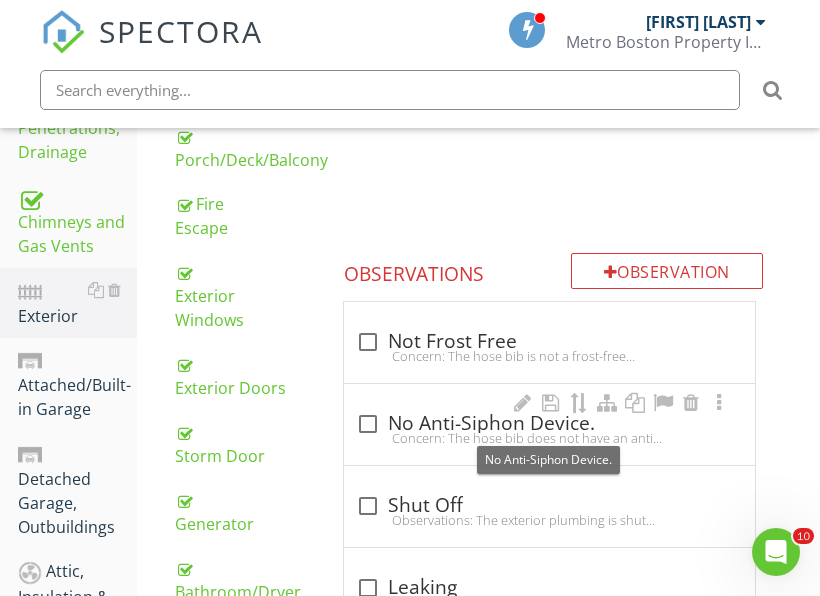 click on "check_box_outline_blank
No Anti-Siphon Device." at bounding box center [549, 424] 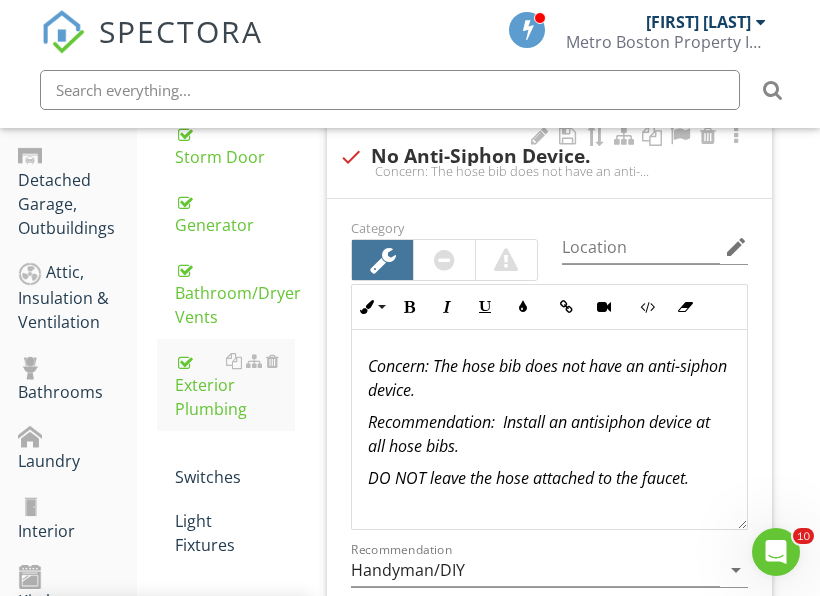 scroll, scrollTop: 1137, scrollLeft: 0, axis: vertical 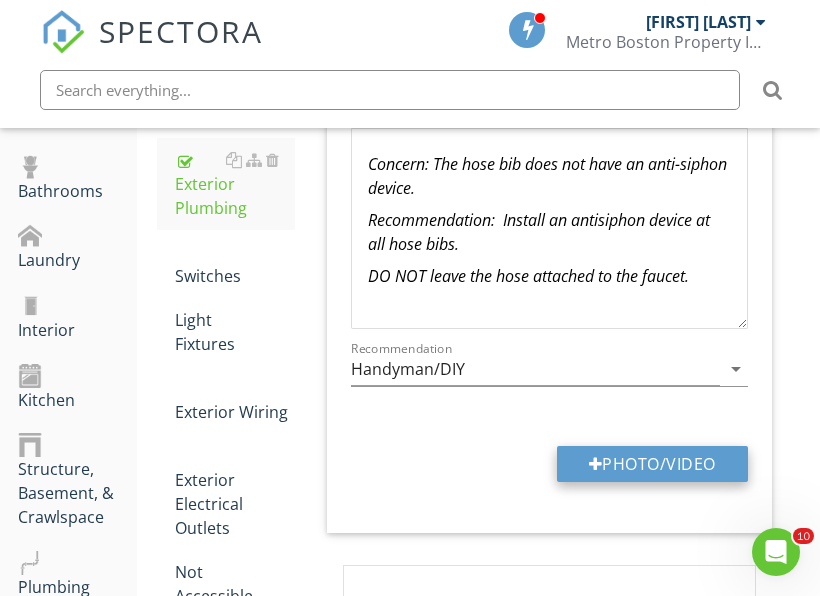 click on "Photo/Video" at bounding box center (652, 464) 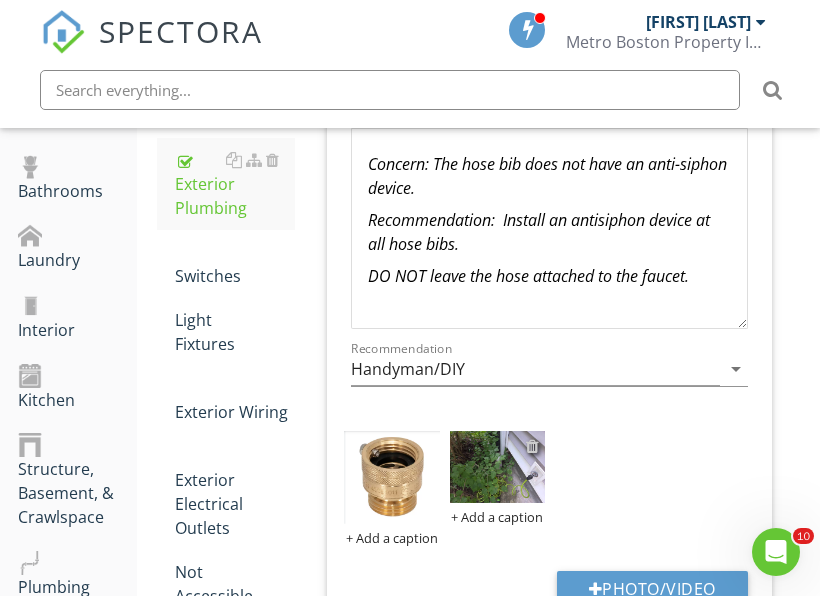 click at bounding box center (532, 446) 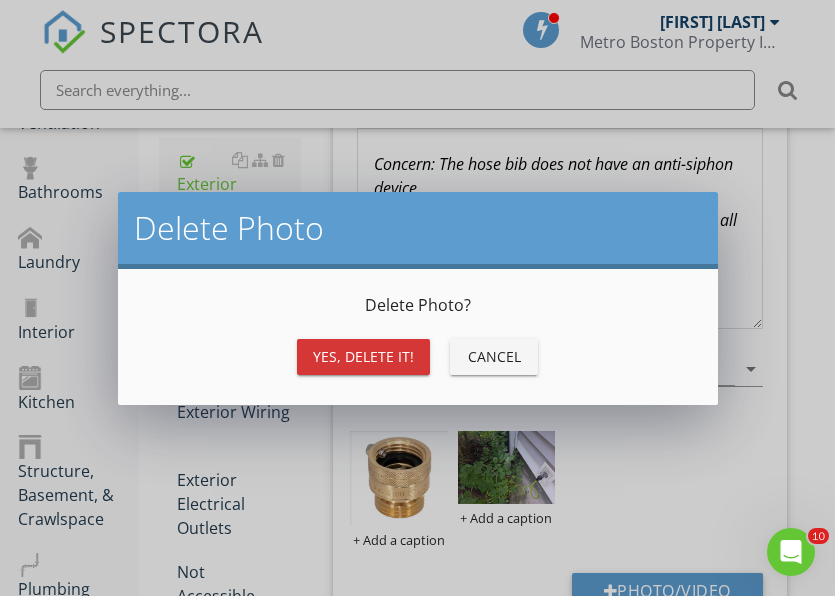 click on "Yes, Delete it!" at bounding box center (363, 356) 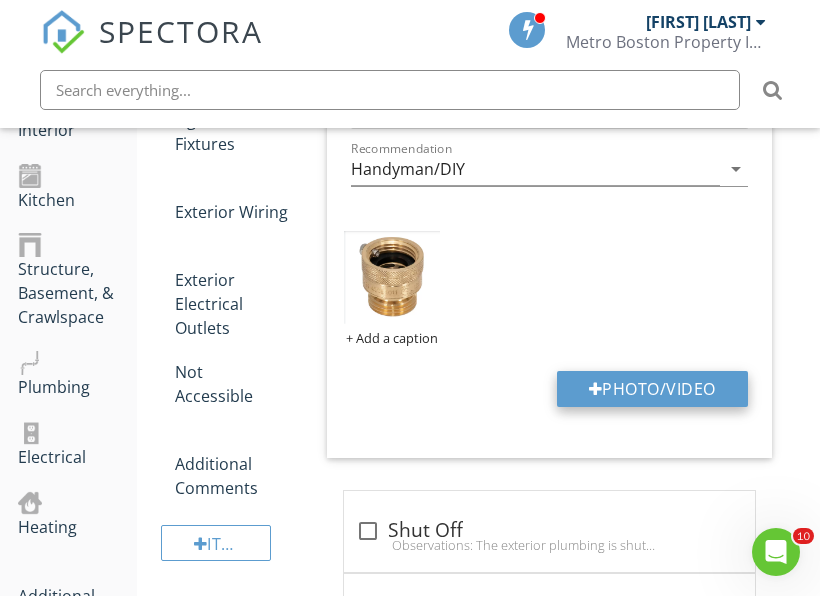 scroll, scrollTop: 1637, scrollLeft: 0, axis: vertical 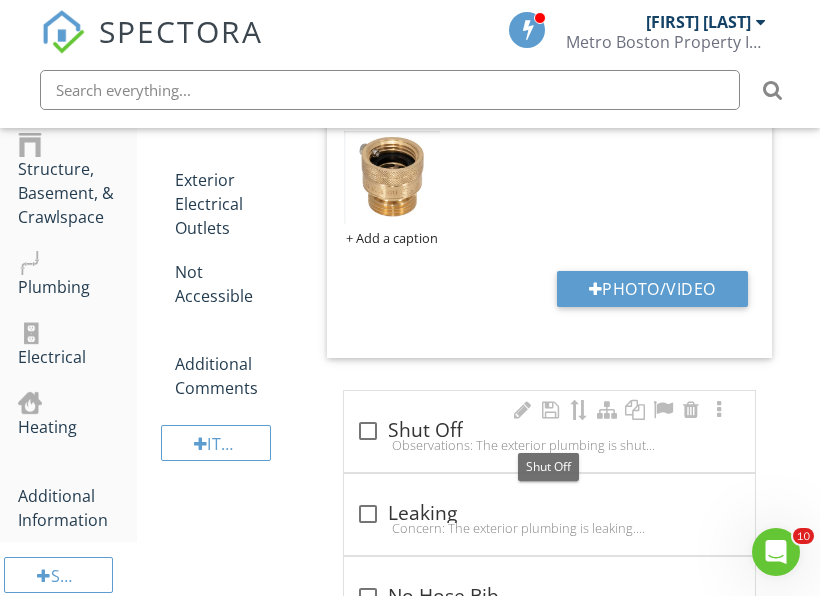 click on "check_box_outline_blank
Shut Off" at bounding box center (549, 431) 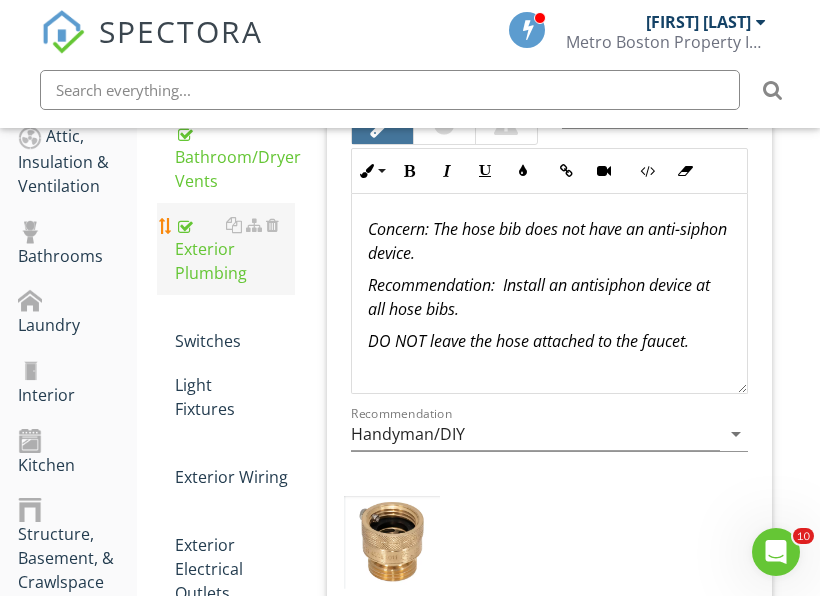 scroll, scrollTop: 1337, scrollLeft: 0, axis: vertical 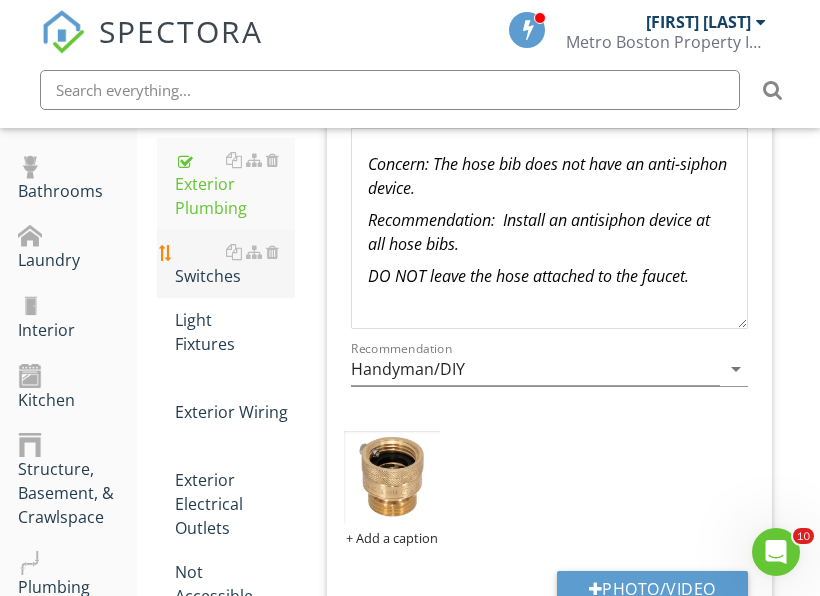 click on "Switches" at bounding box center [235, 264] 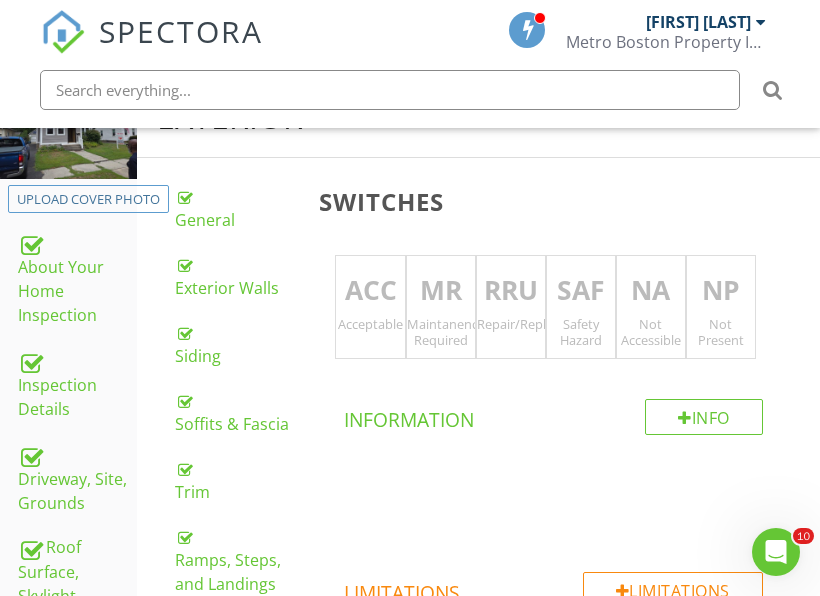 scroll, scrollTop: 337, scrollLeft: 0, axis: vertical 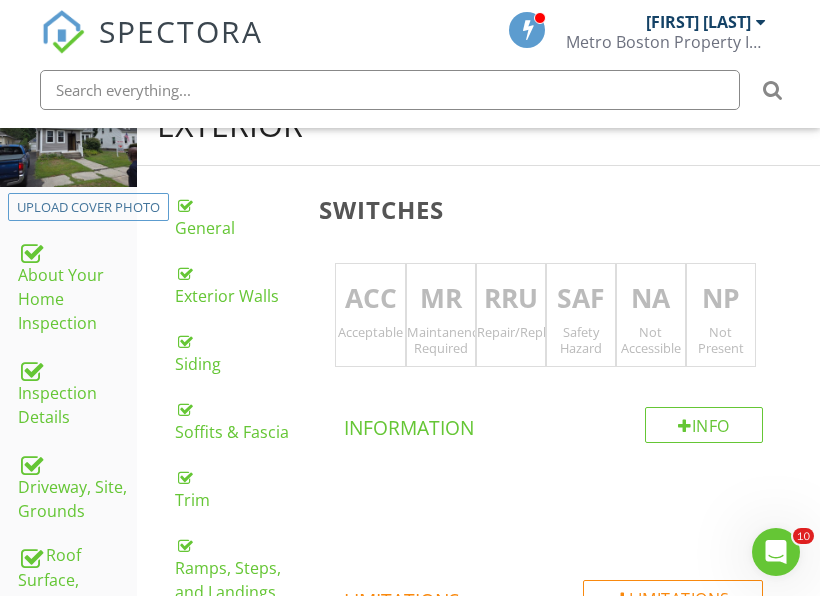click on "Acceptable" at bounding box center [370, 332] 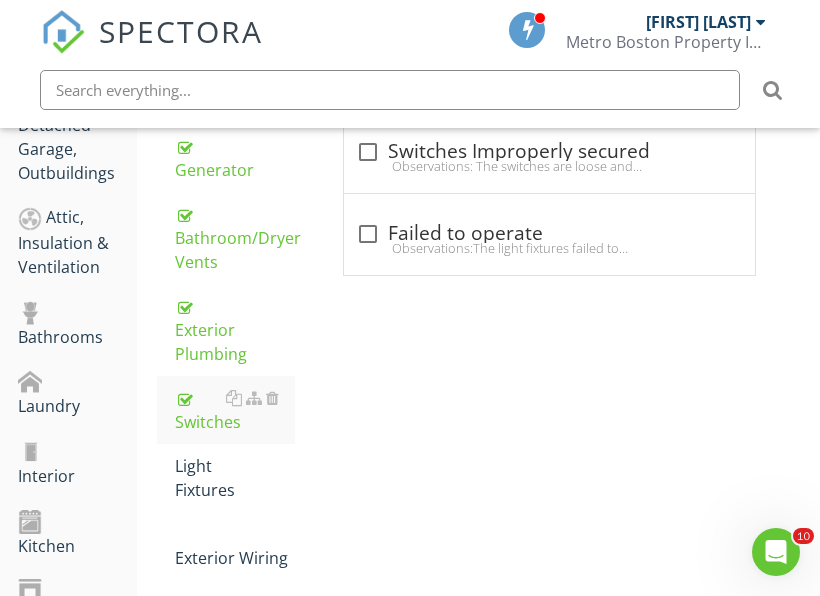scroll, scrollTop: 1237, scrollLeft: 0, axis: vertical 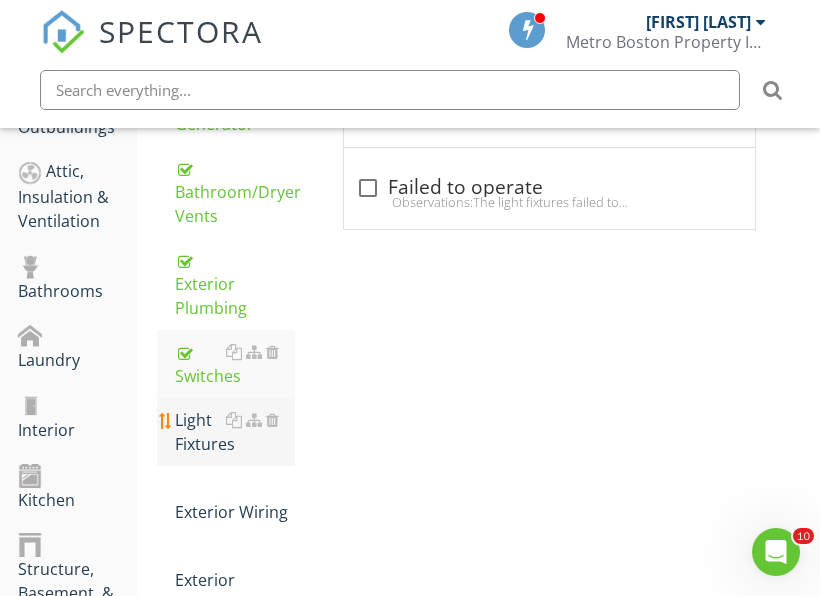 click on "Light Fixtures" at bounding box center [235, 432] 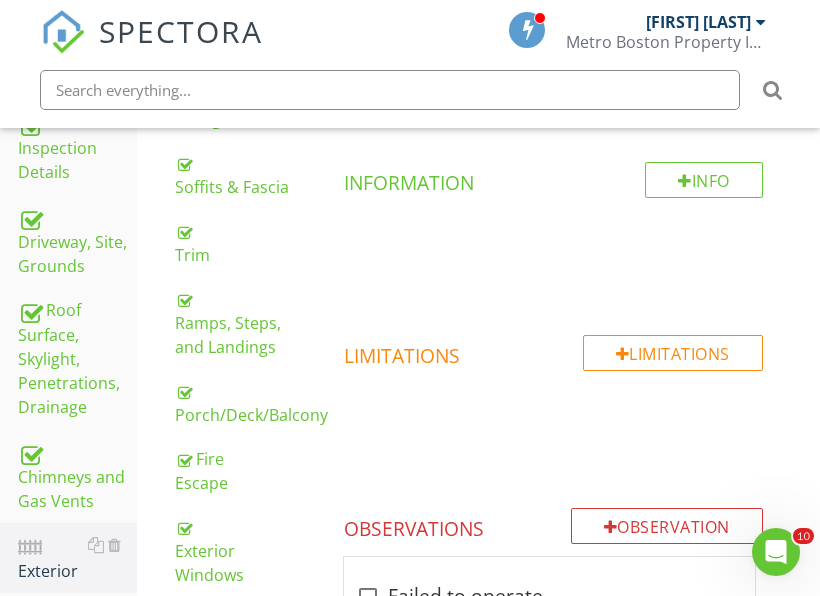 scroll, scrollTop: 537, scrollLeft: 0, axis: vertical 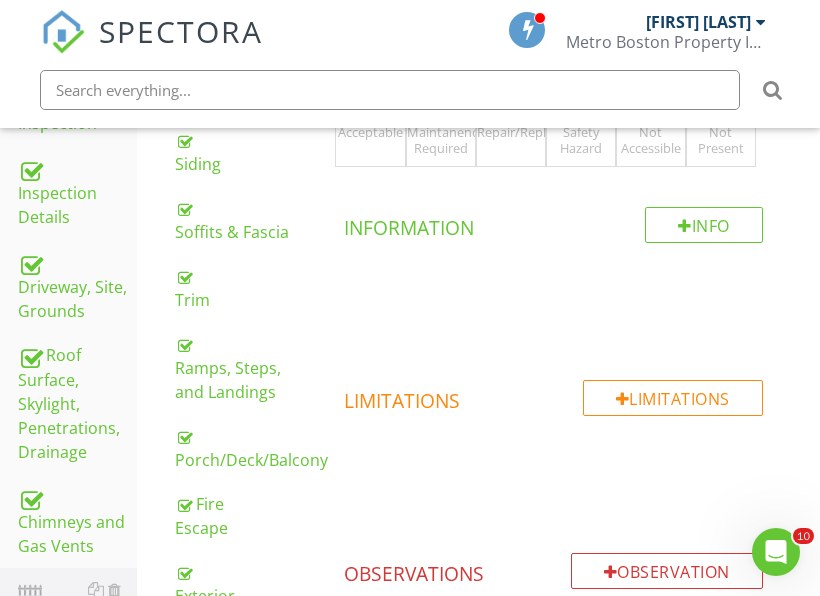 click on "ACC   Acceptable" at bounding box center (370, 115) 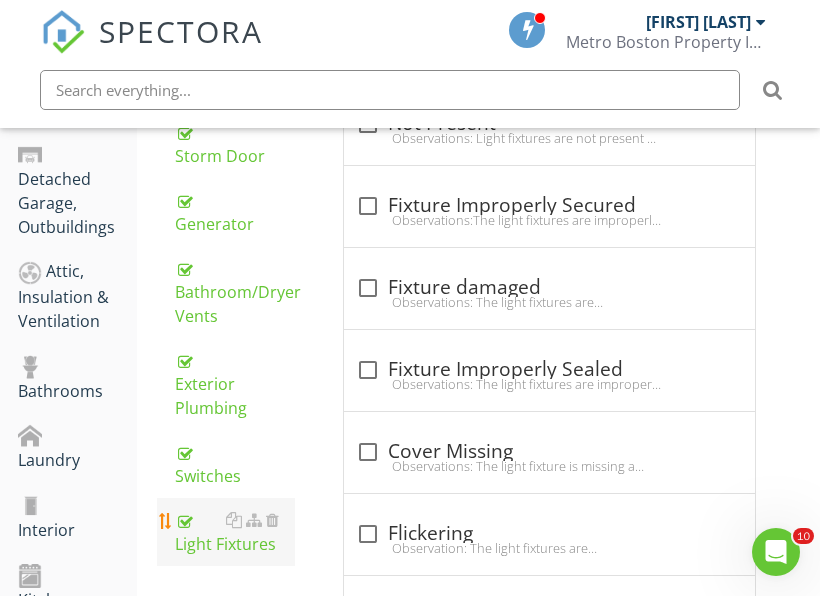 scroll, scrollTop: 1237, scrollLeft: 0, axis: vertical 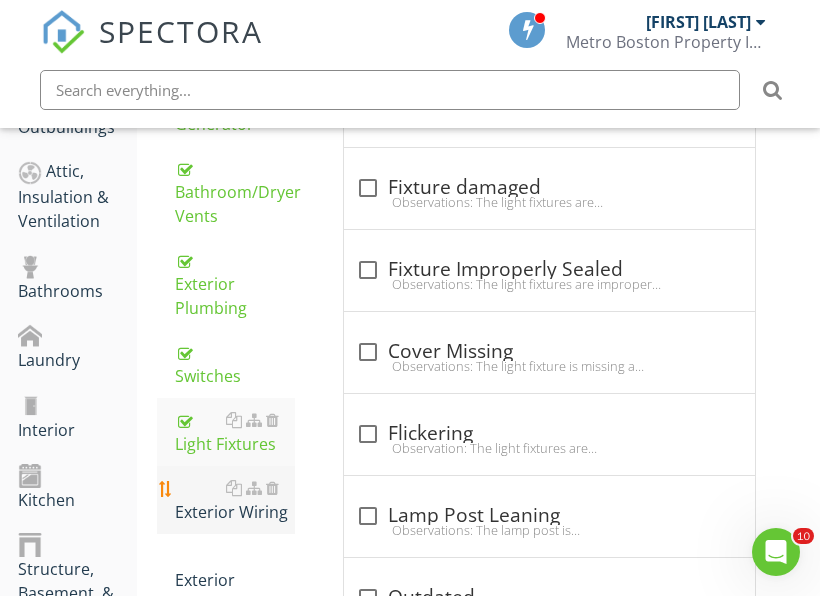 click on "Exterior Wiring" at bounding box center (235, 500) 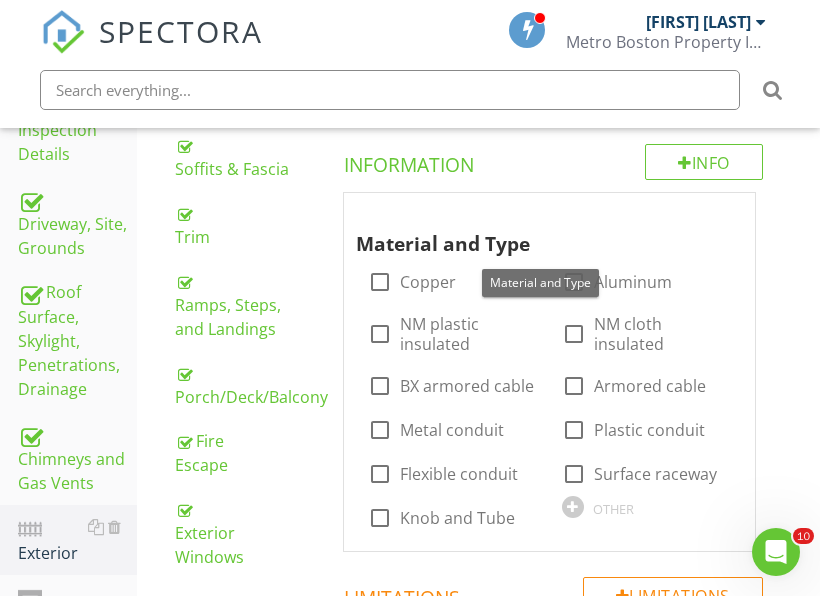 scroll, scrollTop: 537, scrollLeft: 0, axis: vertical 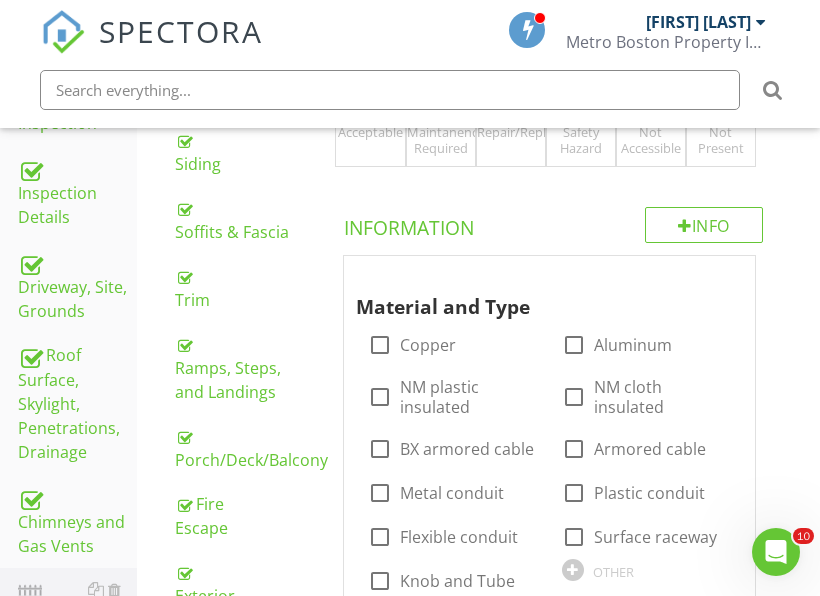 click on "ACC   Acceptable" at bounding box center [370, 115] 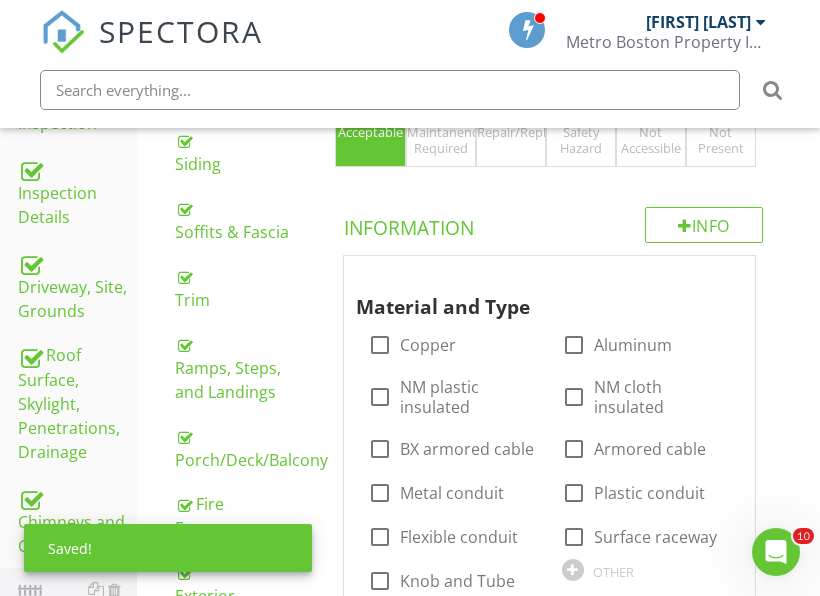 click on "NA   Not Accessible" at bounding box center (651, 115) 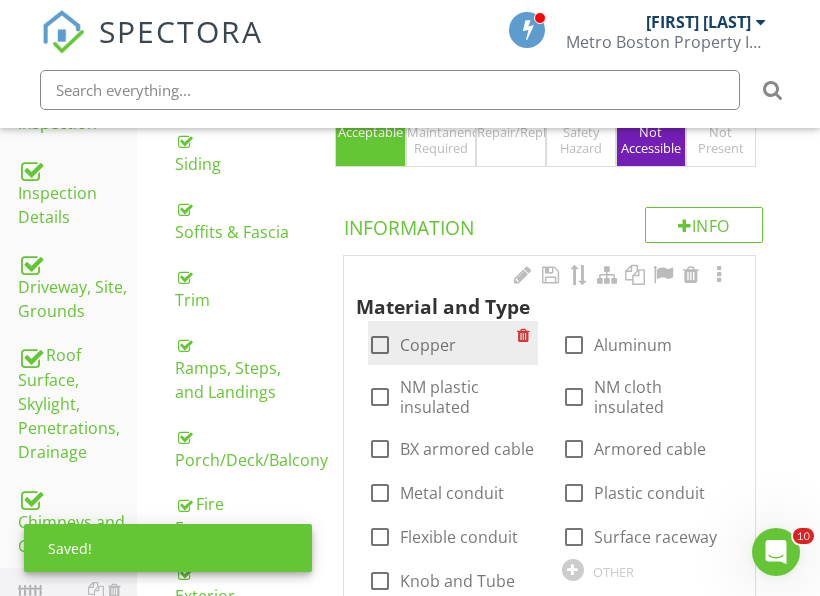 click on "Copper" at bounding box center [428, 345] 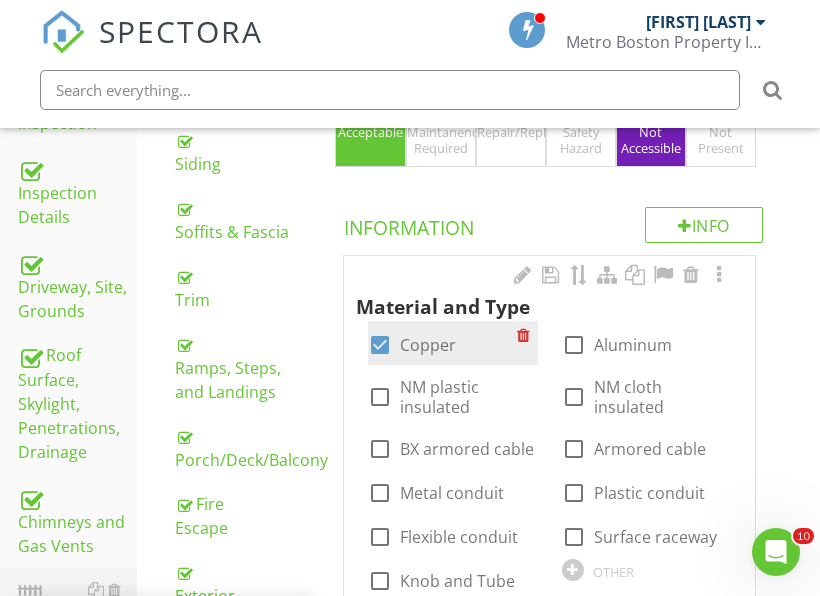 checkbox on "true" 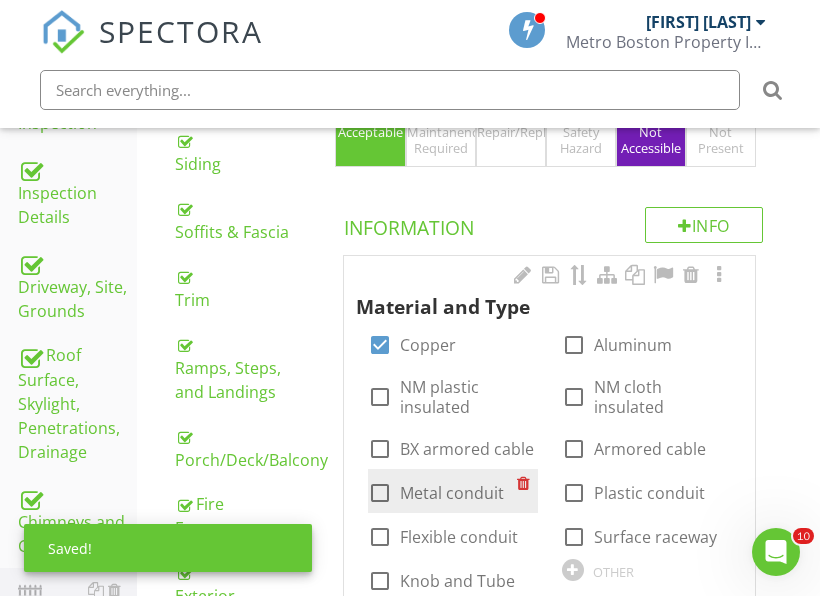 click on "Metal conduit" at bounding box center (452, 493) 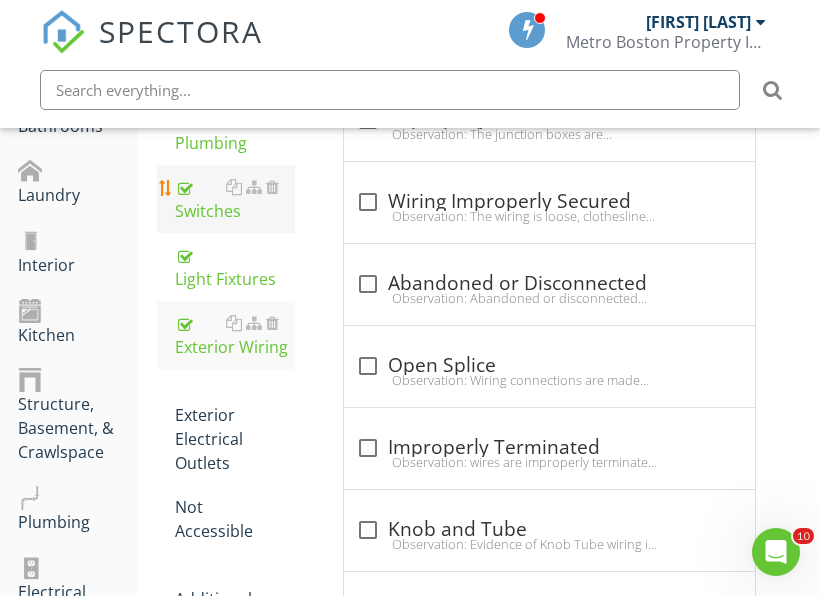 scroll, scrollTop: 1437, scrollLeft: 0, axis: vertical 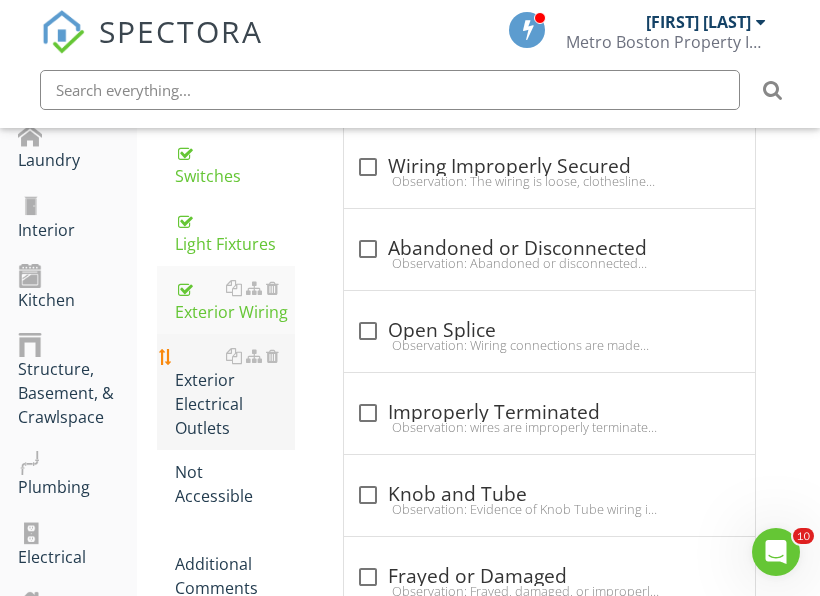 click on "Exterior Electrical Outlets" at bounding box center [235, 392] 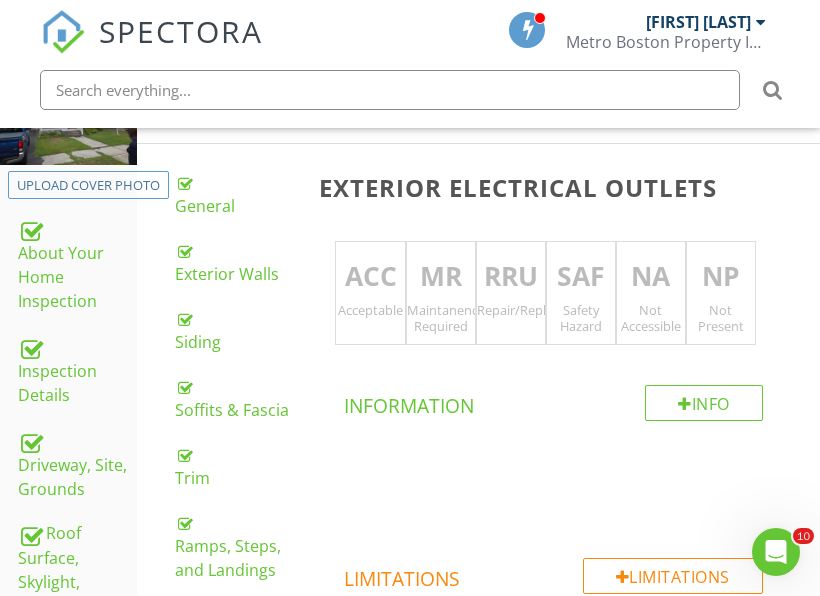 scroll, scrollTop: 237, scrollLeft: 0, axis: vertical 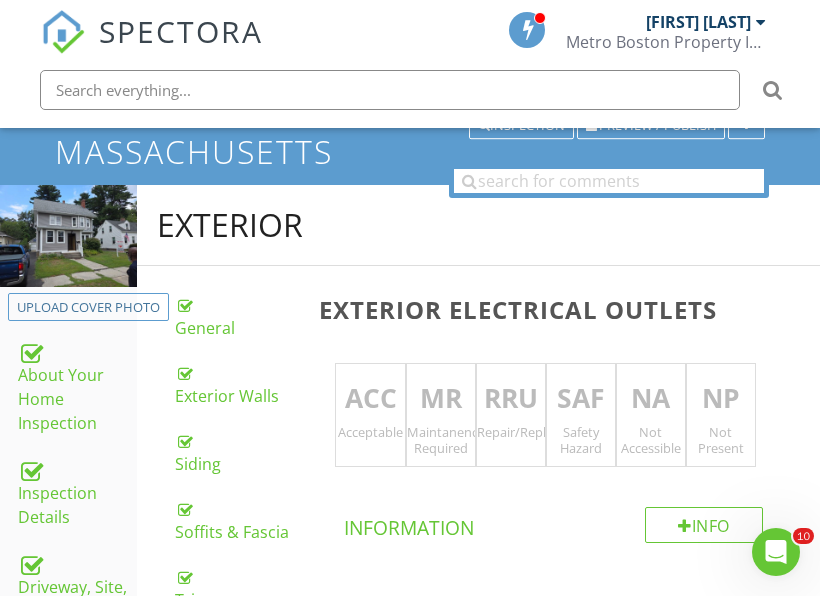 click on "RRU" at bounding box center [511, 399] 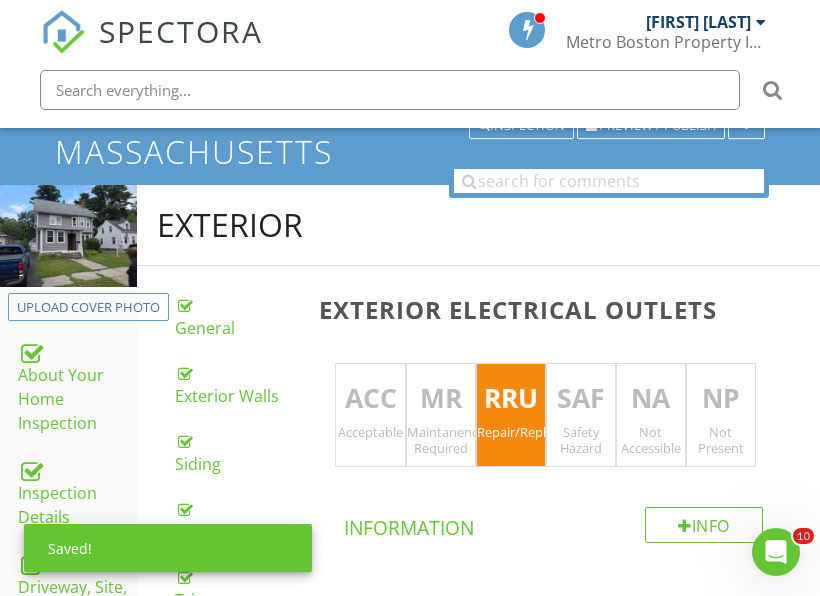click on "Safety Hazard" at bounding box center [581, 440] 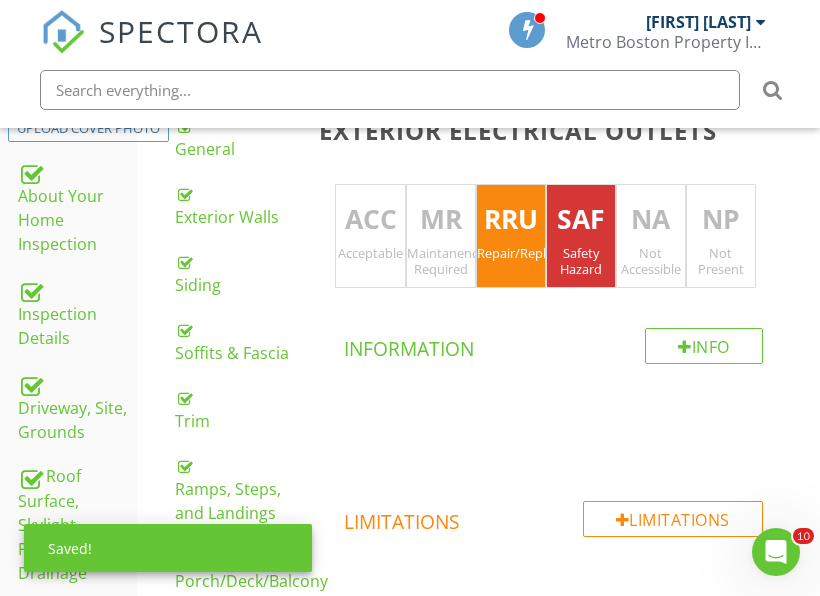 scroll, scrollTop: 737, scrollLeft: 0, axis: vertical 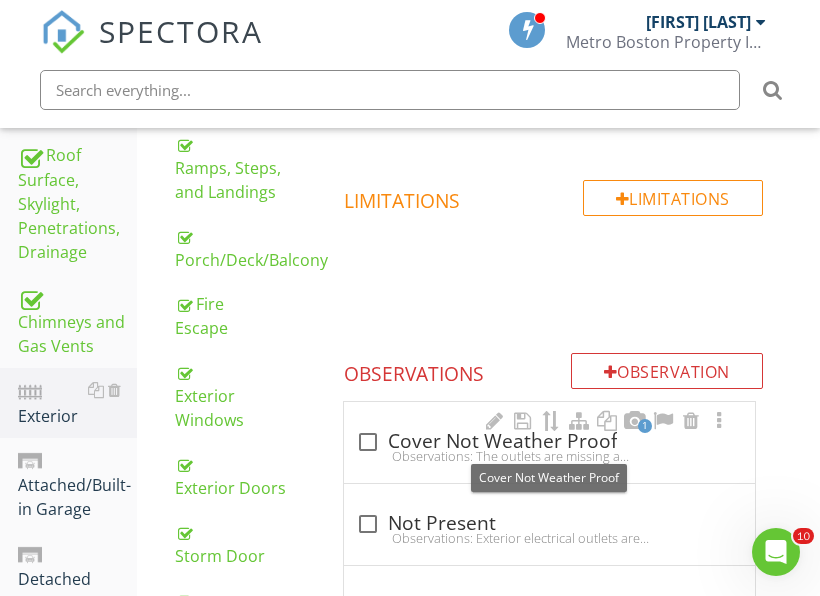 click on "check_box_outline_blank
Cover Not Weather Proof" at bounding box center (549, 442) 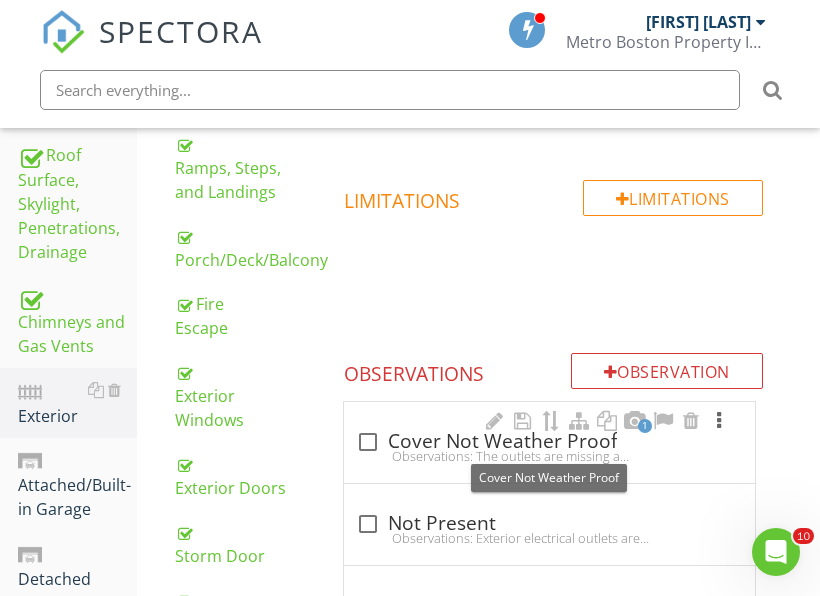 checkbox on "true" 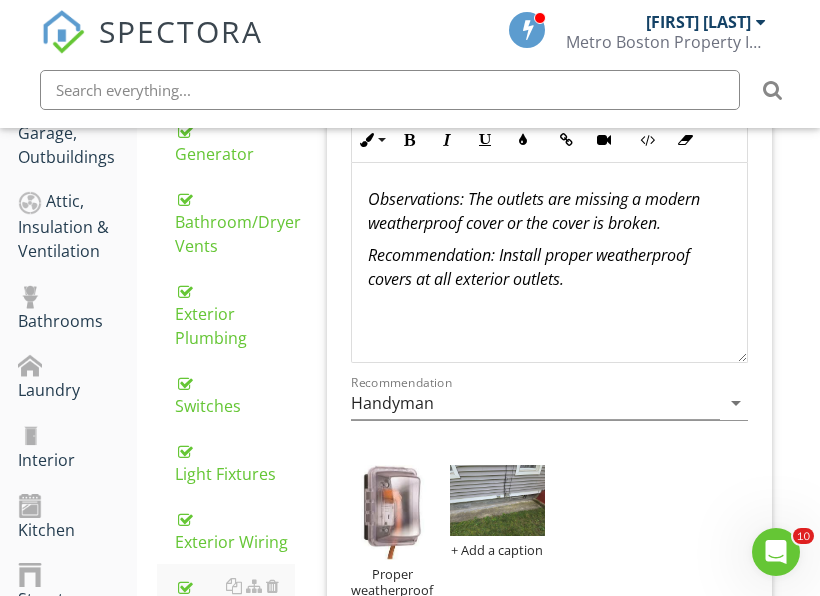 scroll, scrollTop: 1237, scrollLeft: 0, axis: vertical 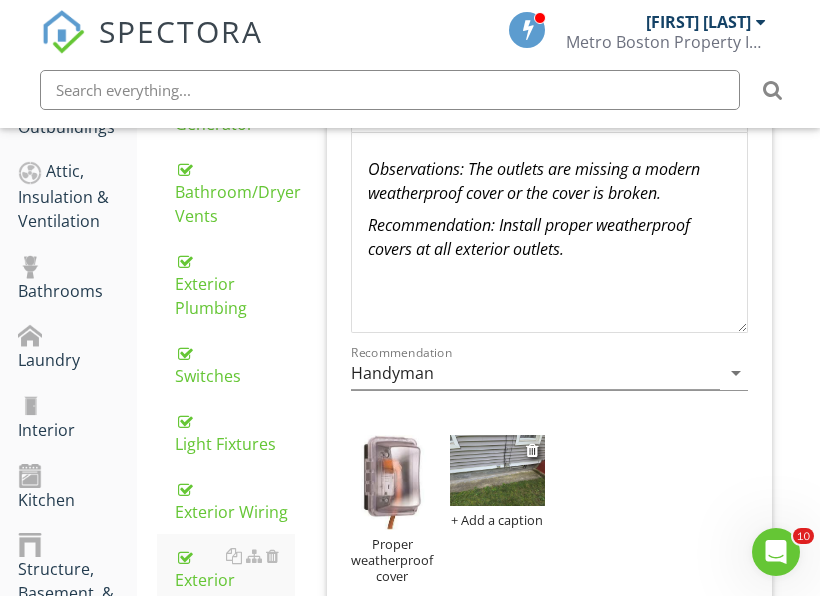 click at bounding box center [497, 470] 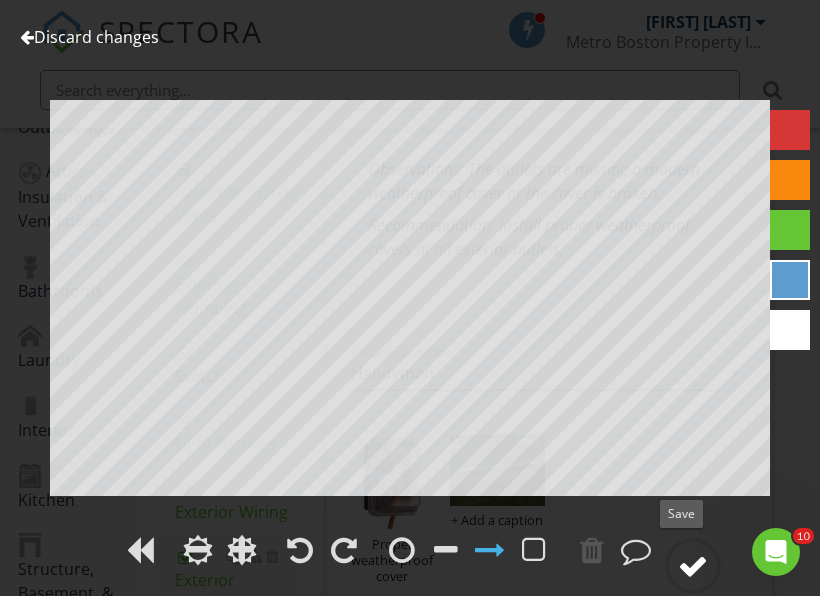 click at bounding box center (693, 566) 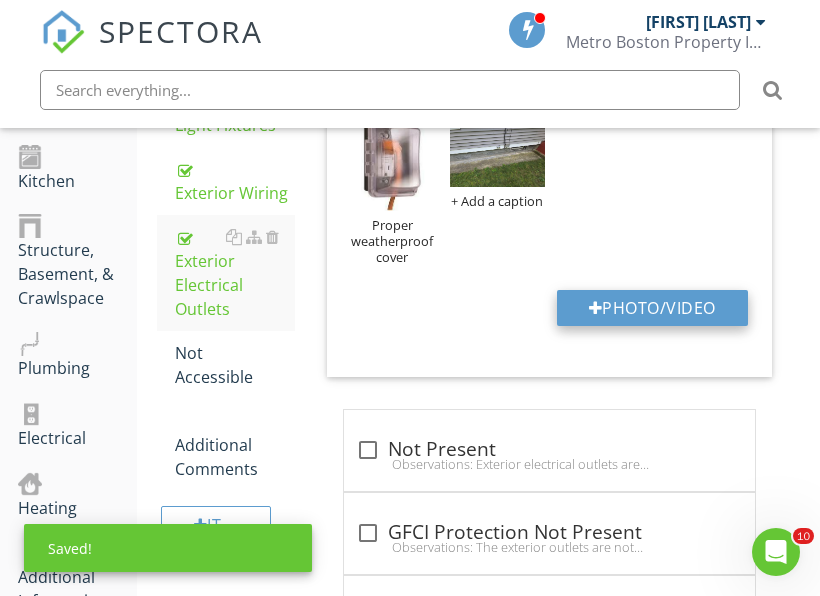 scroll, scrollTop: 1637, scrollLeft: 0, axis: vertical 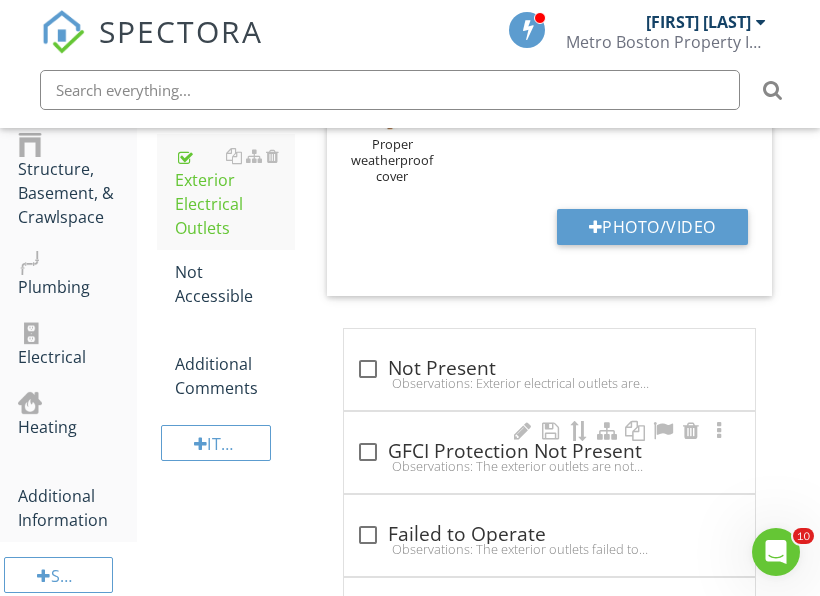 click on "Observations: The exterior outlets are not GFCI protected.Recommendation: Update the outlets with GFCI protection and proper covers. The client should consult with a qualified electrician to determine the full extent and cost of repairs." at bounding box center (549, 466) 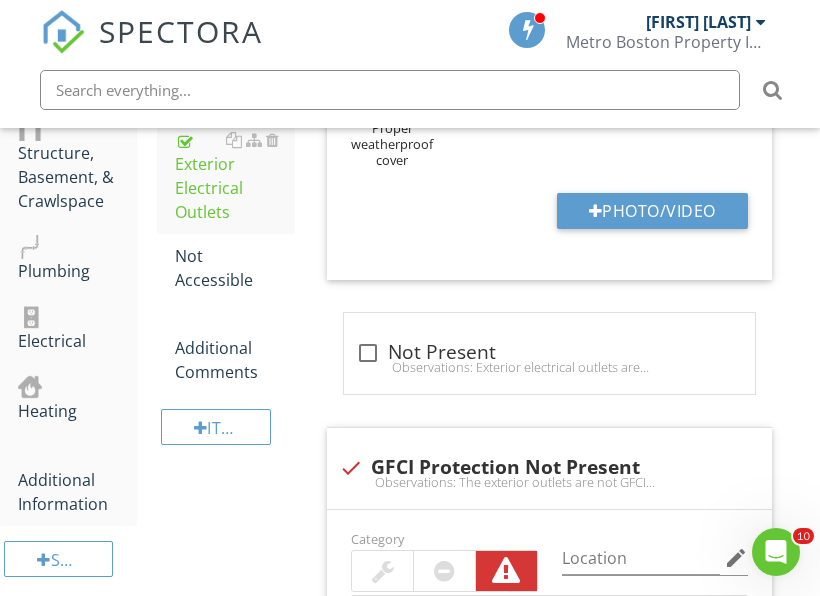 scroll, scrollTop: 1637, scrollLeft: 0, axis: vertical 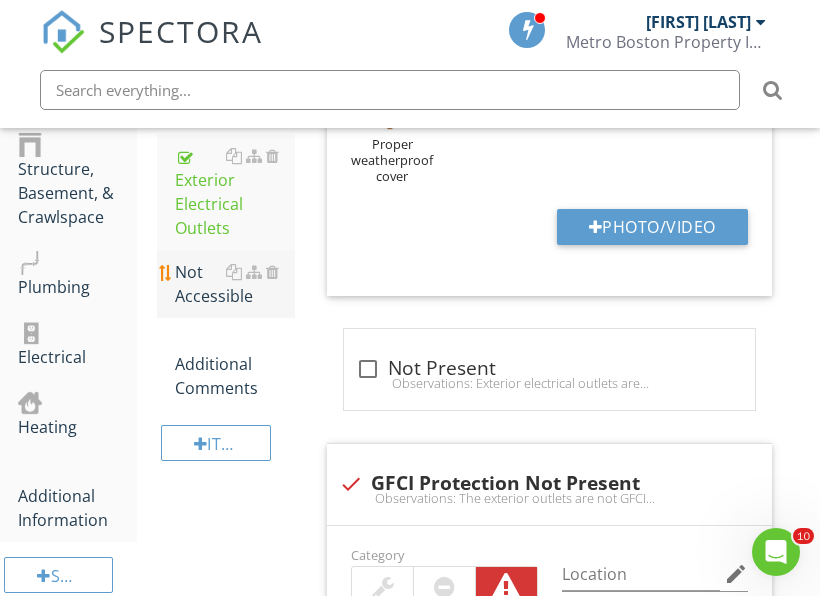 click on "Not Accessible" at bounding box center [235, 284] 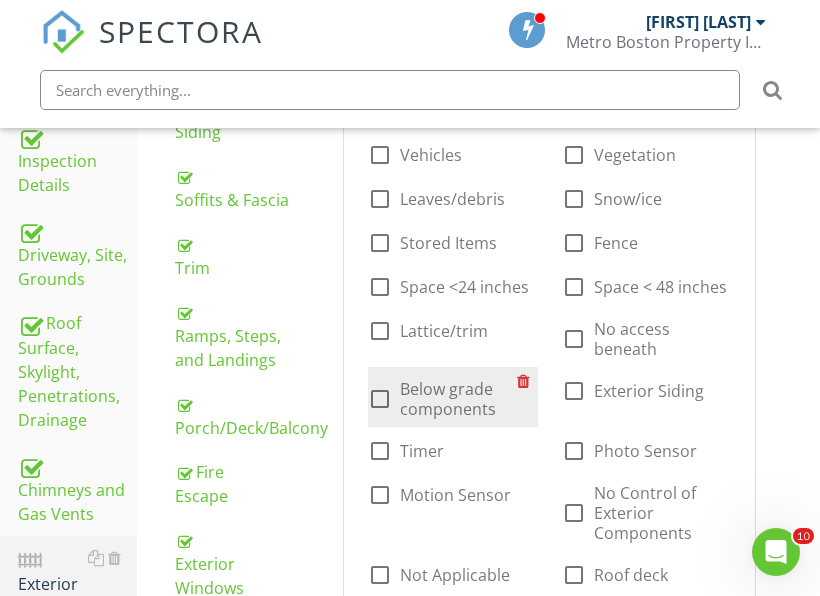 scroll, scrollTop: 537, scrollLeft: 0, axis: vertical 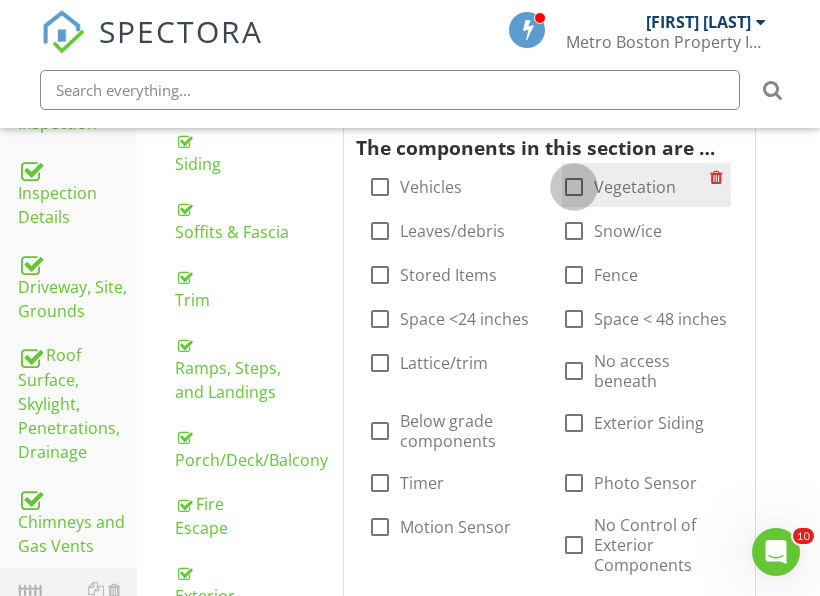 click at bounding box center [574, 187] 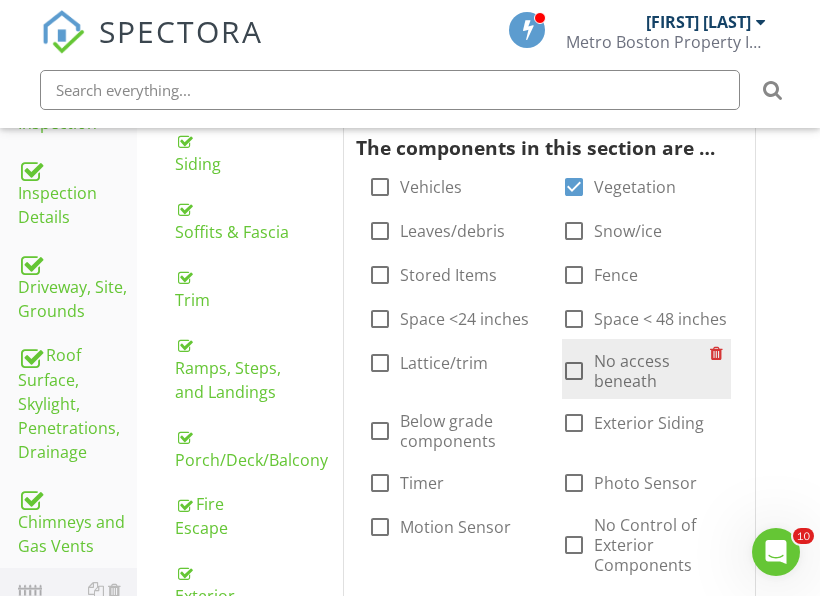 click at bounding box center (574, 371) 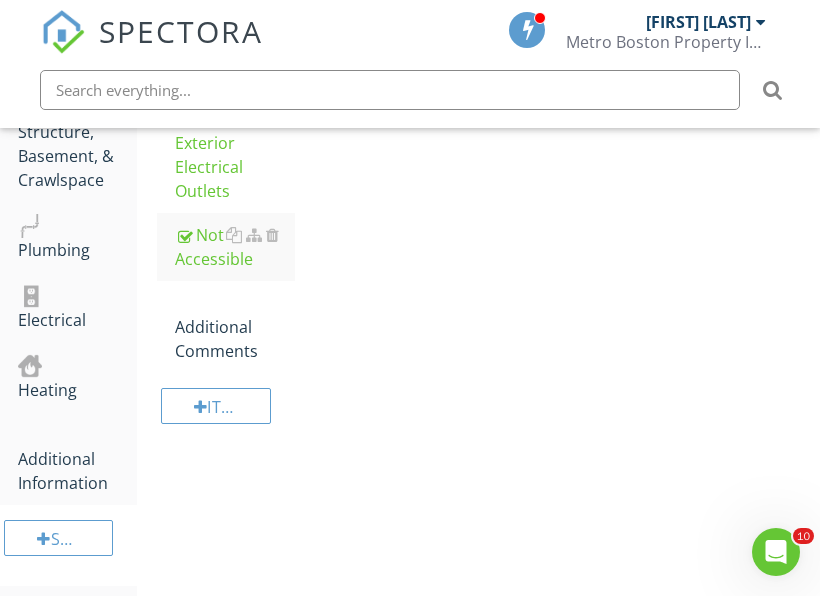 scroll, scrollTop: 1684, scrollLeft: 0, axis: vertical 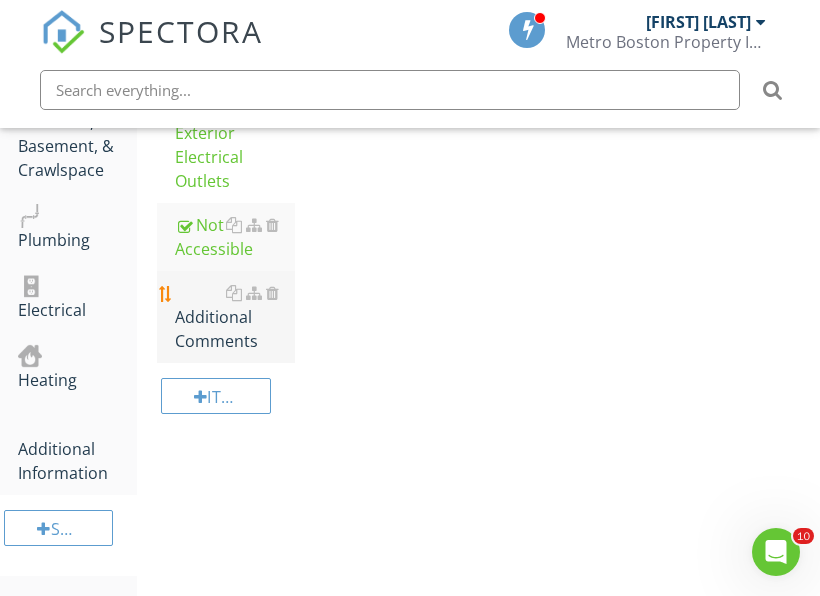 click on "Additional Comments" at bounding box center [235, 317] 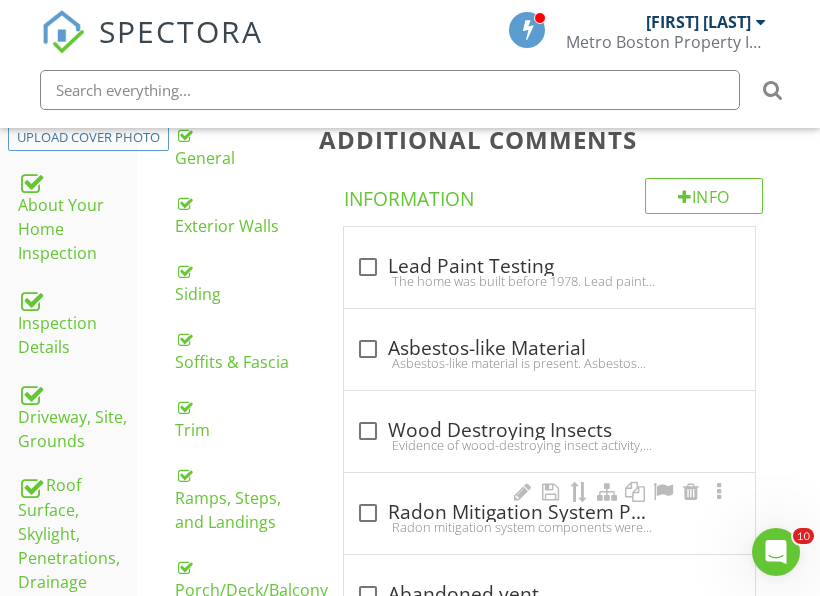 scroll, scrollTop: 384, scrollLeft: 0, axis: vertical 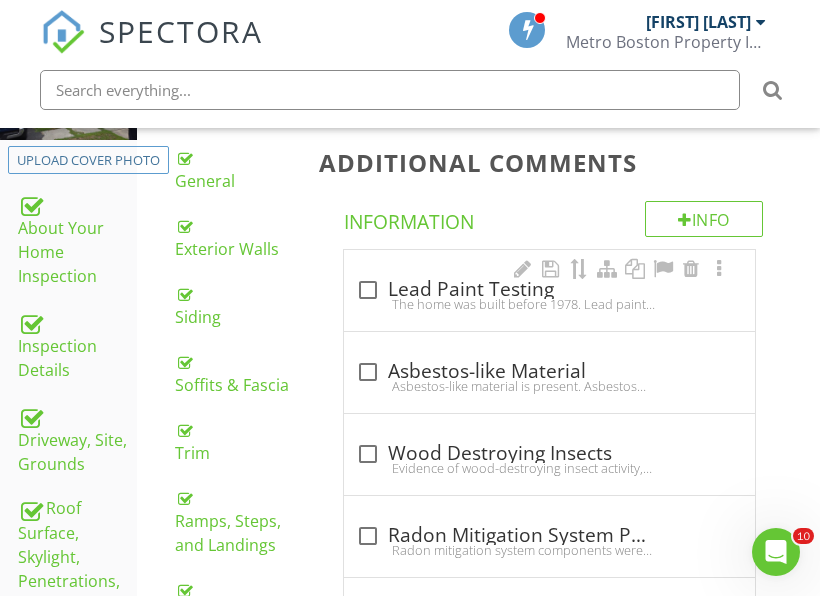 click on "The home was built before 1978. Lead paint testing is recommended on all homes built before 1978" at bounding box center (549, 304) 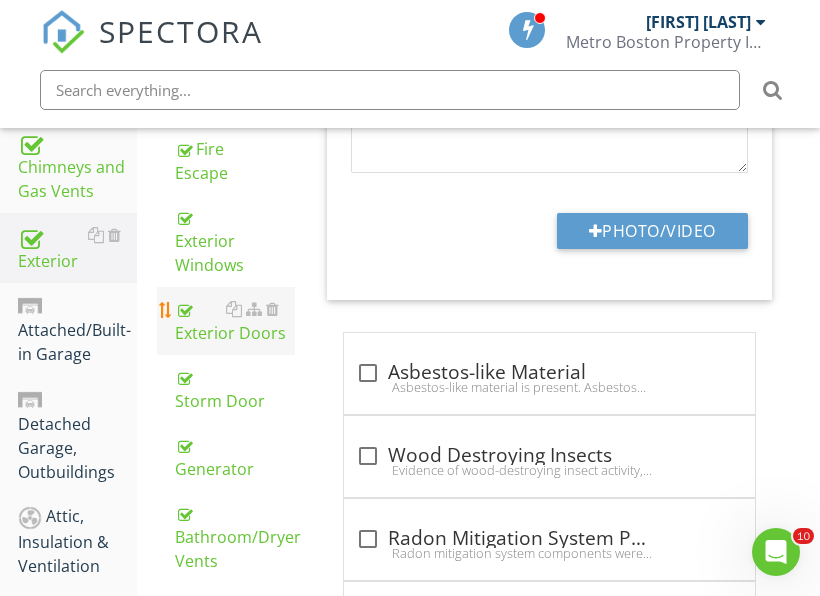 scroll, scrollTop: 884, scrollLeft: 0, axis: vertical 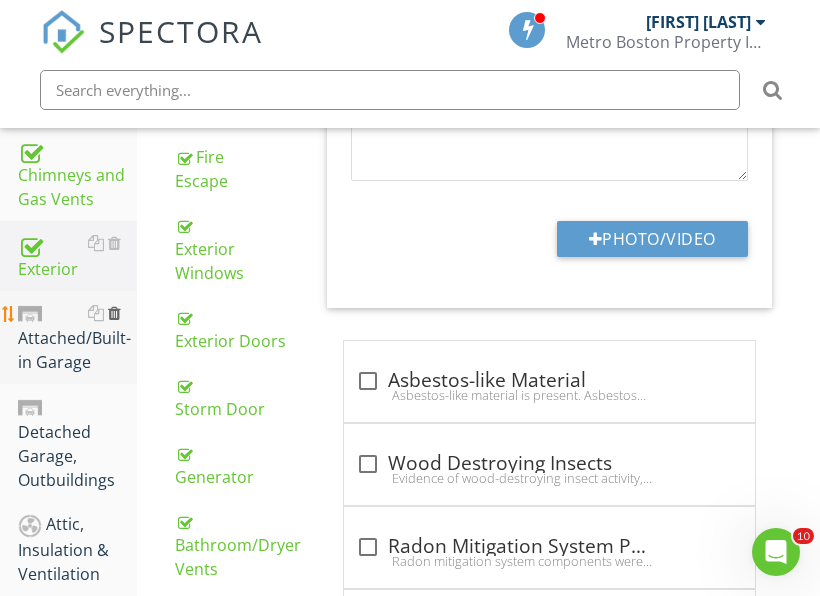 click at bounding box center (114, 313) 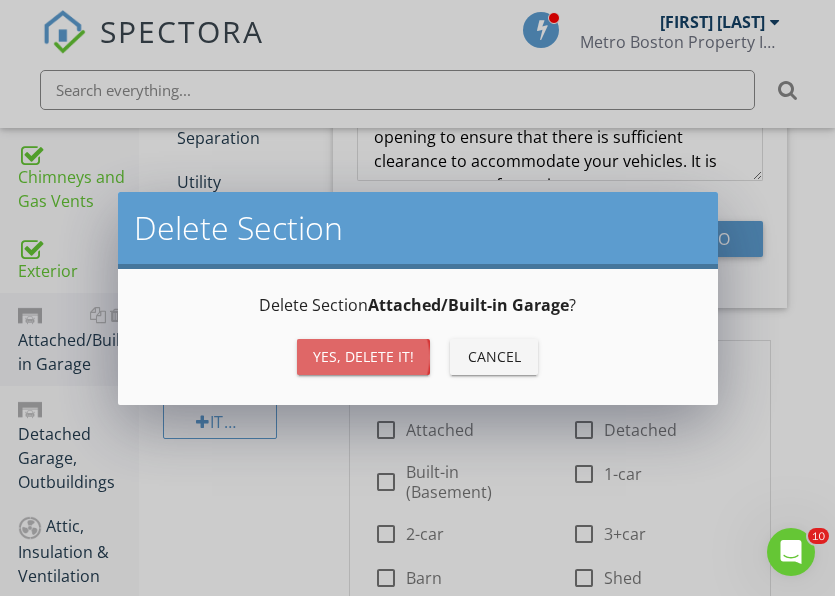click on "Yes, Delete it!" at bounding box center [363, 356] 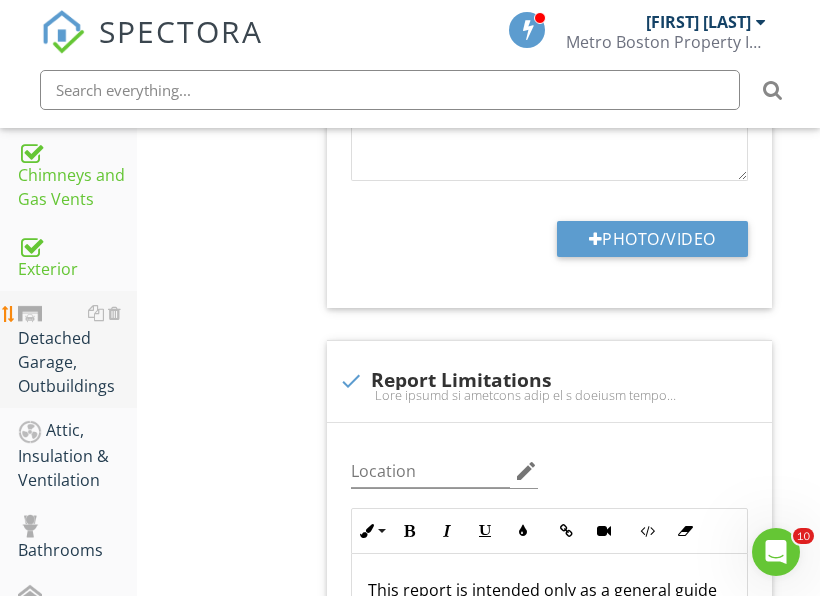 click on "Detached Garage, Outbuildings" at bounding box center (77, 350) 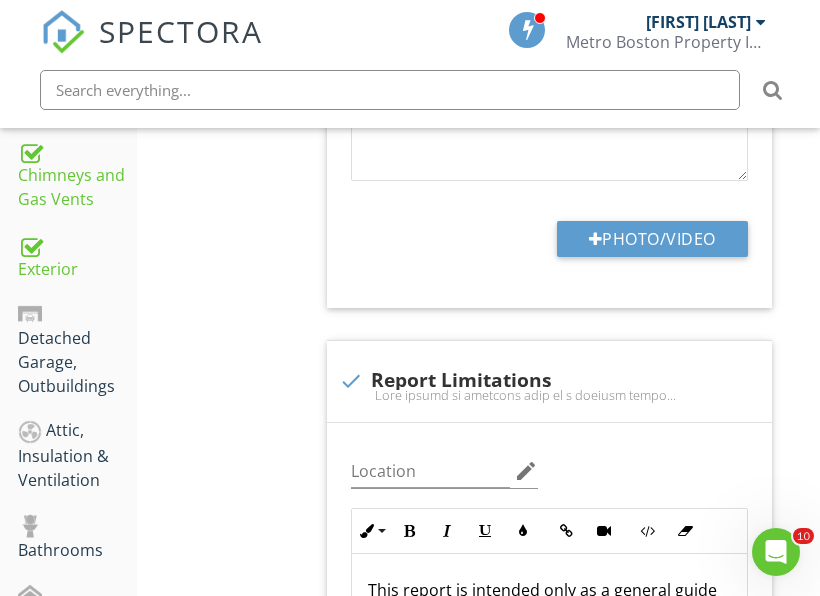 type on "<p><span class="fr-video fr-draggable" contenteditable="false" style="display: block; clear: both; text-align: center;"><iframe width="640" height="360" src="https://www.youtube.com/embed/waRpgV04-3o?wmode=opaque" frameborder="0" allowfullscreen="" class="fr-draggable"></iframe></span>It is important to read and understand this report in its entirety including the Inspection Contract. &nbsp;The Inspection Contract along with this page clearly explains the scope and limitations of the inspection, and how to read and understand the report.<br>At any point in this report where the inspector has recommended repairs or further review or evaluation of any nature, <em><strong>it is our strong recommendation that the client obtains at least three estimates for the repairs or replacement prior to the closing of escrow. &nbsp;</strong></em></p><p><em>Information Tab</em></p><p>This tab is where you will find basic information about the systems and components<em>&nbsp;</em></p><p><em>Limitations Tab</em></p><p>There ..." 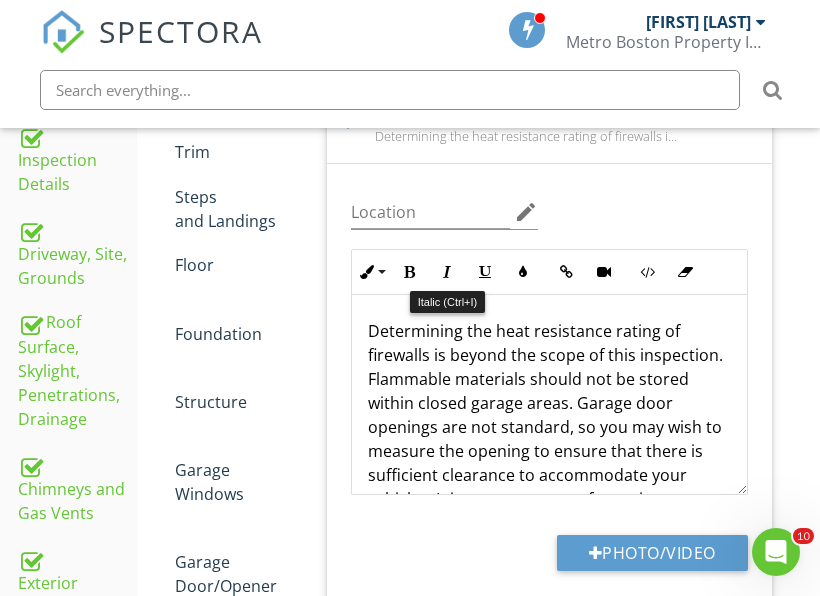 scroll, scrollTop: 584, scrollLeft: 0, axis: vertical 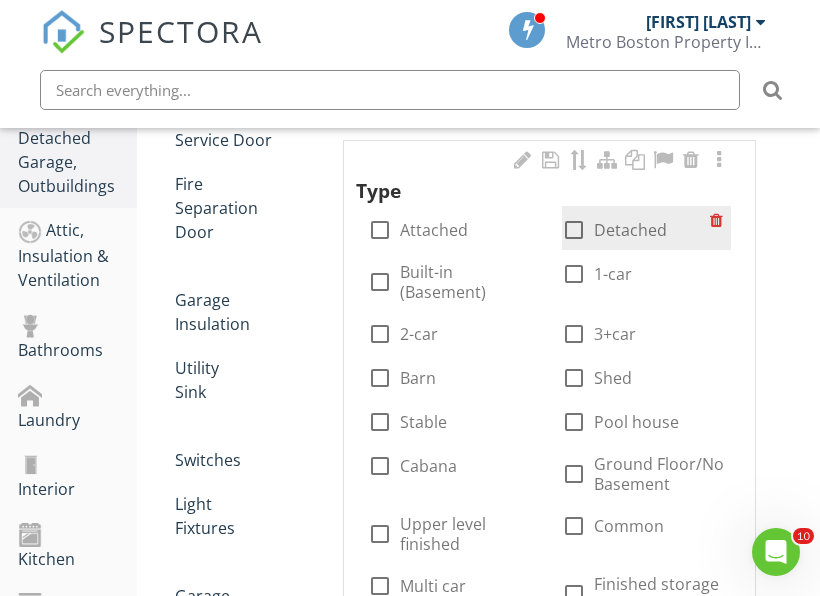 click at bounding box center (574, 230) 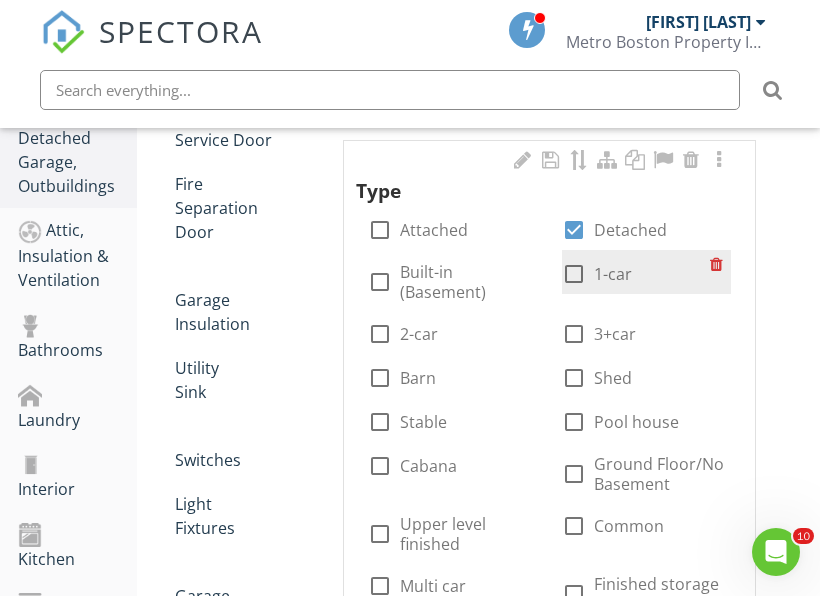 click at bounding box center (574, 274) 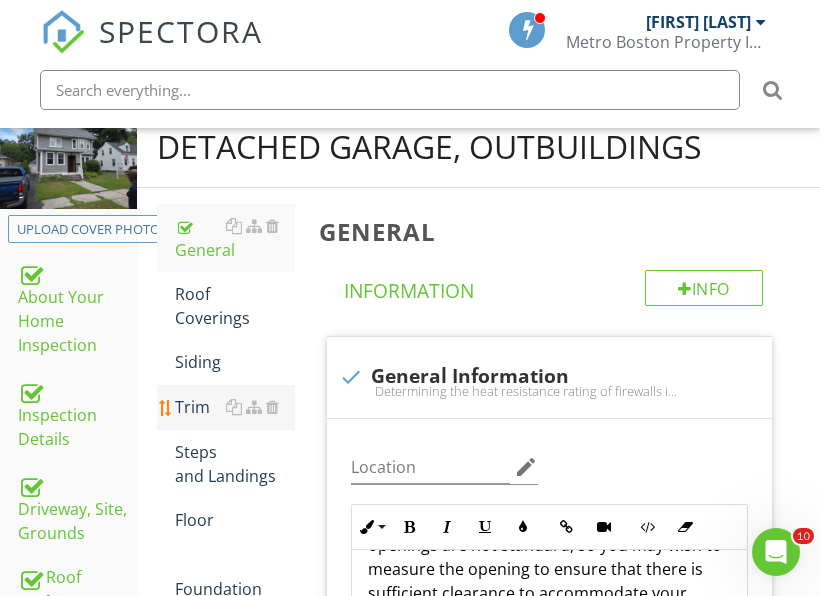 scroll, scrollTop: 284, scrollLeft: 0, axis: vertical 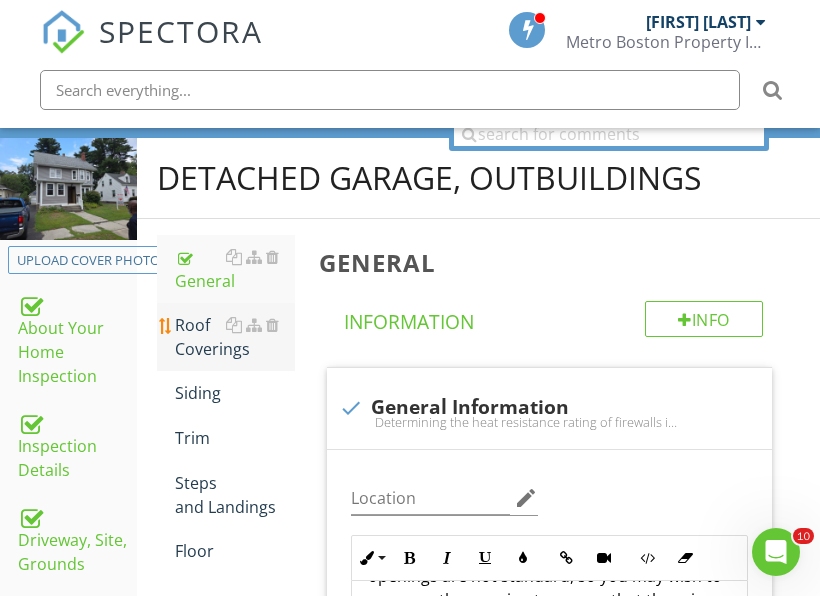 click on "Roof Coverings" at bounding box center (235, 337) 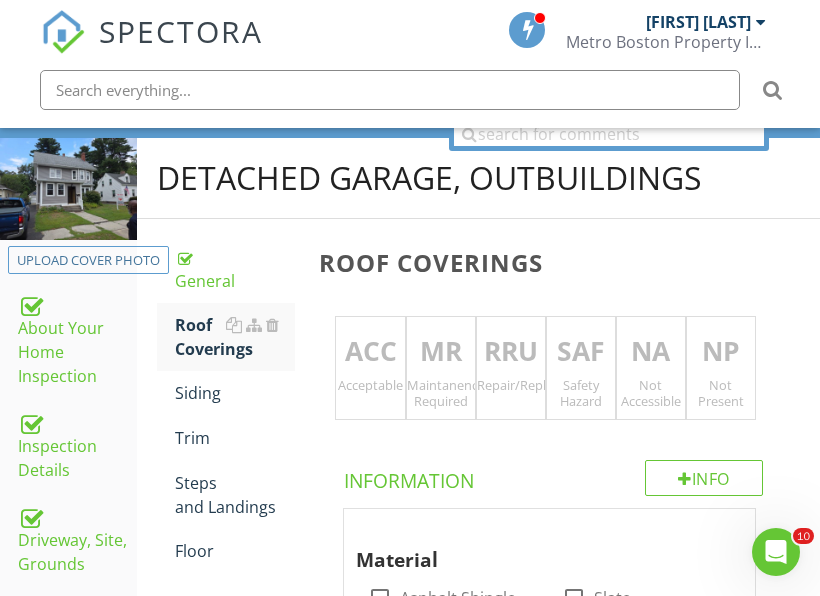 click on "ACC" at bounding box center (370, 352) 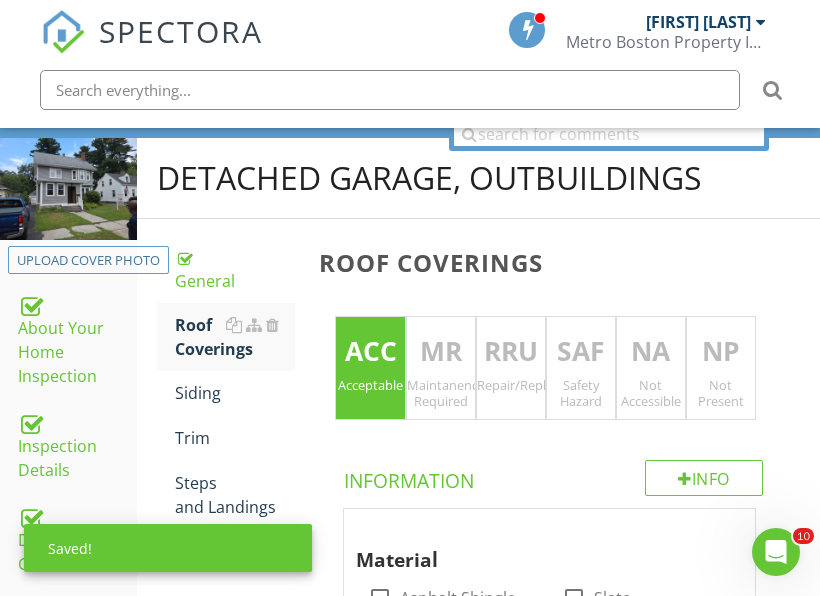 scroll, scrollTop: 384, scrollLeft: 0, axis: vertical 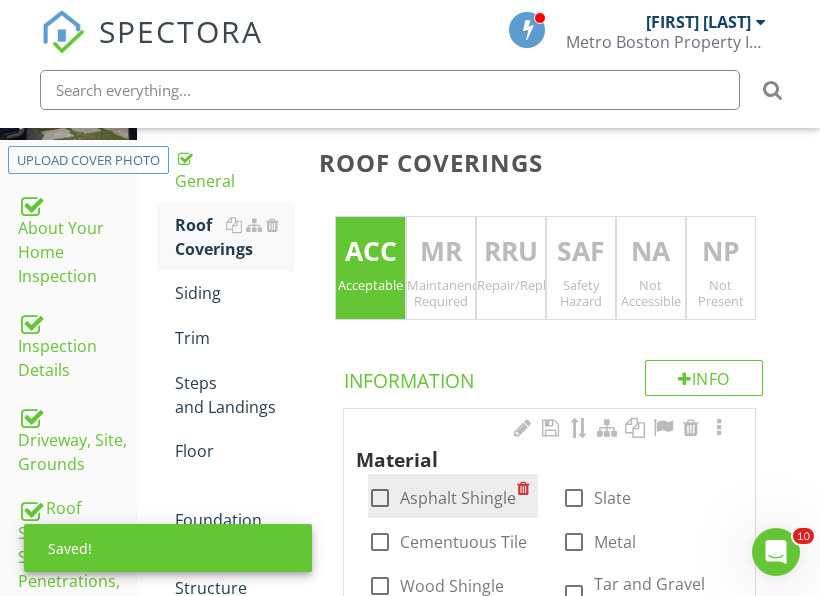 click on "Asphalt Shingle" at bounding box center [458, 498] 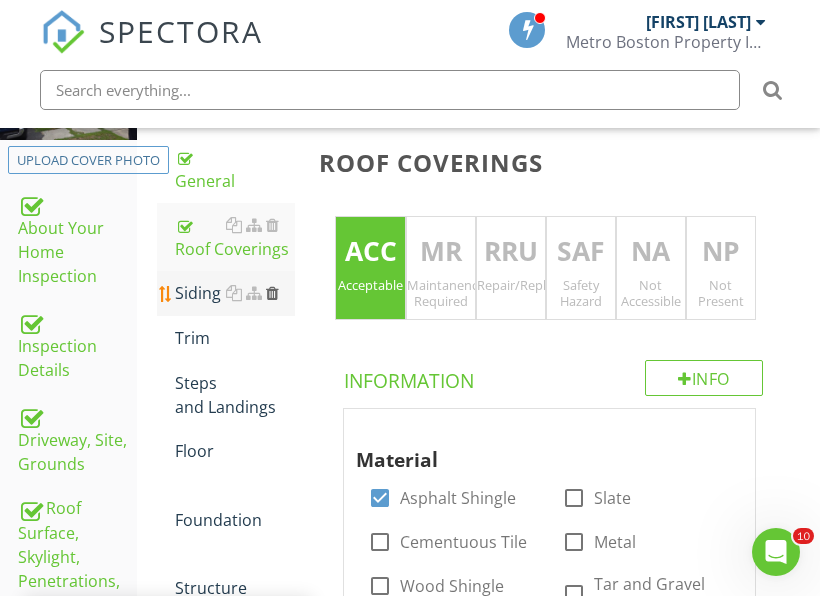 click at bounding box center (272, 293) 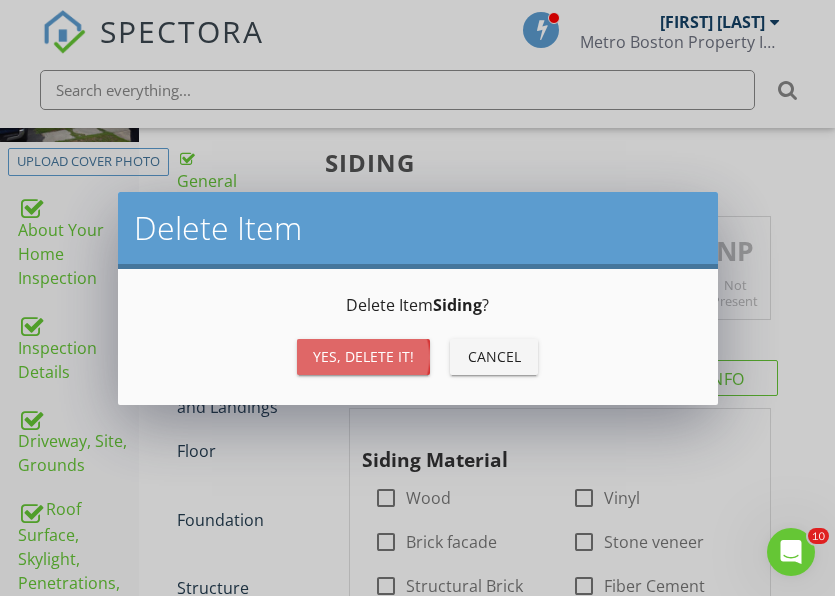 click on "Yes, Delete it!" at bounding box center [363, 357] 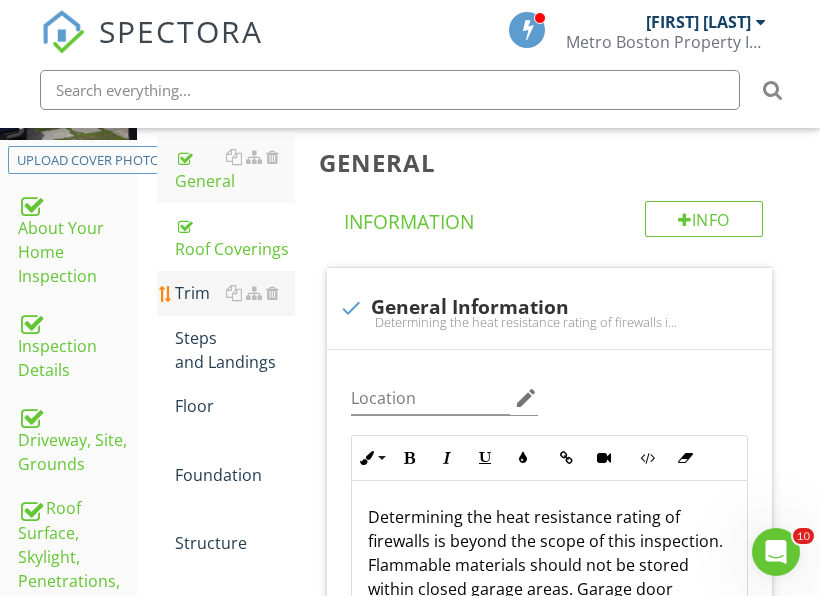 click on "Trim" at bounding box center (235, 293) 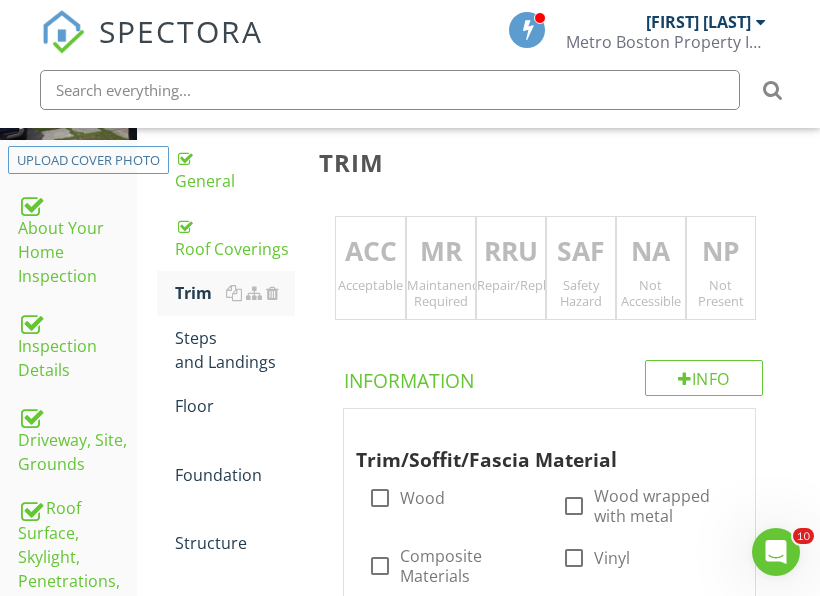 click on "ACC" at bounding box center (370, 252) 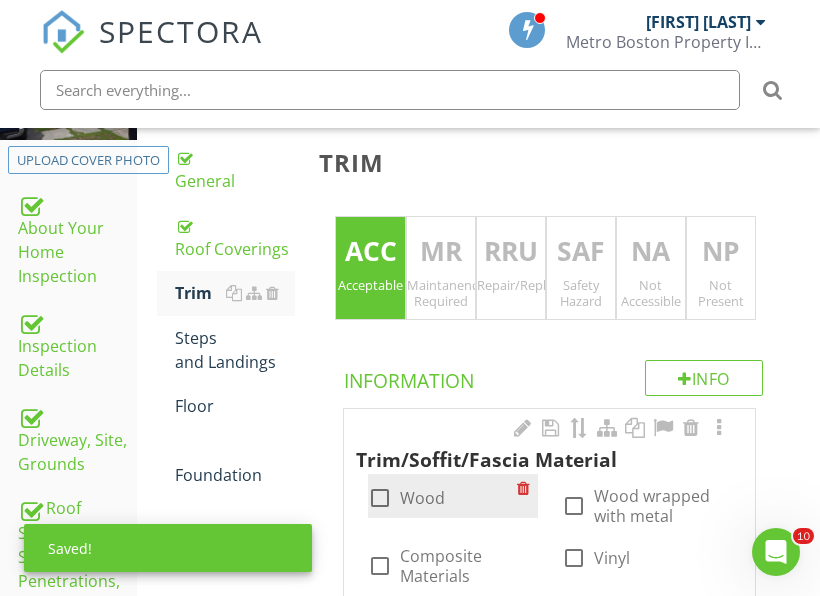 click on "Wood" at bounding box center (422, 498) 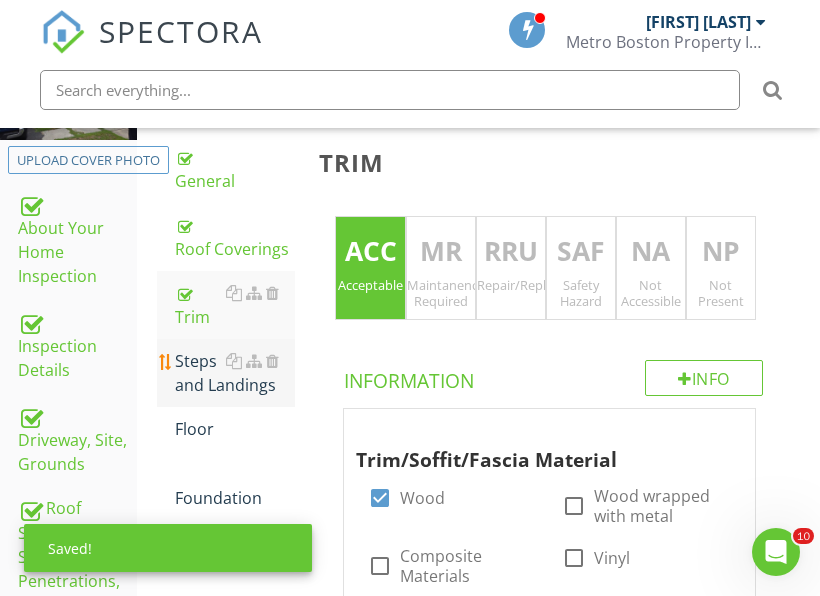 click on "Steps and Landings" at bounding box center (235, 373) 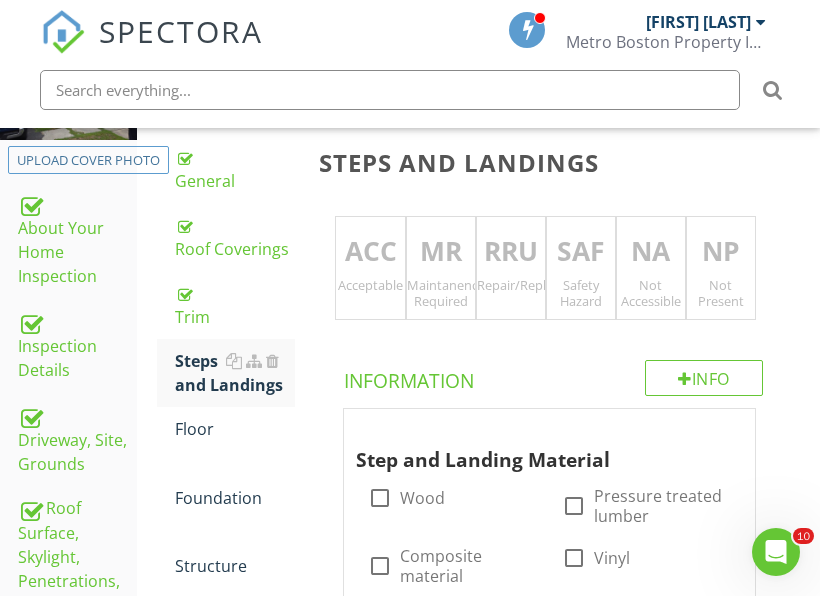 click on "NP" at bounding box center [721, 252] 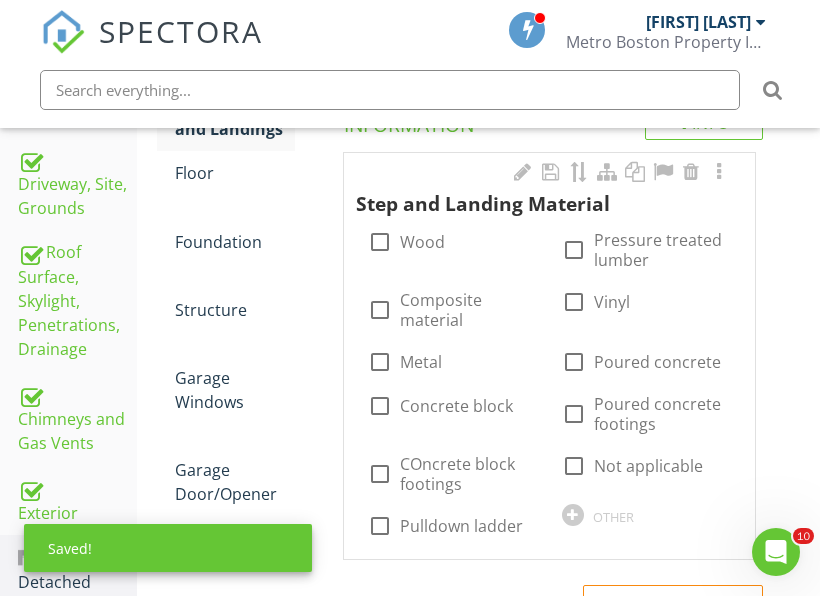 scroll, scrollTop: 684, scrollLeft: 0, axis: vertical 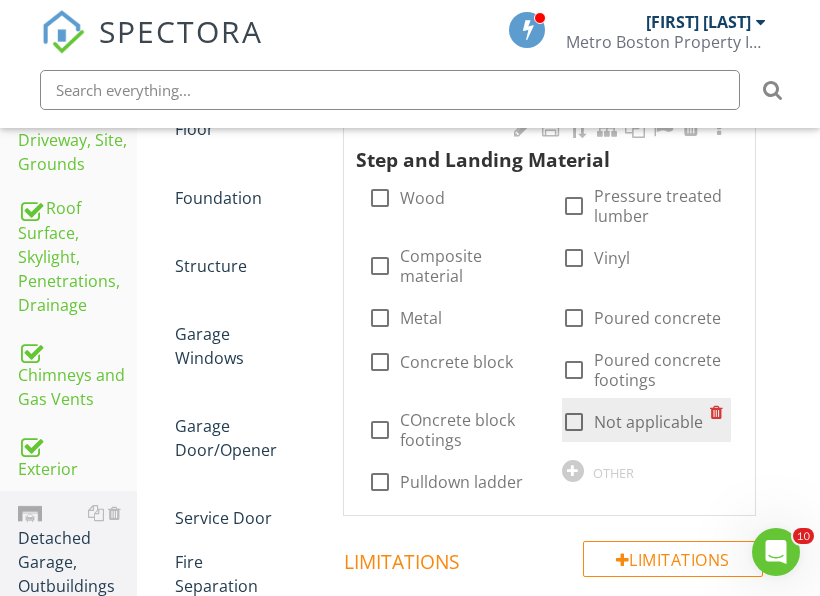 click on "Not applicable" at bounding box center [648, 422] 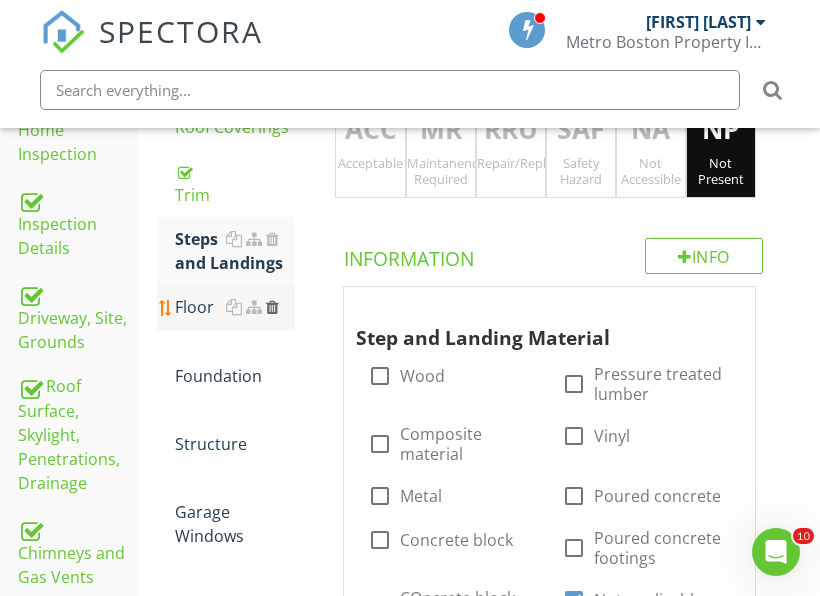 scroll, scrollTop: 484, scrollLeft: 0, axis: vertical 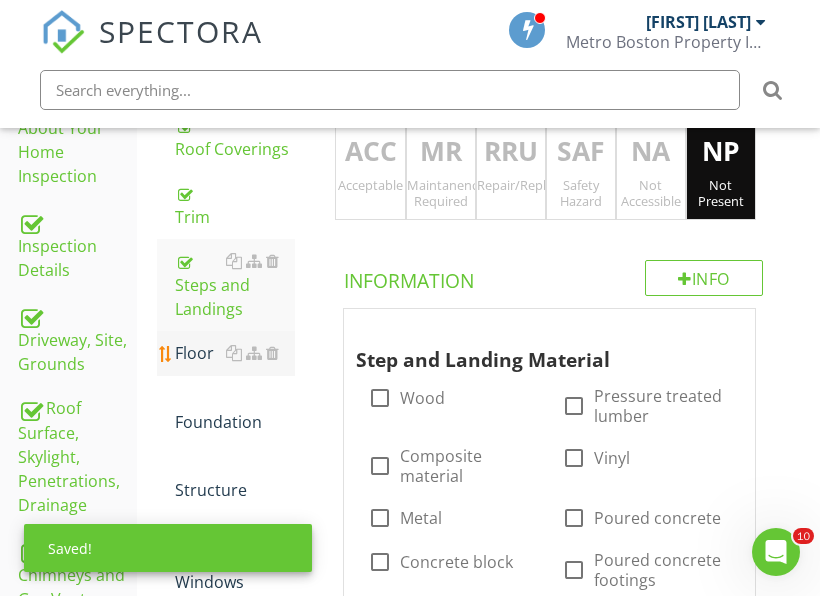 click on "Floor" at bounding box center [235, 353] 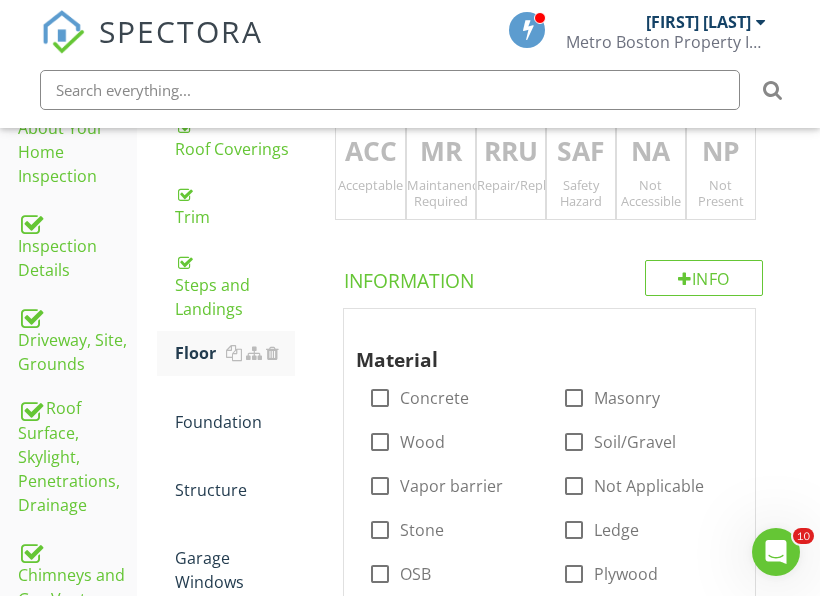 click on "Repair/Replace/Upgrade" at bounding box center (511, 185) 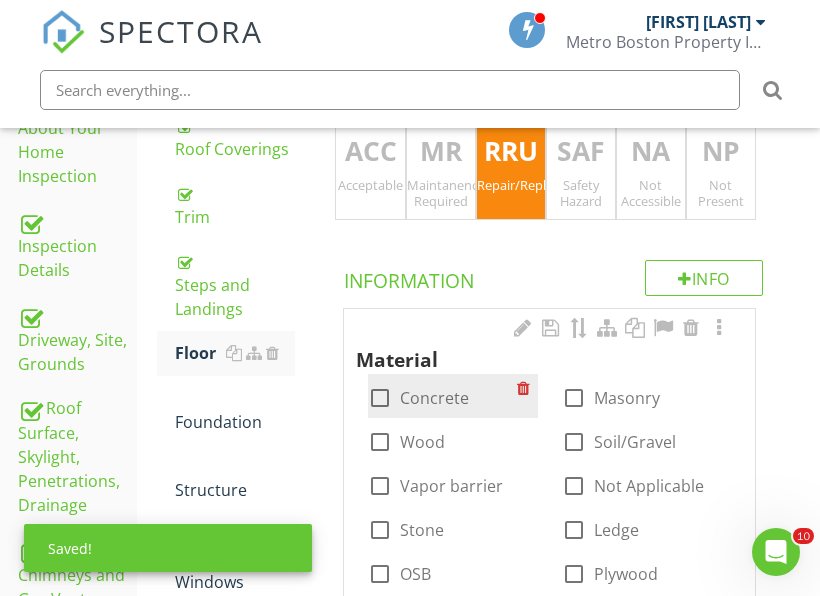 click on "Concrete" at bounding box center [434, 398] 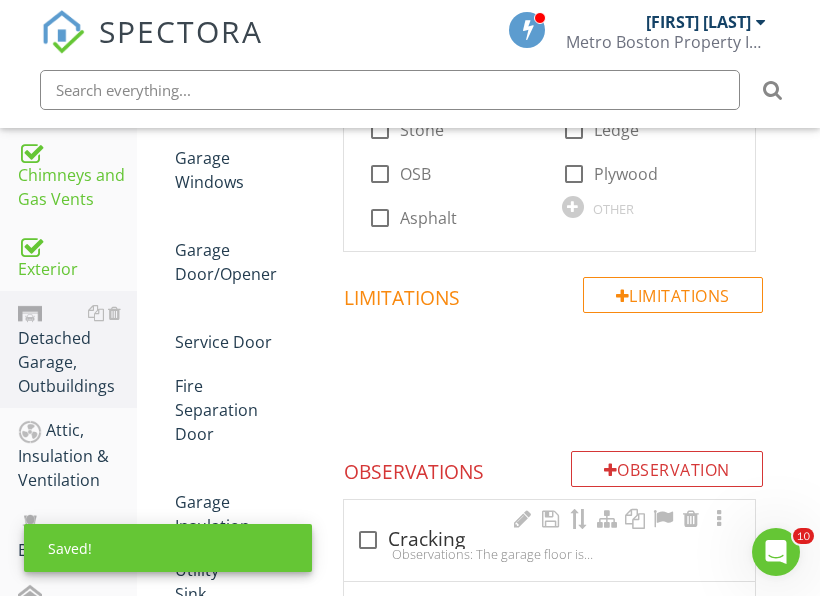 scroll, scrollTop: 984, scrollLeft: 0, axis: vertical 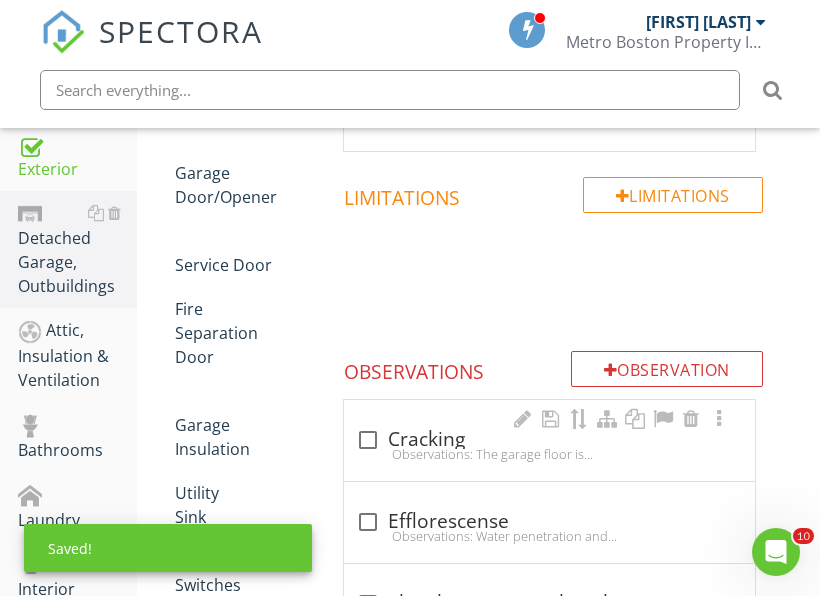click on "check_box_outline_blank
Cracking" at bounding box center (549, 440) 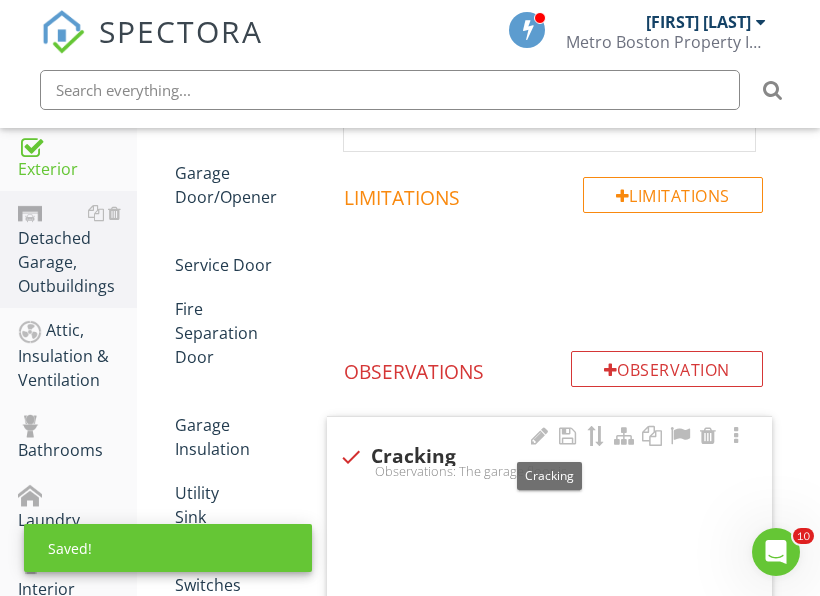 checkbox on "true" 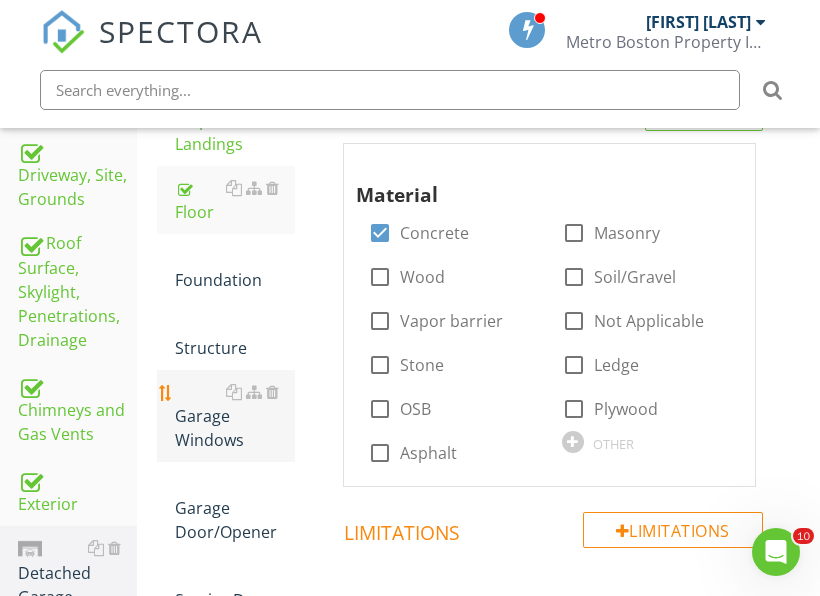 scroll, scrollTop: 684, scrollLeft: 0, axis: vertical 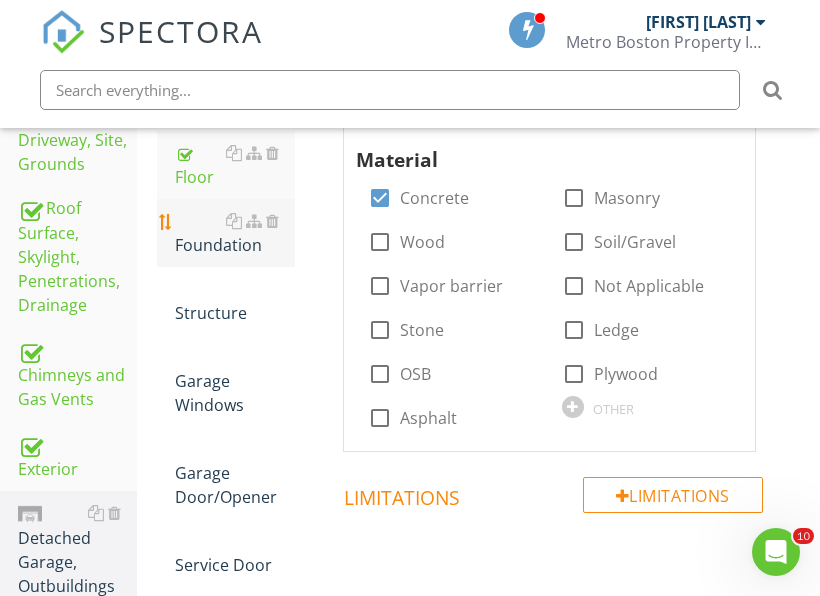 click on "Foundation" at bounding box center (235, 233) 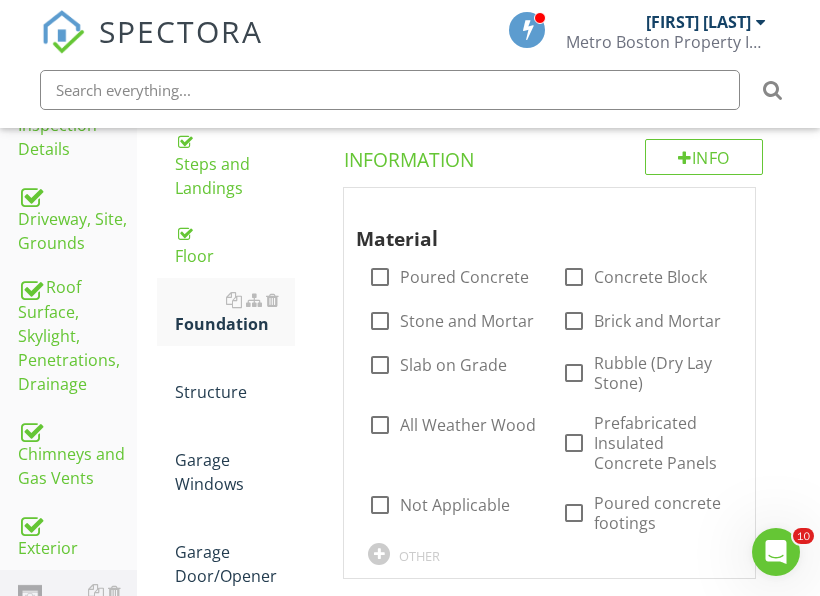 scroll, scrollTop: 484, scrollLeft: 0, axis: vertical 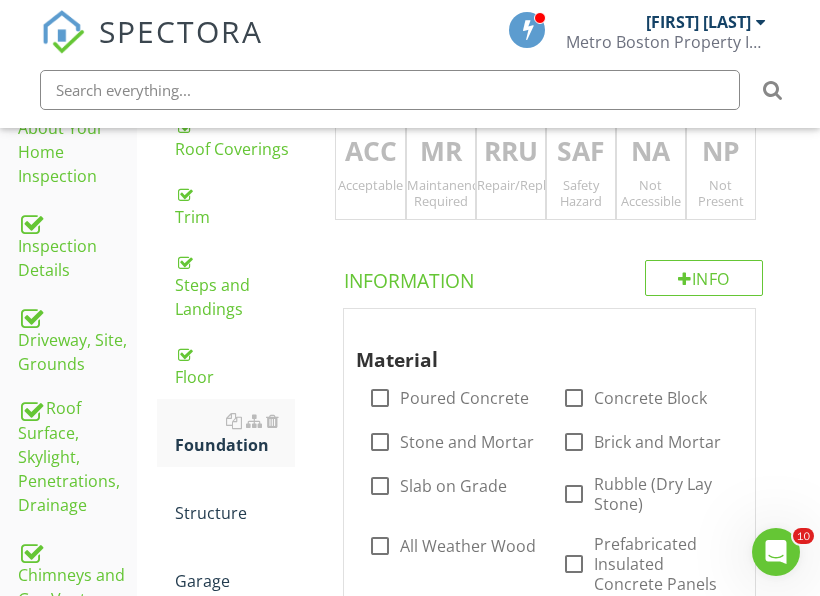 click on "ACC   Acceptable" at bounding box center [370, 168] 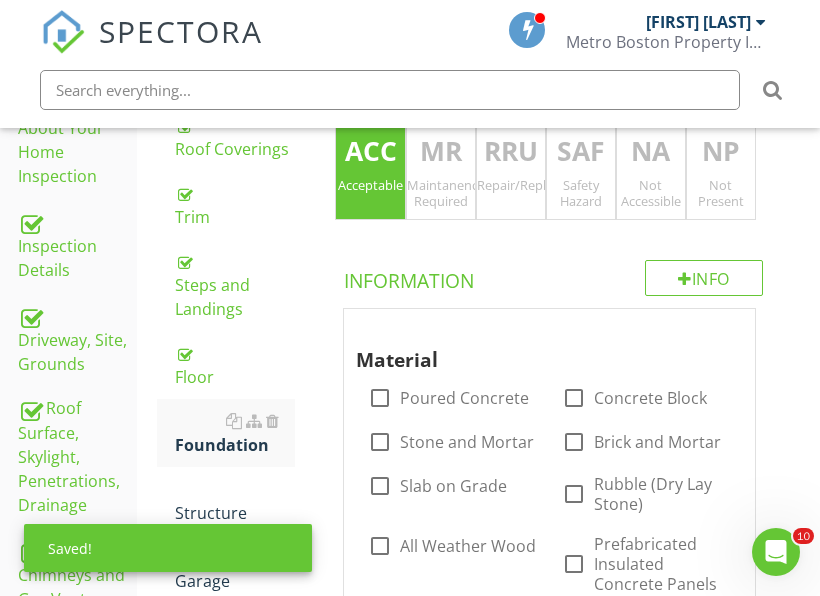 click on "Not Accessible" at bounding box center (651, 193) 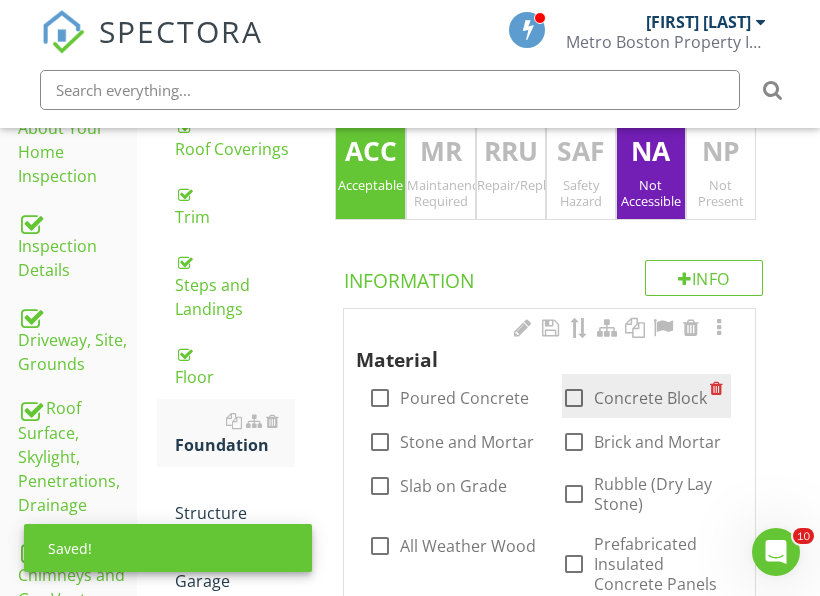 click on "Concrete Block" at bounding box center [650, 398] 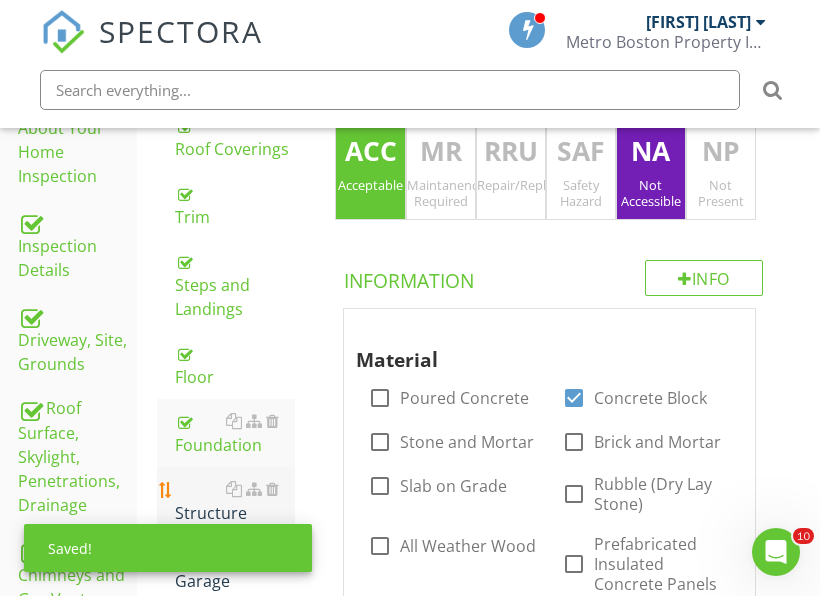 click on "Structure" at bounding box center (235, 501) 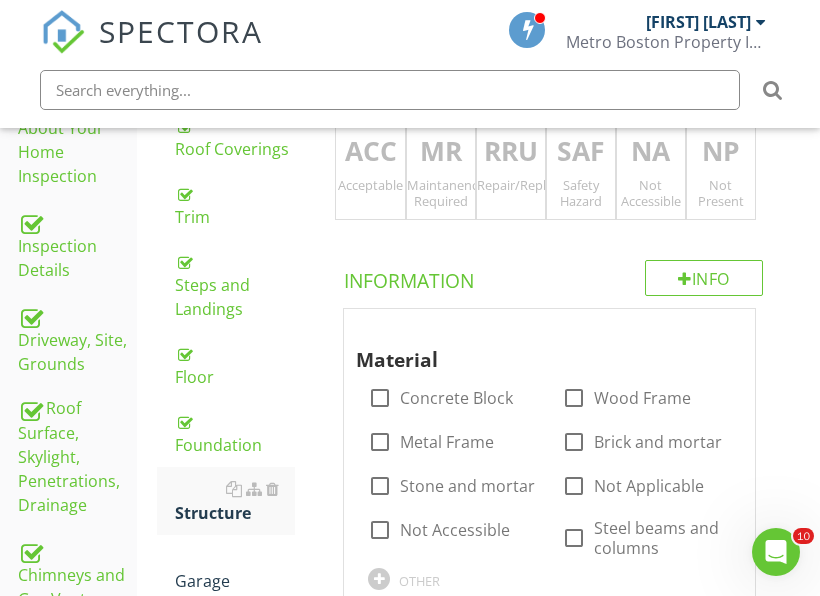 click on "Acceptable" at bounding box center (370, 185) 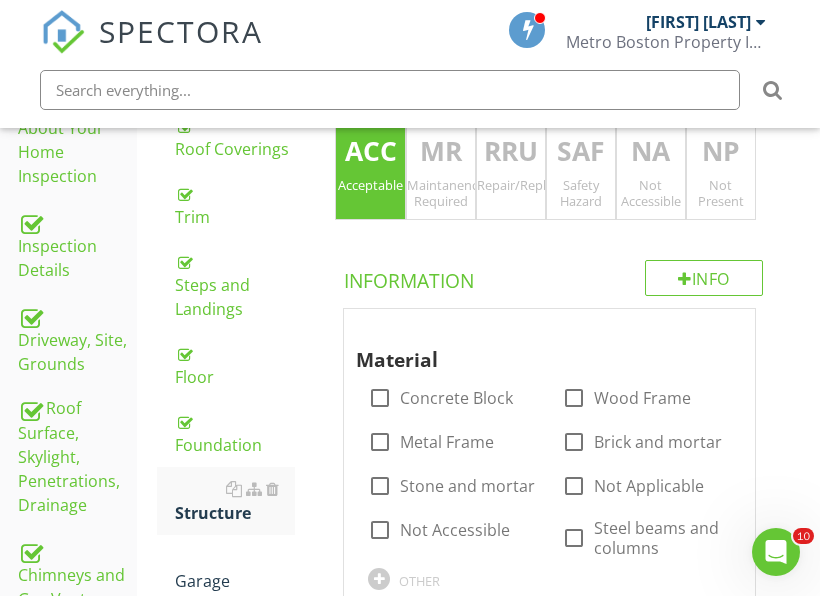 click on "Acceptable" at bounding box center (370, 185) 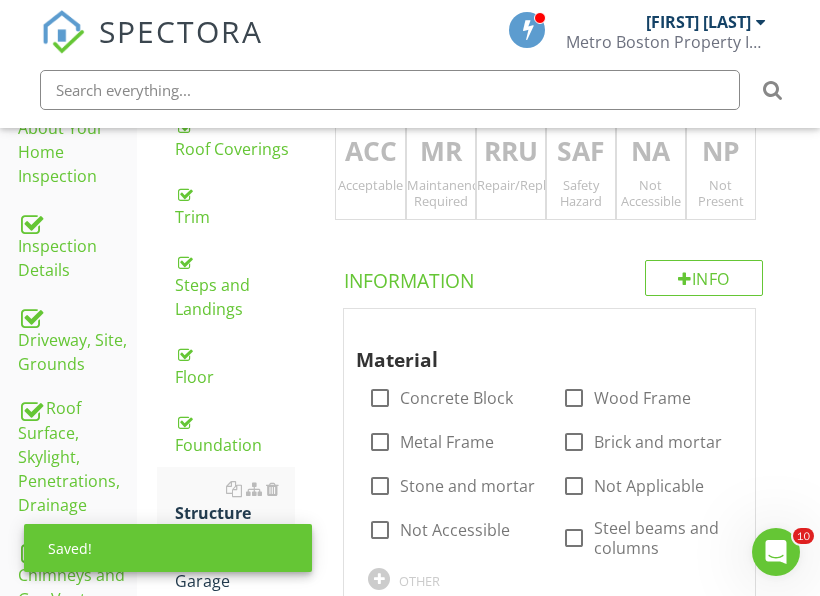 click on "Maintanence Required" at bounding box center (441, 193) 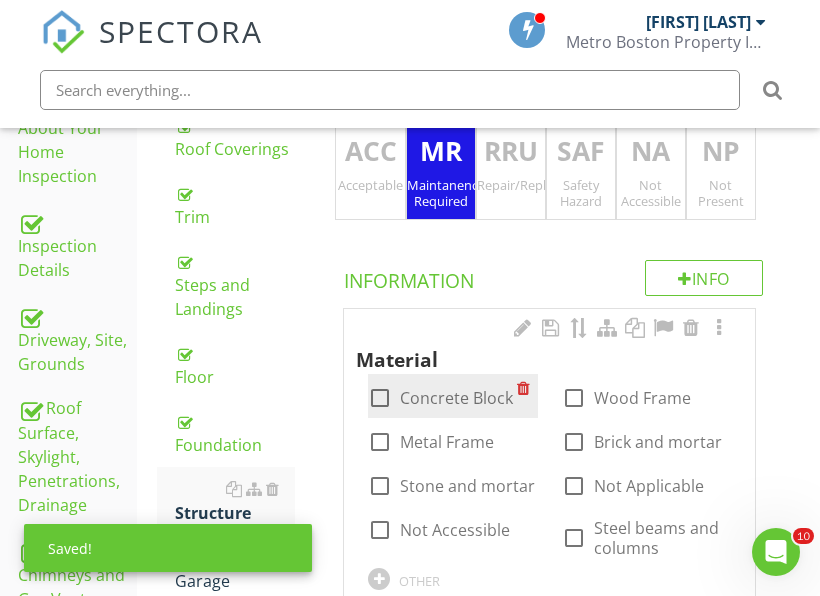 click on "Concrete Block" at bounding box center [456, 398] 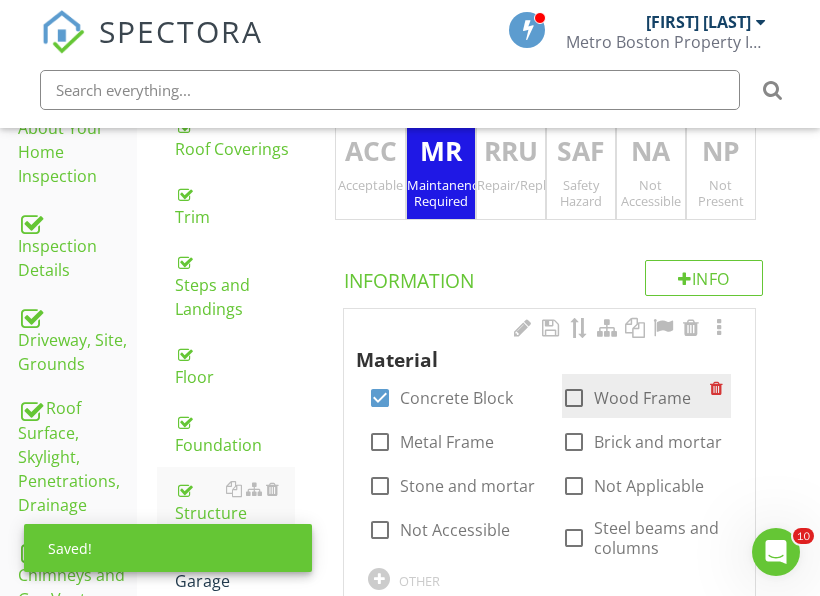 click on "Wood Frame" at bounding box center [642, 398] 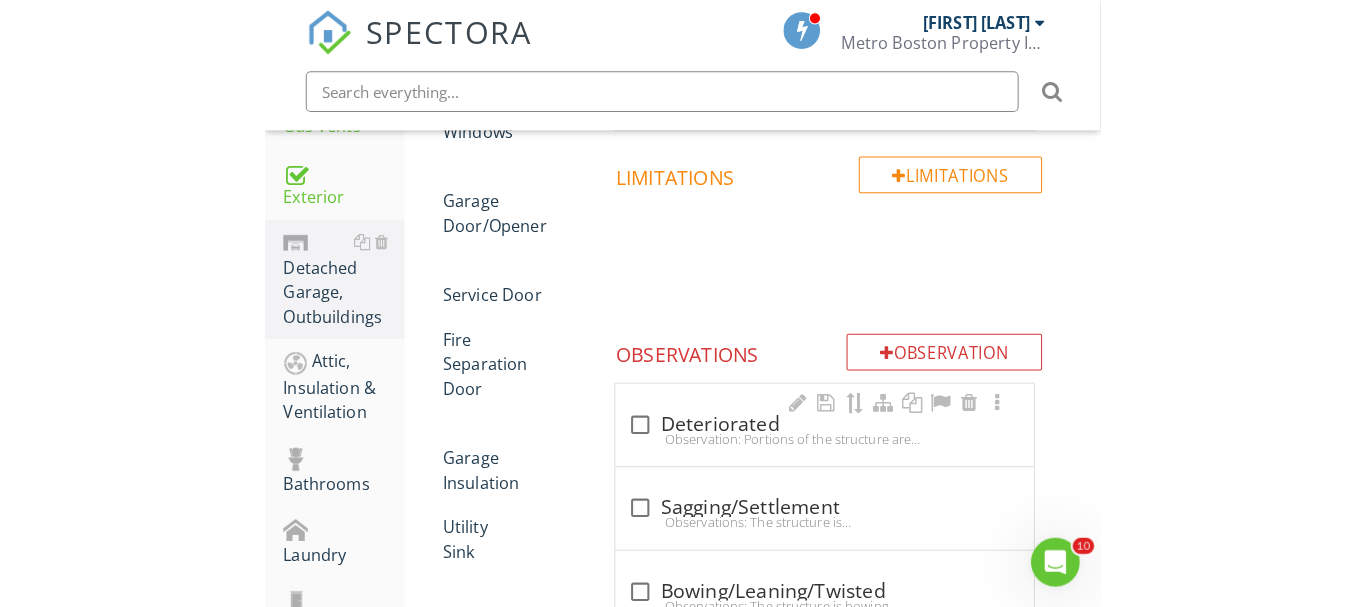 scroll, scrollTop: 974, scrollLeft: 0, axis: vertical 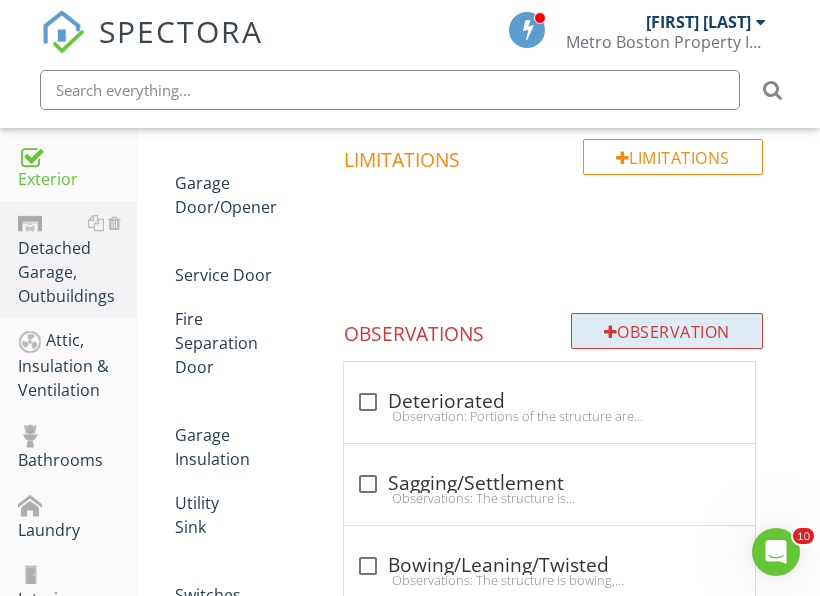 click on "Observation" at bounding box center (667, 331) 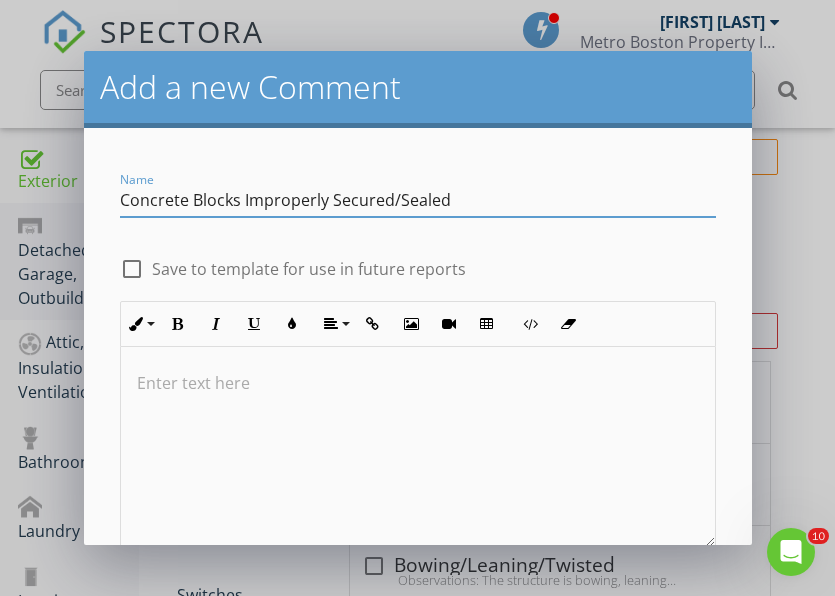 type on "Concrete Blocks Improperly Secured/Sealed" 